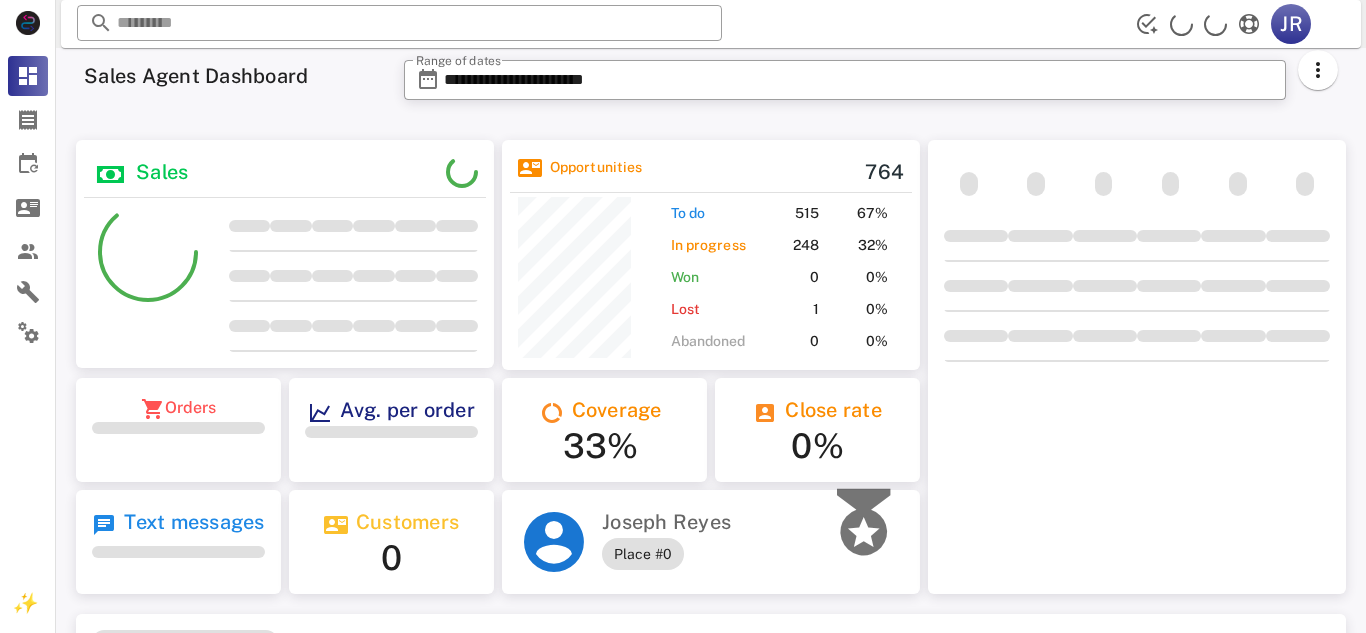 scroll, scrollTop: 0, scrollLeft: 0, axis: both 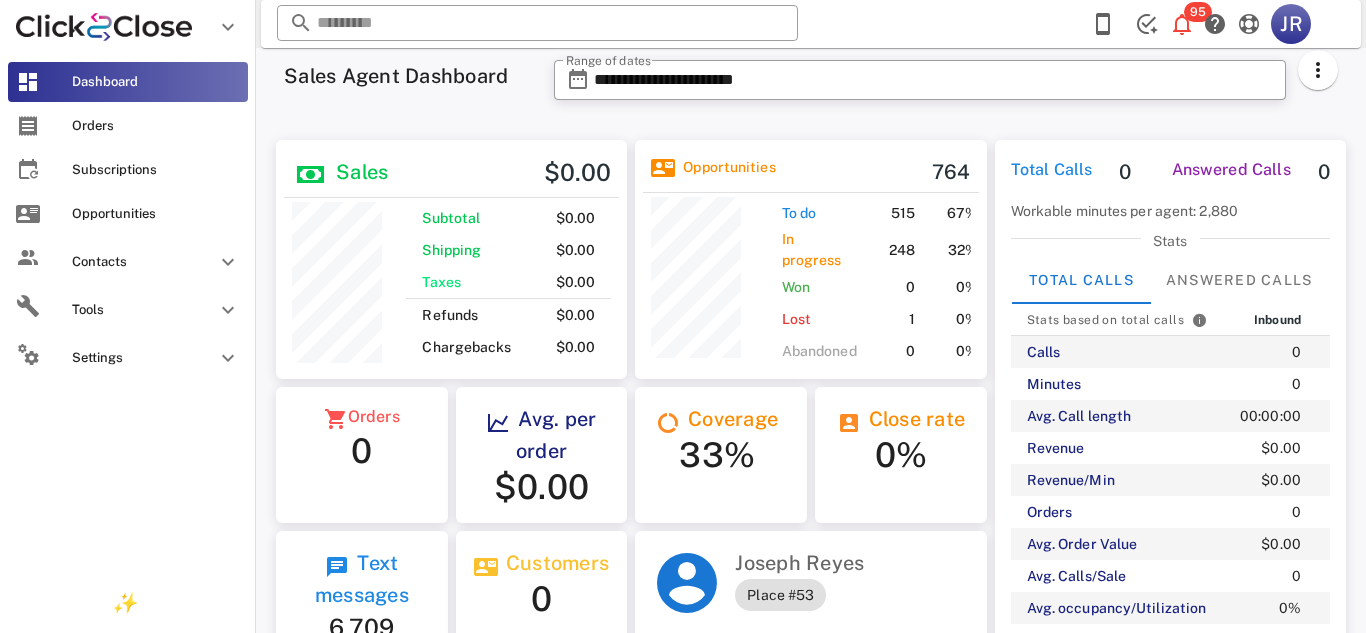 click on "Dashboard" at bounding box center [156, 82] 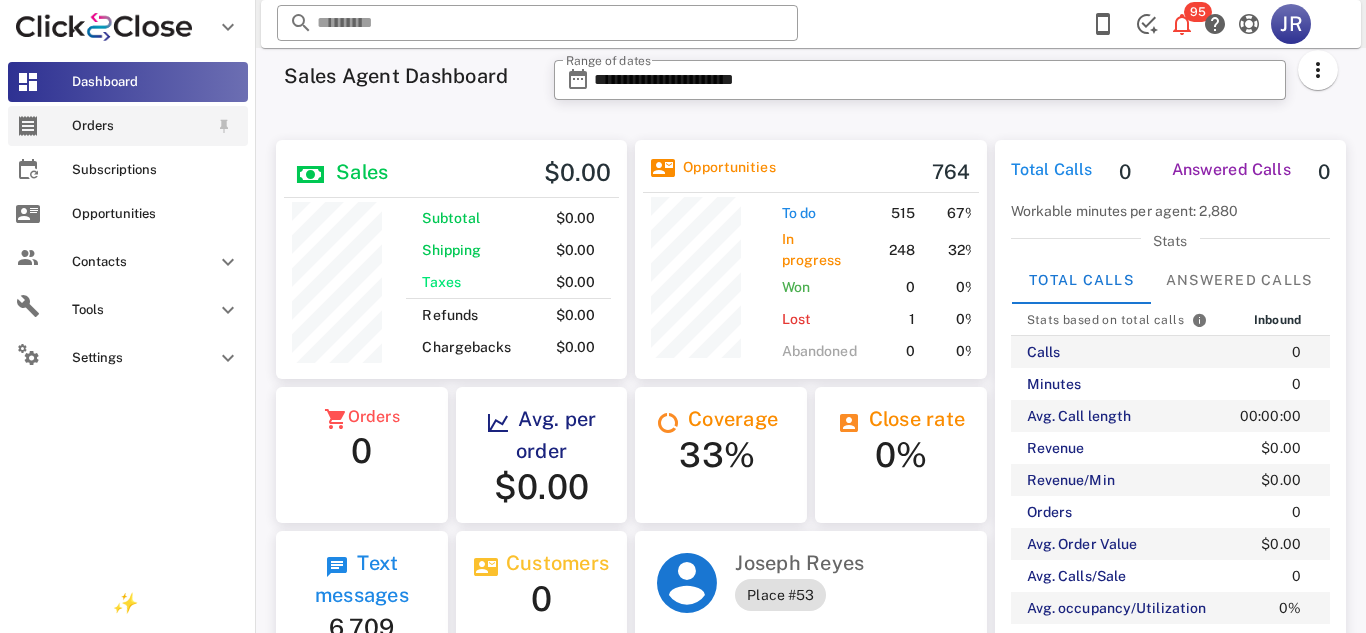 click on "Orders" at bounding box center (140, 126) 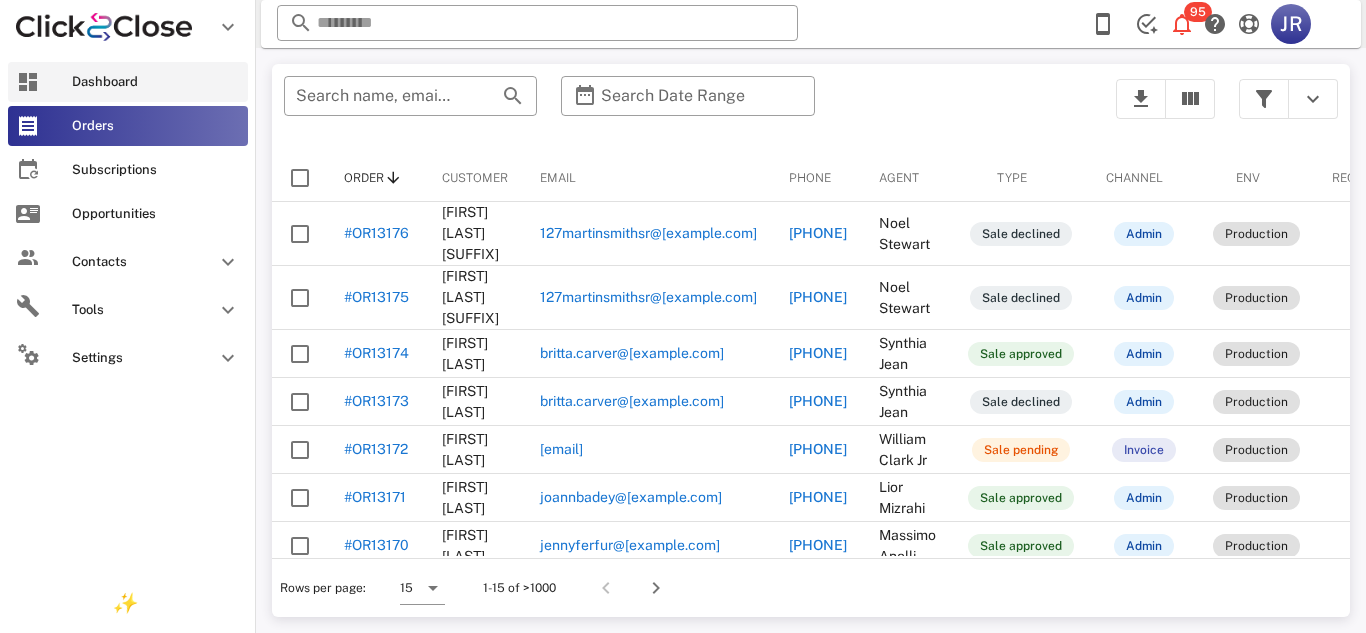 click on "Dashboard" at bounding box center [128, 82] 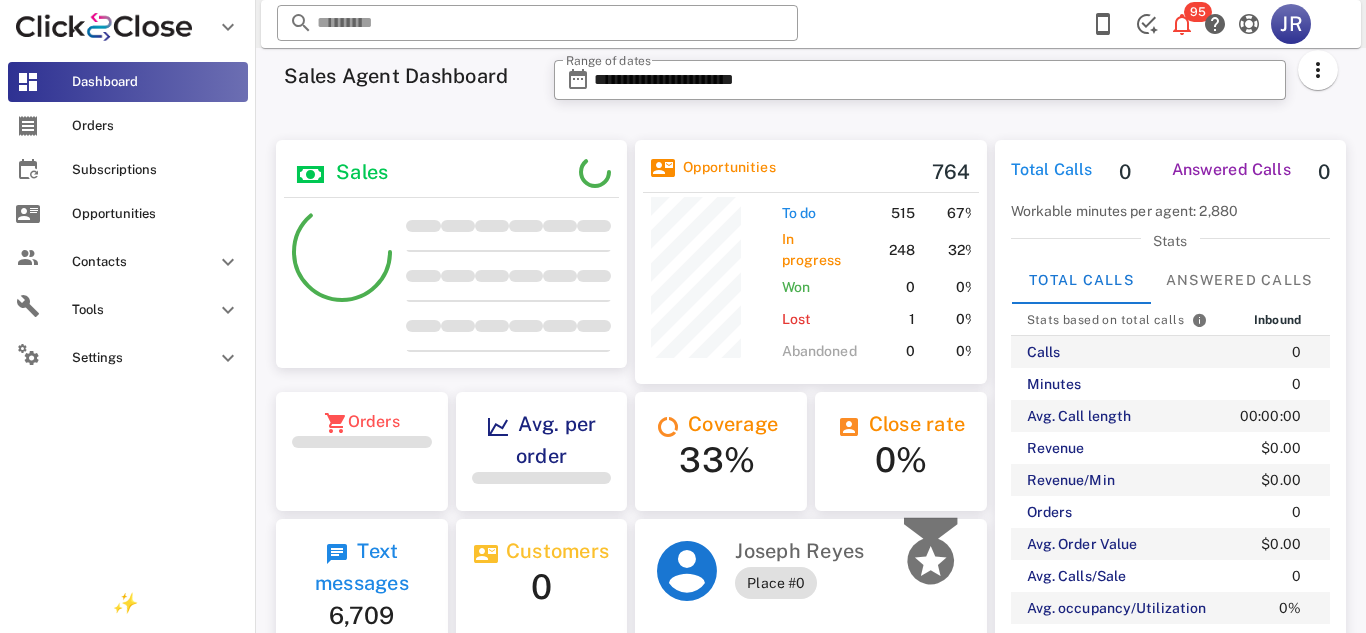 scroll, scrollTop: 999761, scrollLeft: 999649, axis: both 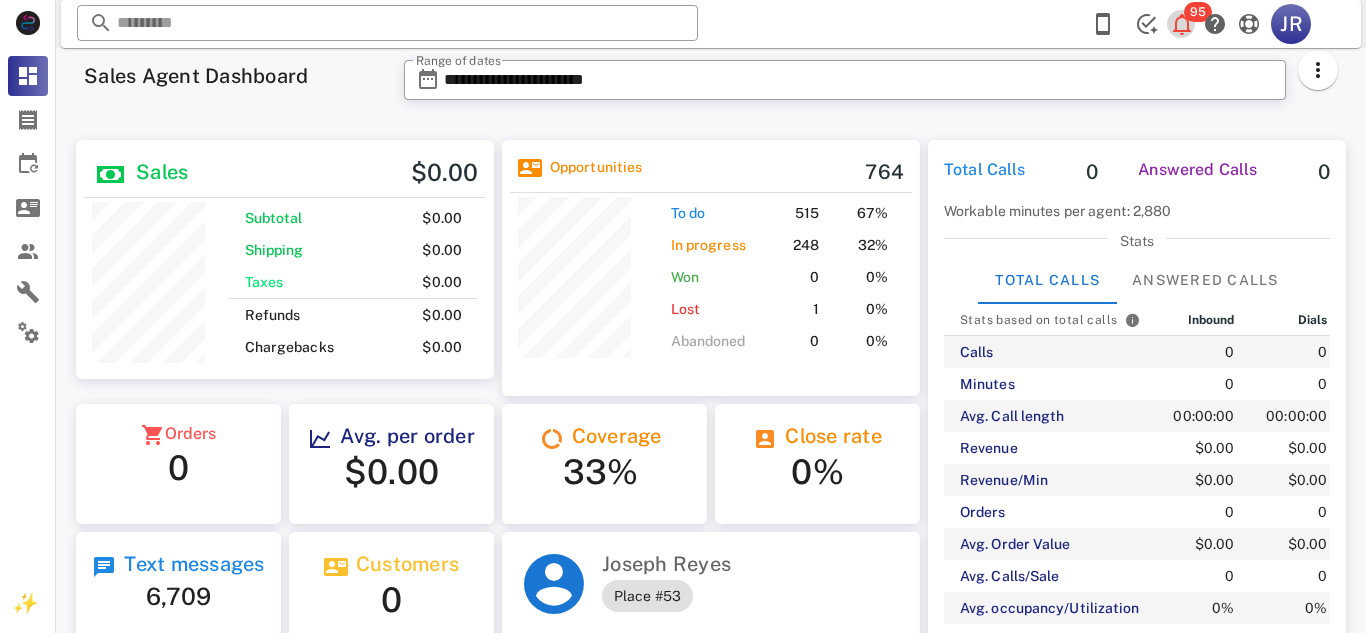 click at bounding box center (1182, 24) 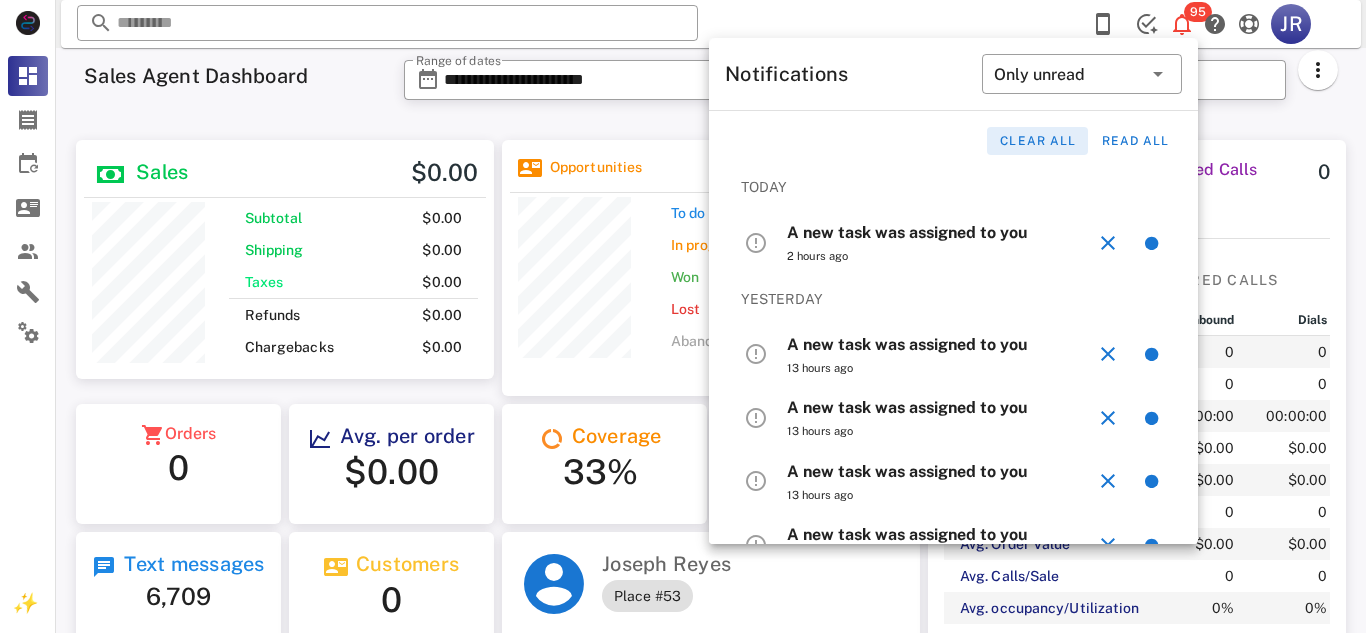 click on "Clear all" at bounding box center [1037, 141] 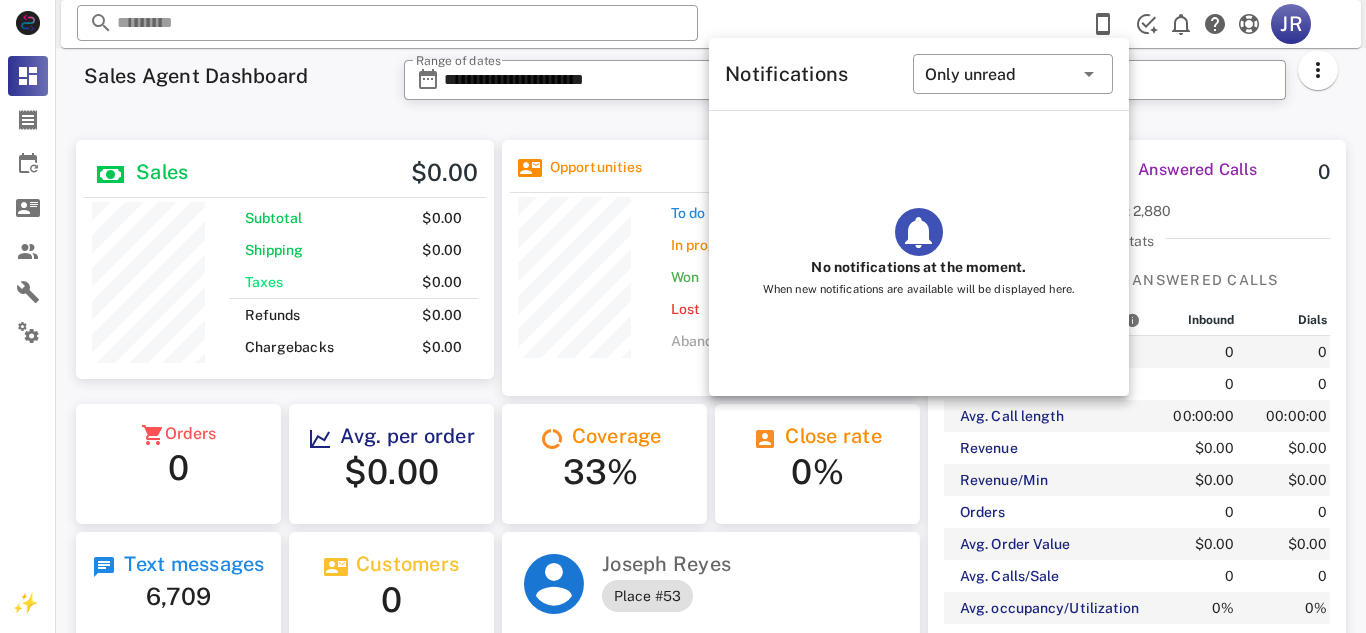 click on "**********" at bounding box center [845, 86] 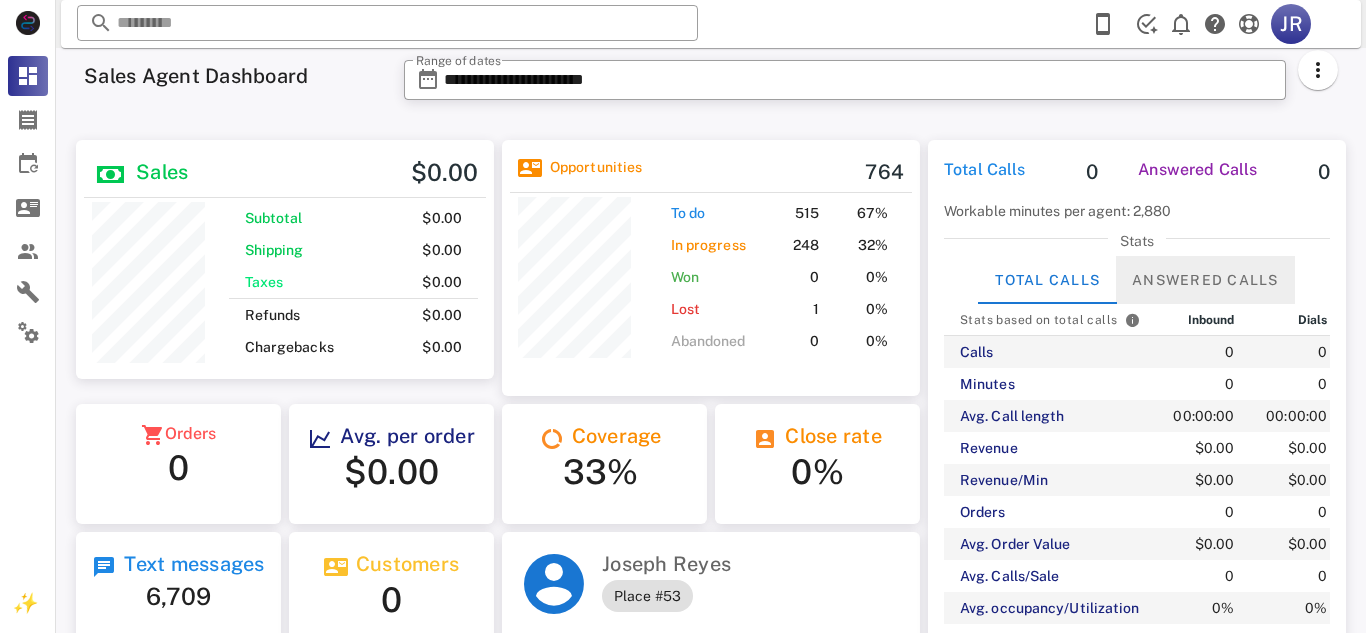 click on "Answered Calls" at bounding box center [1205, 280] 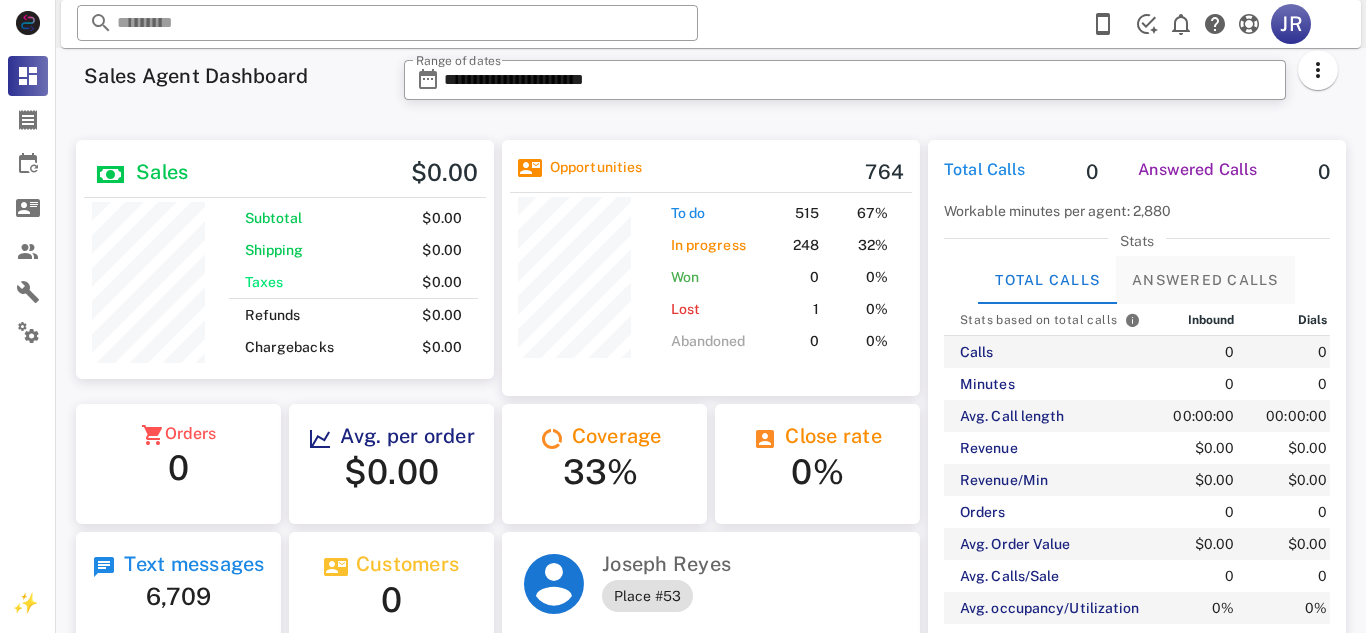 scroll, scrollTop: 999742, scrollLeft: 999582, axis: both 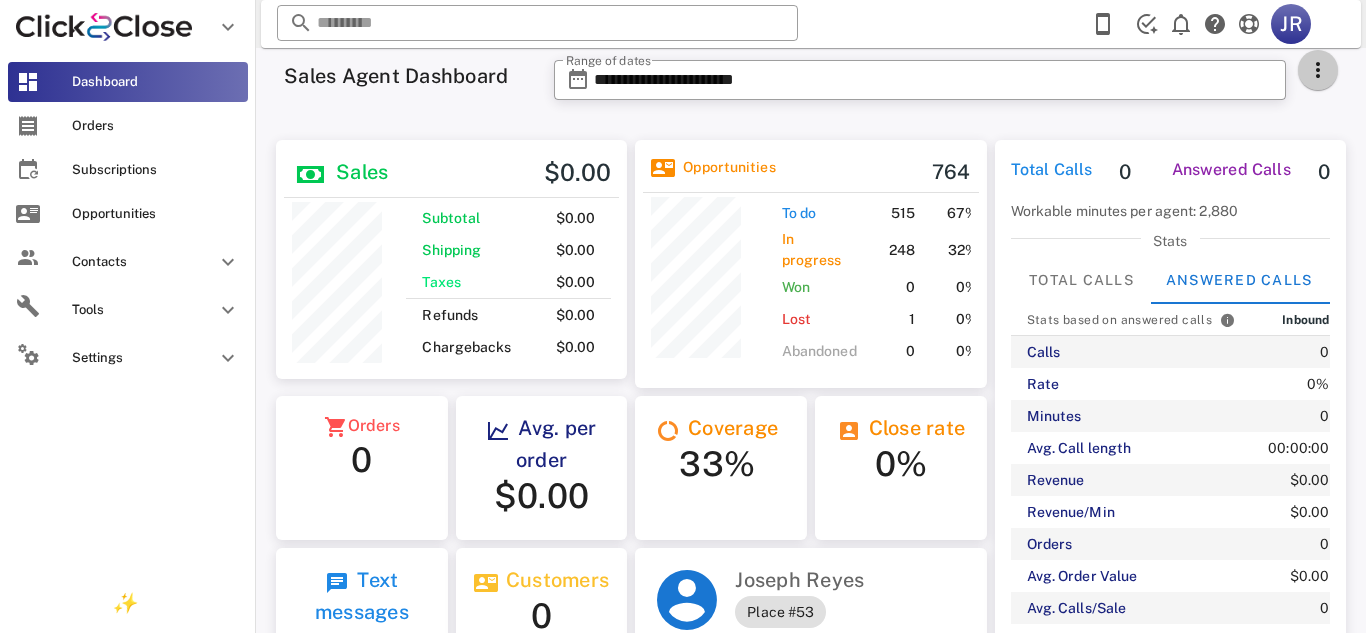 click at bounding box center (1318, 70) 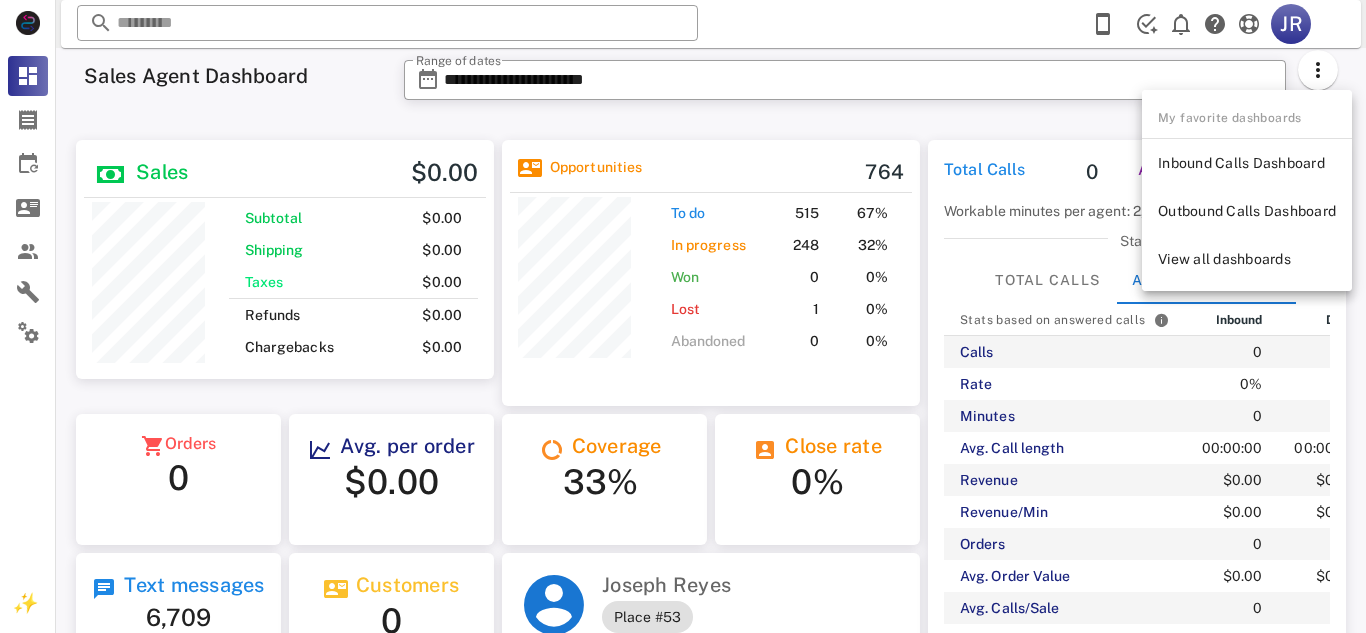 click on "**********" at bounding box center [871, 86] 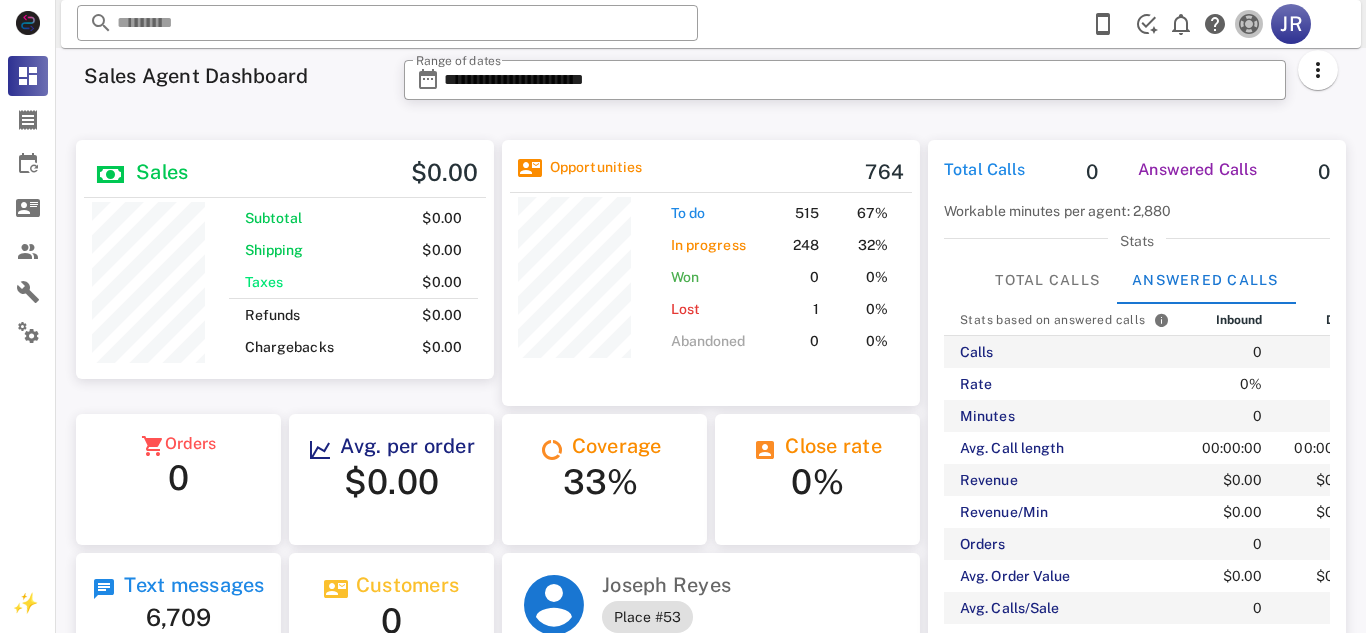 click at bounding box center (1249, 24) 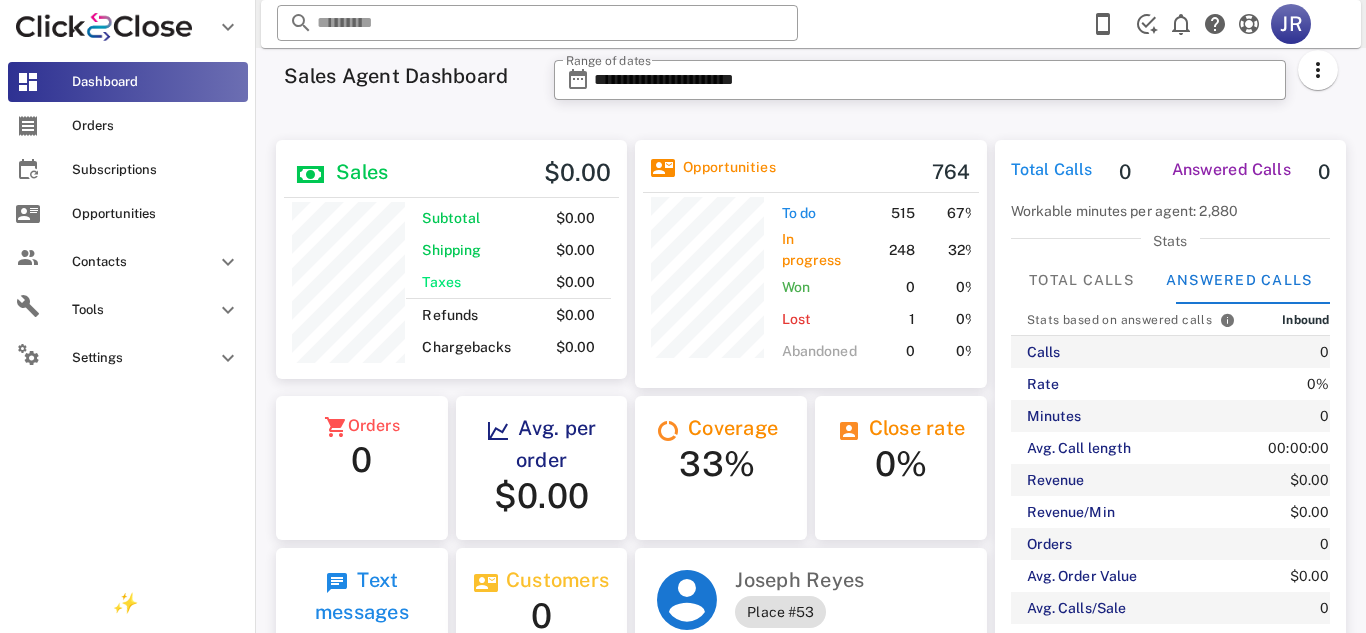 scroll, scrollTop: 240, scrollLeft: 353, axis: both 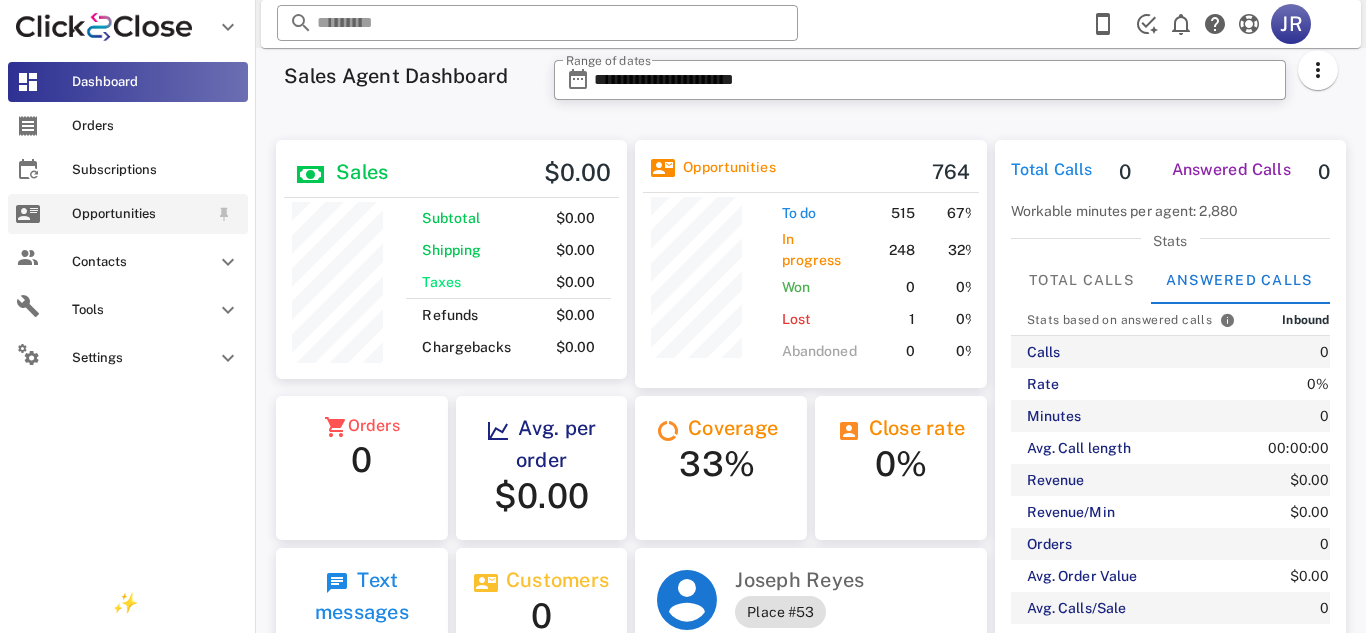 click on "Opportunities" at bounding box center [128, 214] 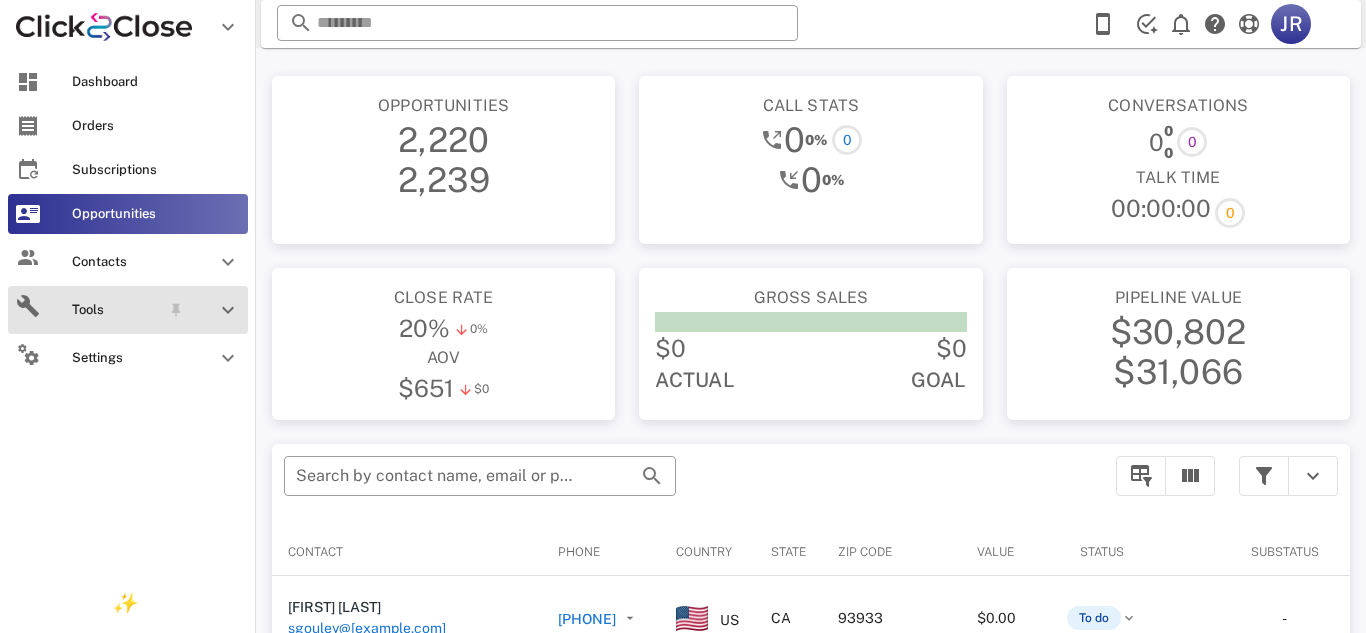 click at bounding box center (228, 310) 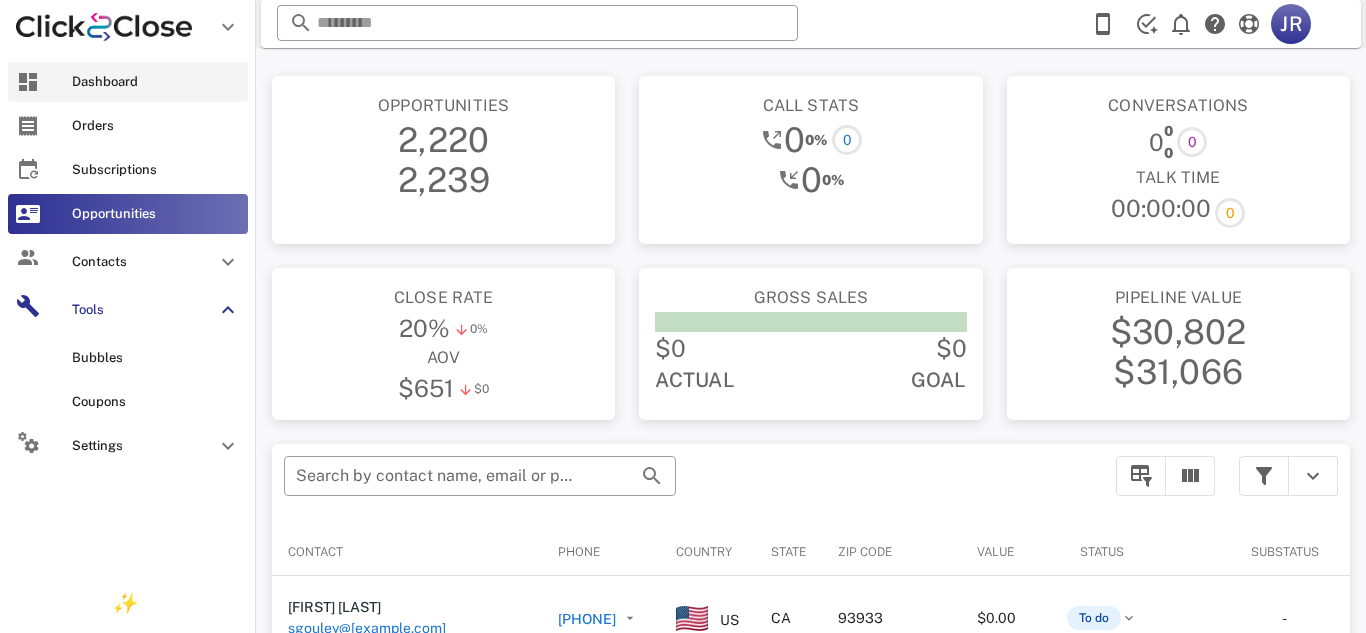 click on "Dashboard" at bounding box center [128, 82] 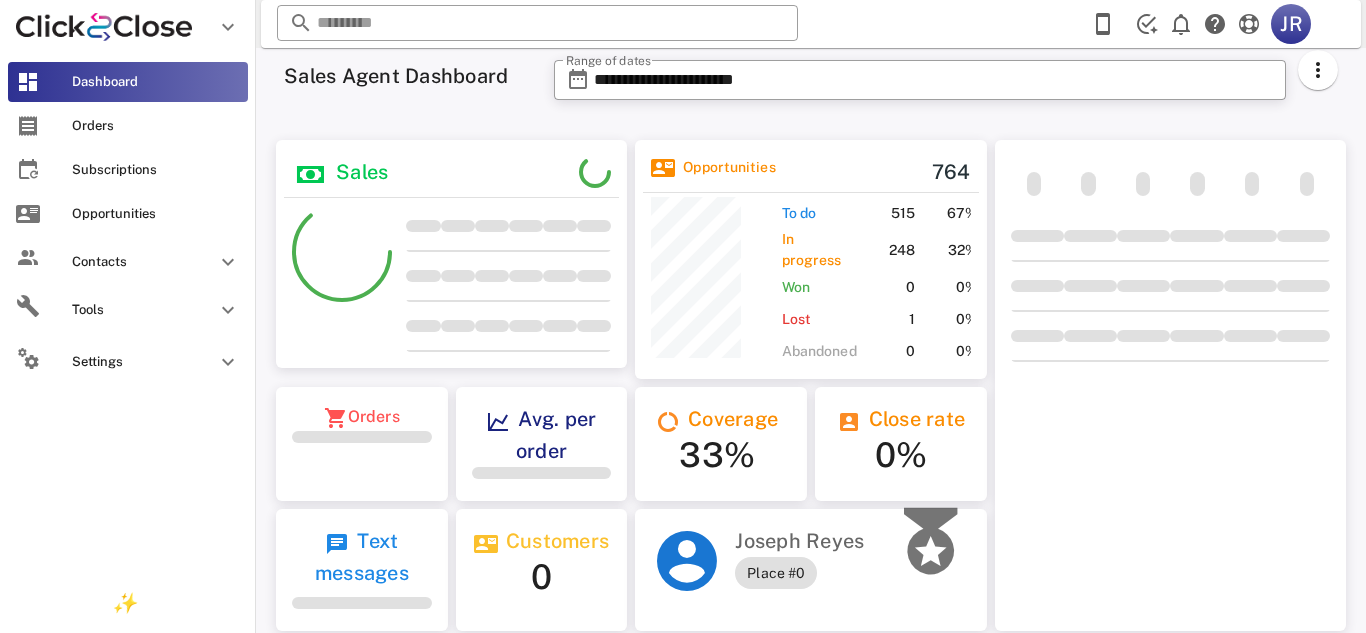 scroll, scrollTop: 999770, scrollLeft: 999649, axis: both 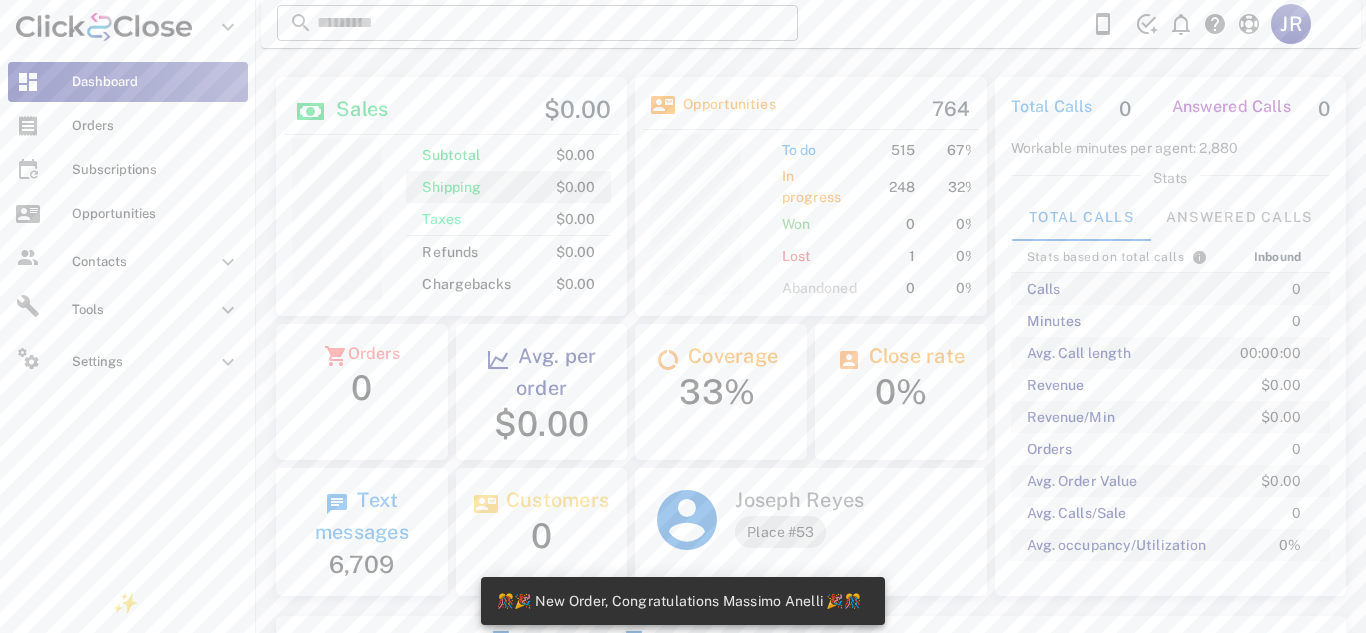 click on "Shipping" at bounding box center [451, 187] 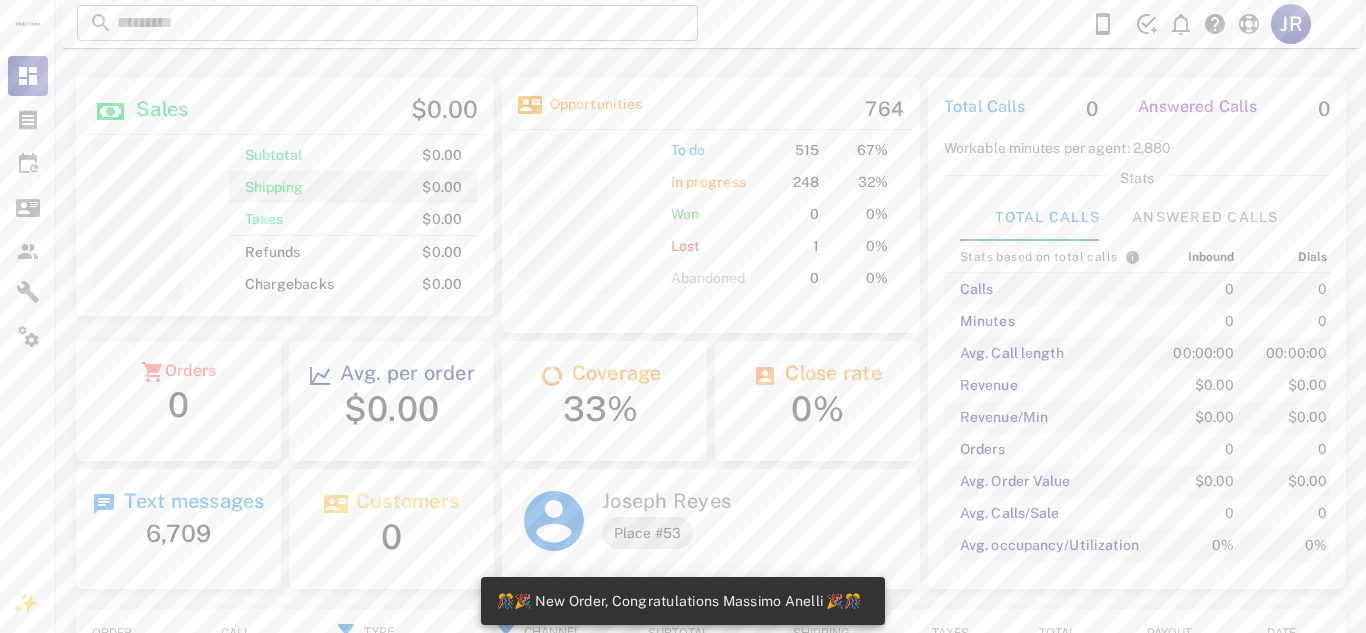 scroll, scrollTop: 999761, scrollLeft: 999597, axis: both 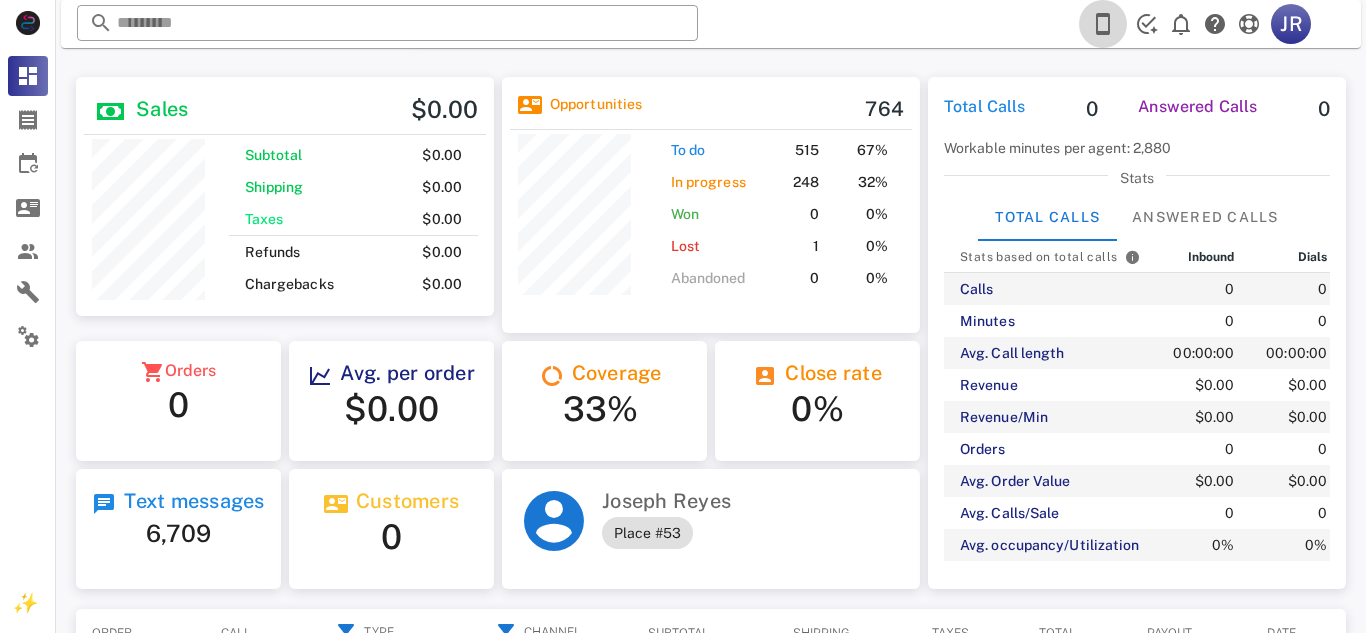 click at bounding box center (1103, 24) 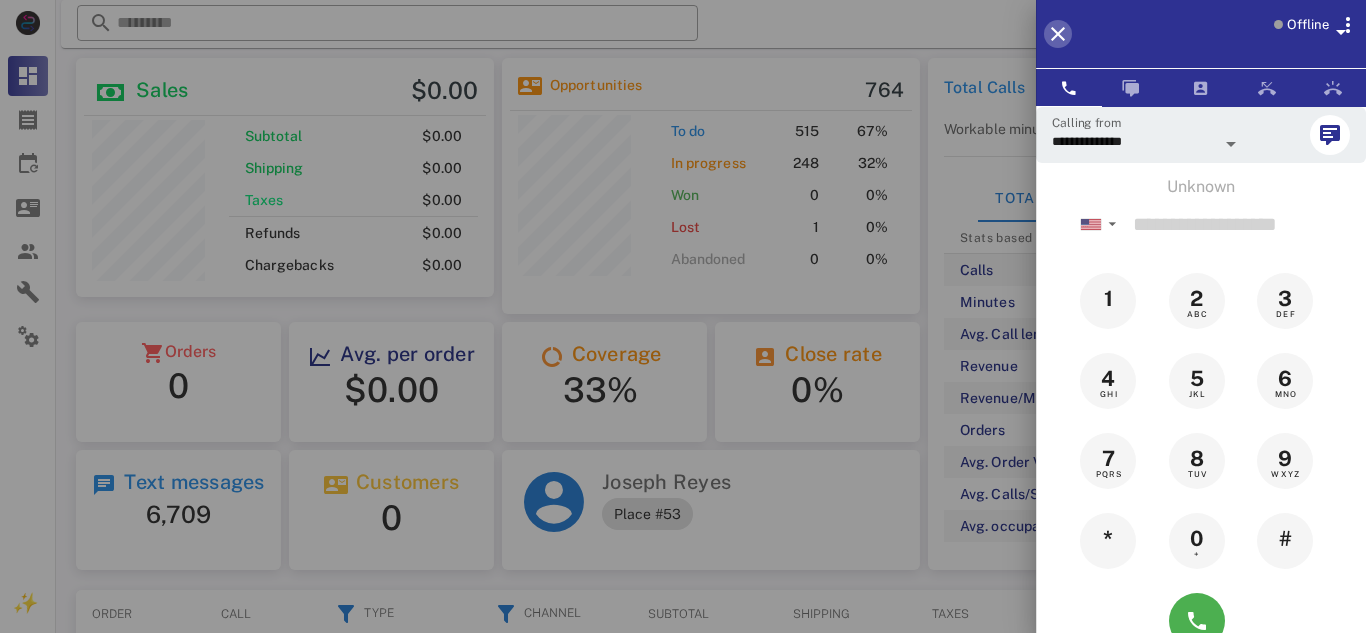click at bounding box center (1058, 34) 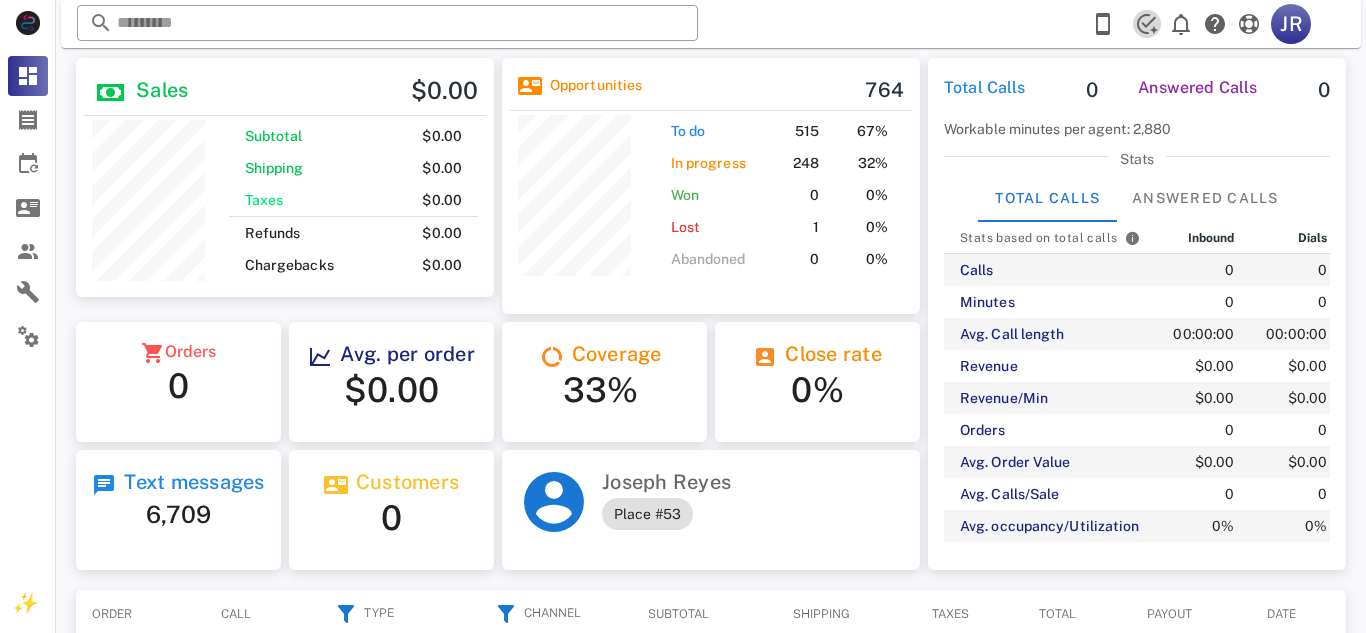 click at bounding box center (1147, 24) 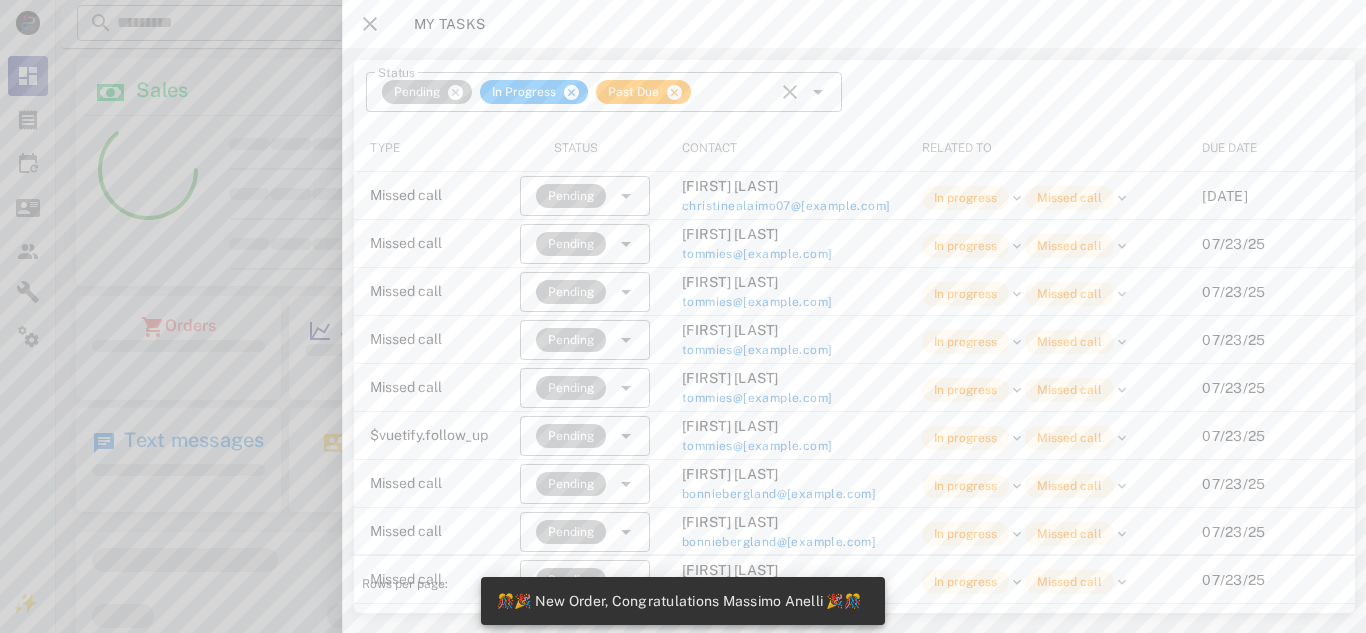scroll, scrollTop: 999770, scrollLeft: 999582, axis: both 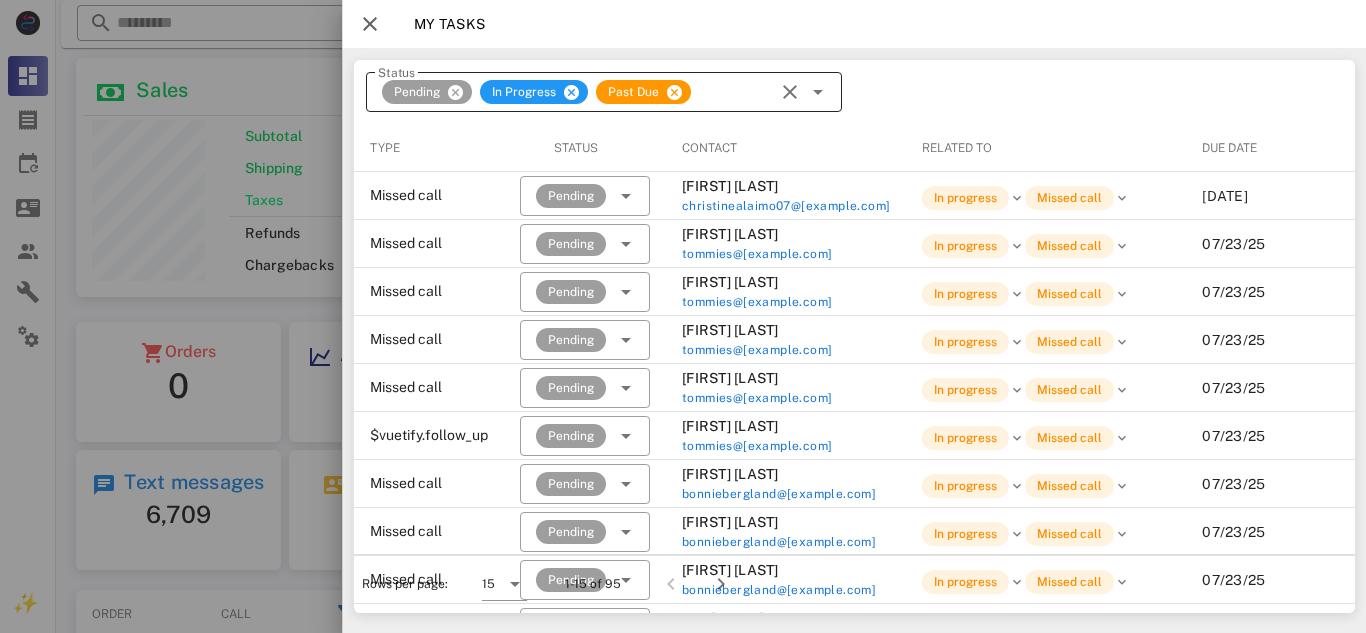 click at bounding box center (818, 92) 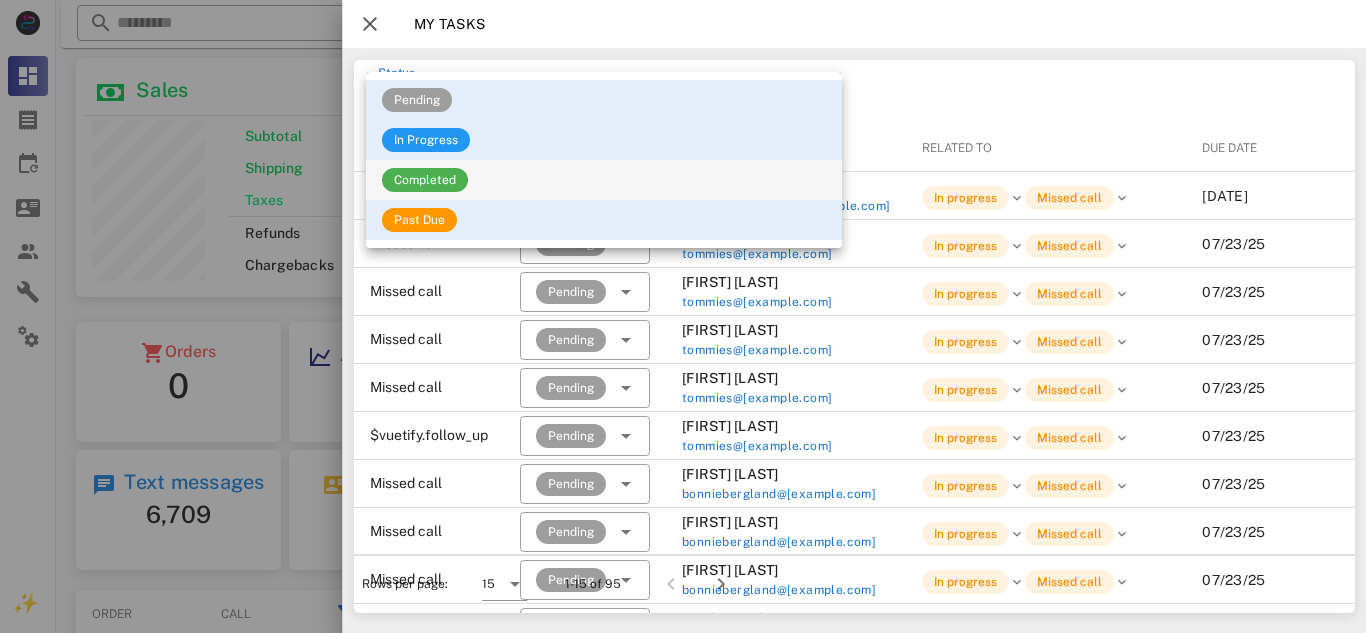 click on "Completed" at bounding box center (604, 180) 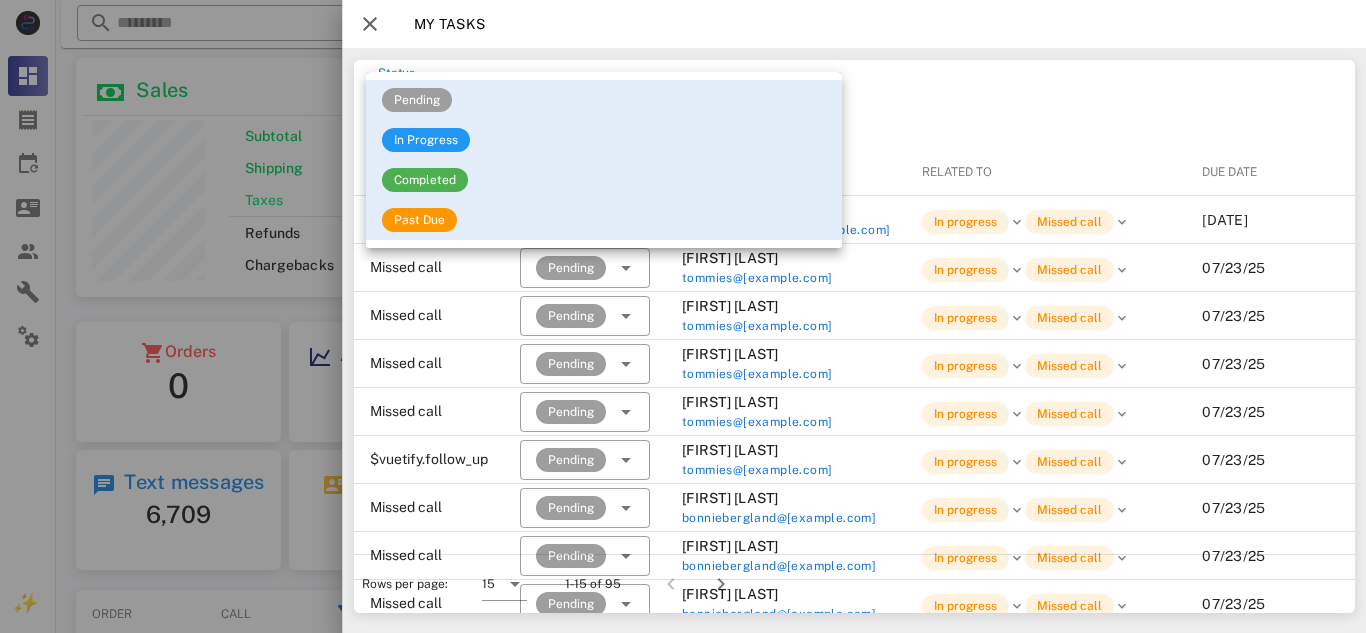 click on "My tasks" at bounding box center [854, 24] 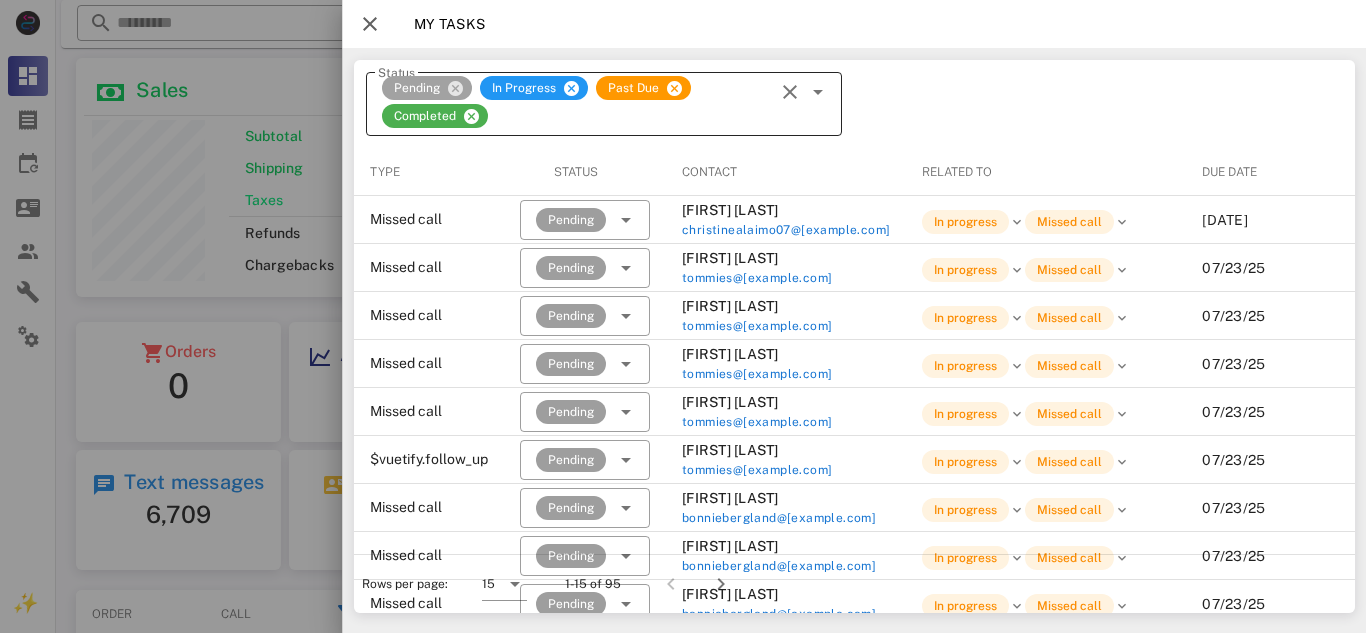 click at bounding box center (455, 88) 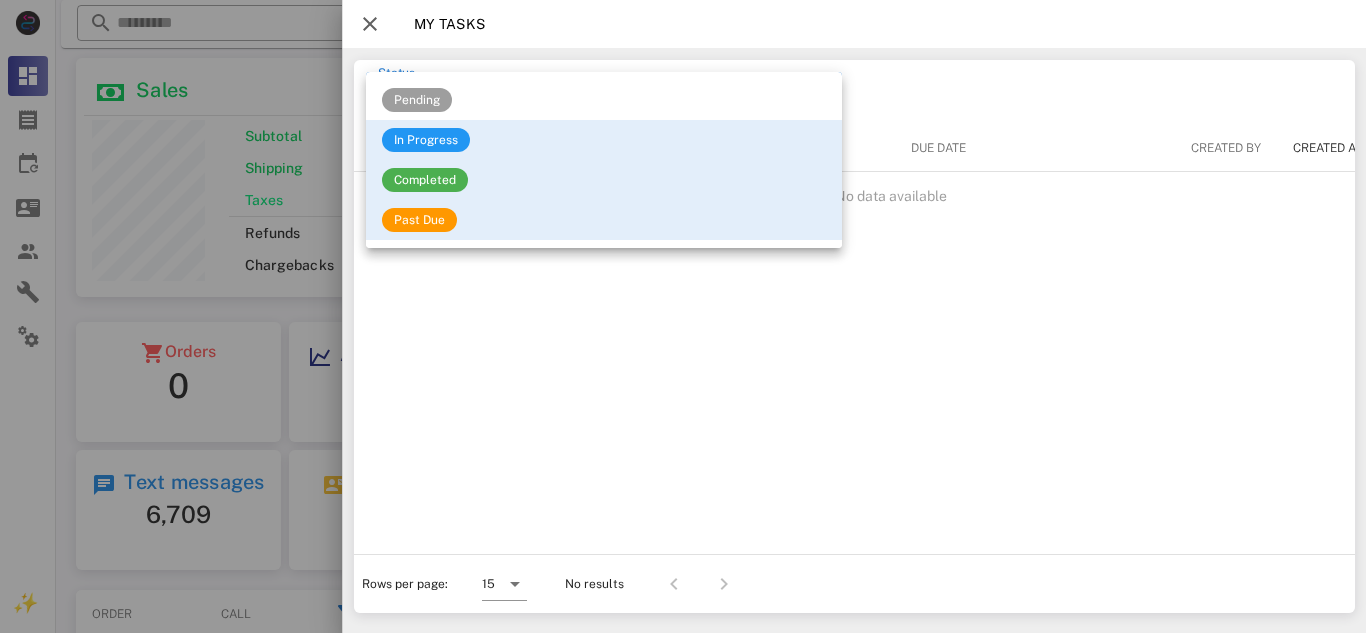 click on "Completed" at bounding box center (604, 180) 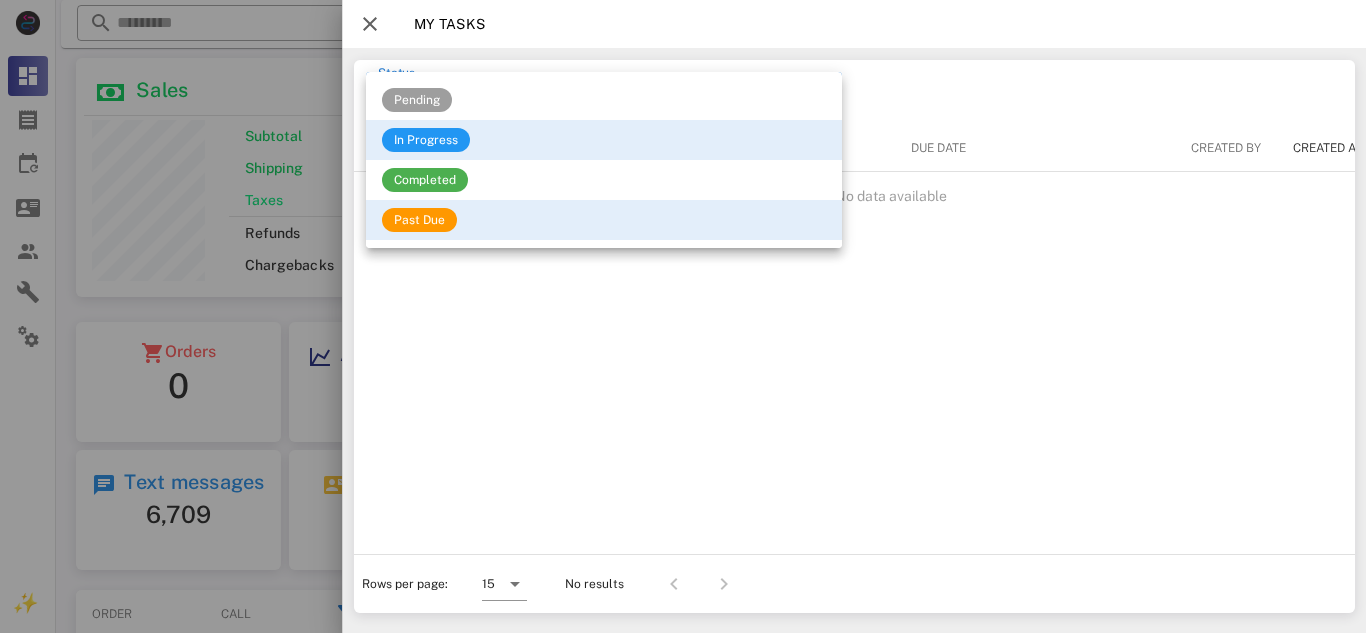 click on "​ Status  In Progress   Past Due" at bounding box center [854, 92] 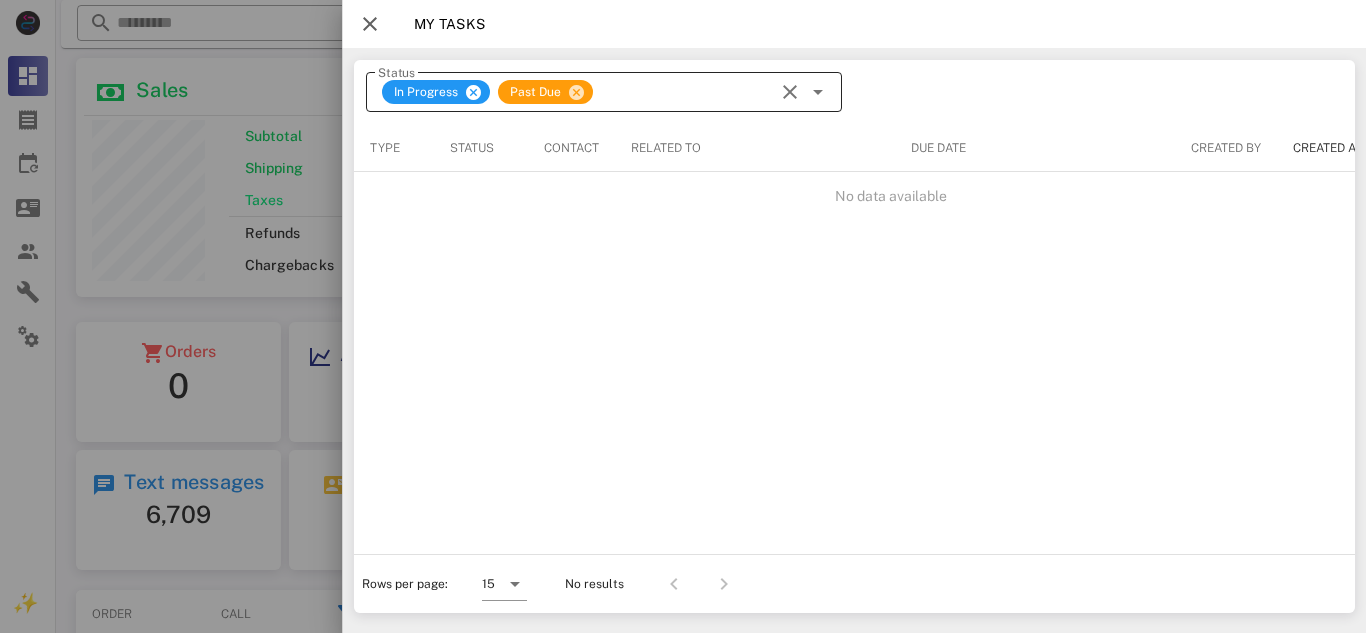 click at bounding box center [576, 92] 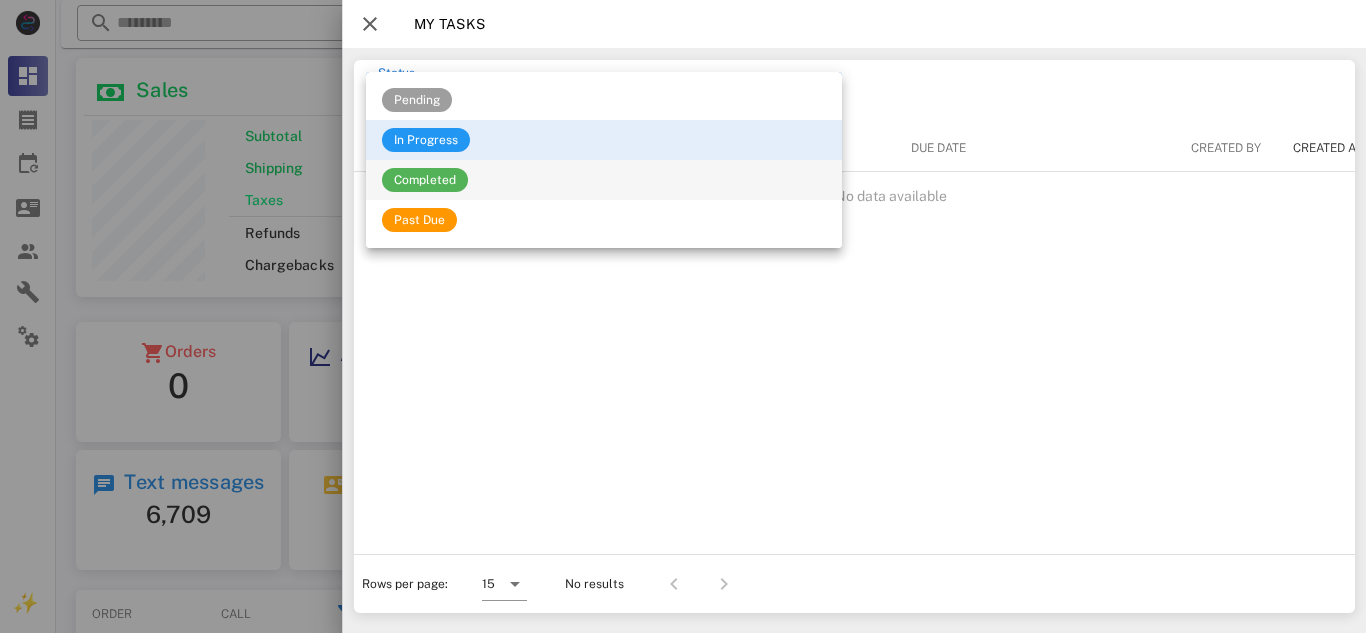 click on "Completed" at bounding box center (425, 180) 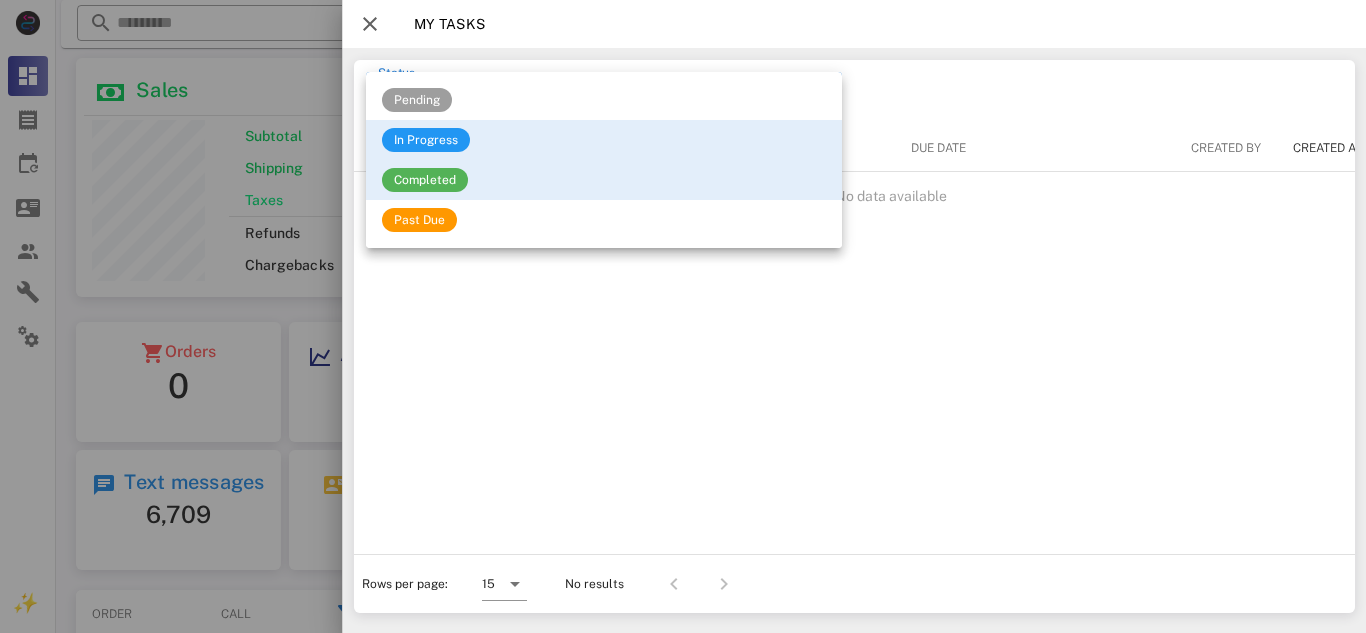 scroll, scrollTop: 49, scrollLeft: 0, axis: vertical 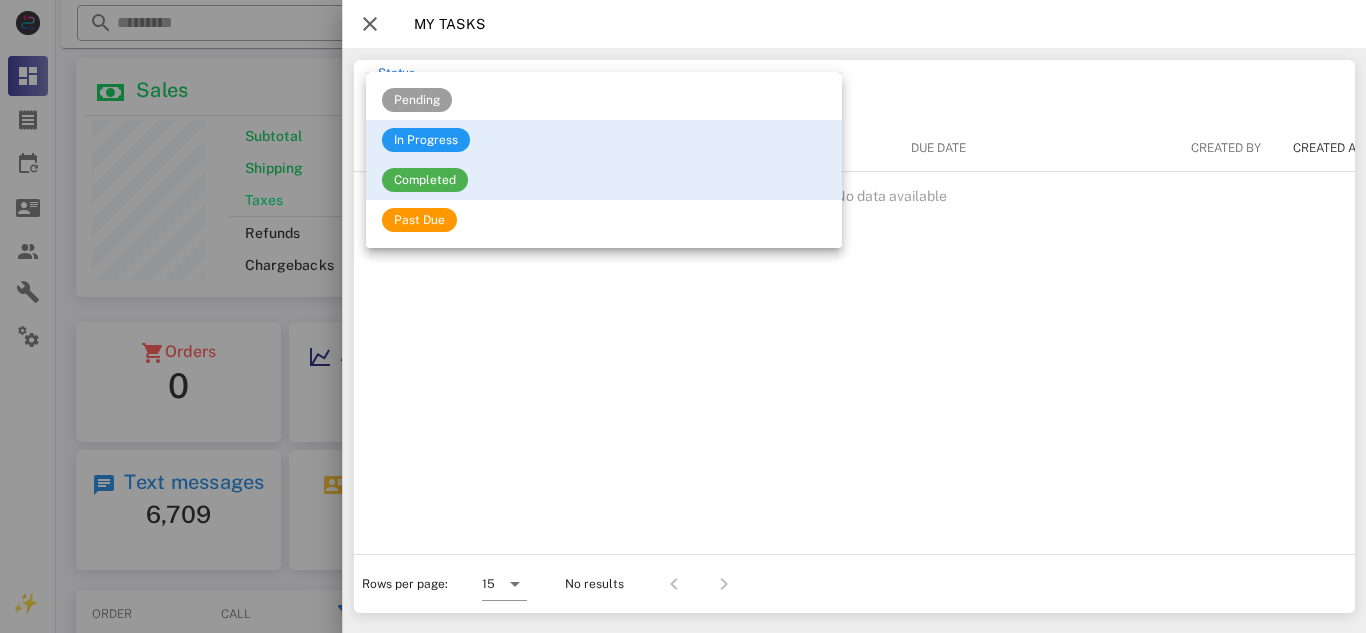 click at bounding box center (370, 24) 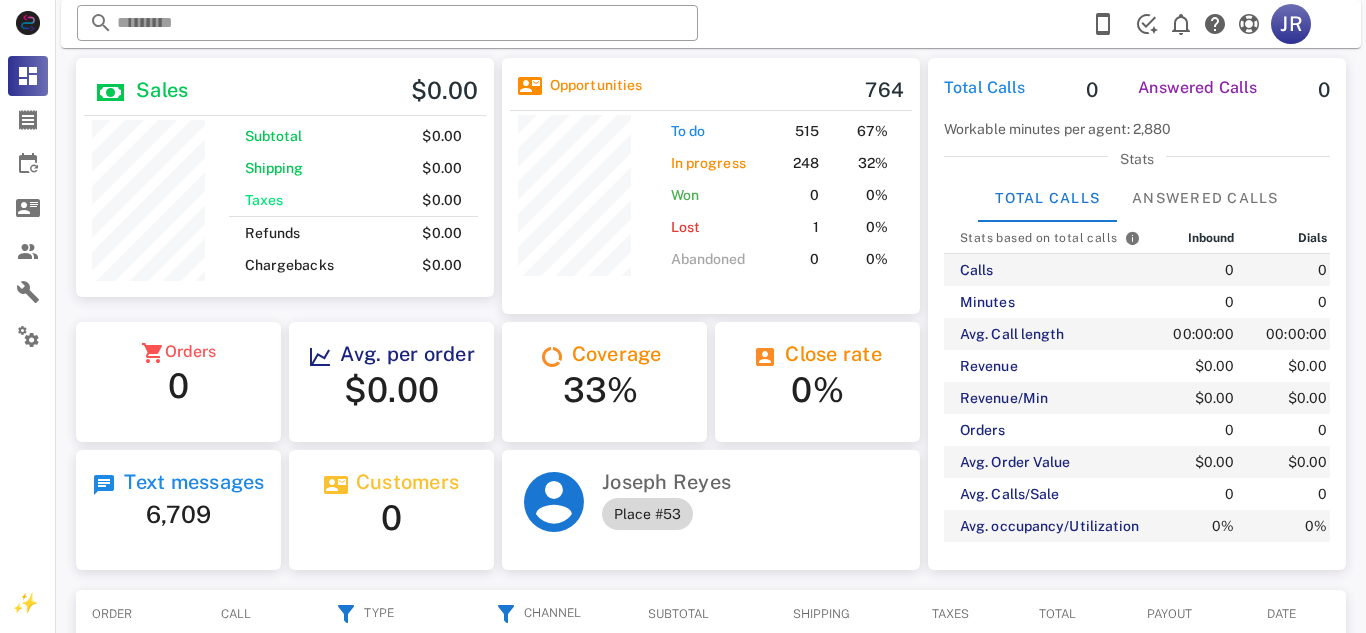 click on "Place #53" at bounding box center [647, 514] 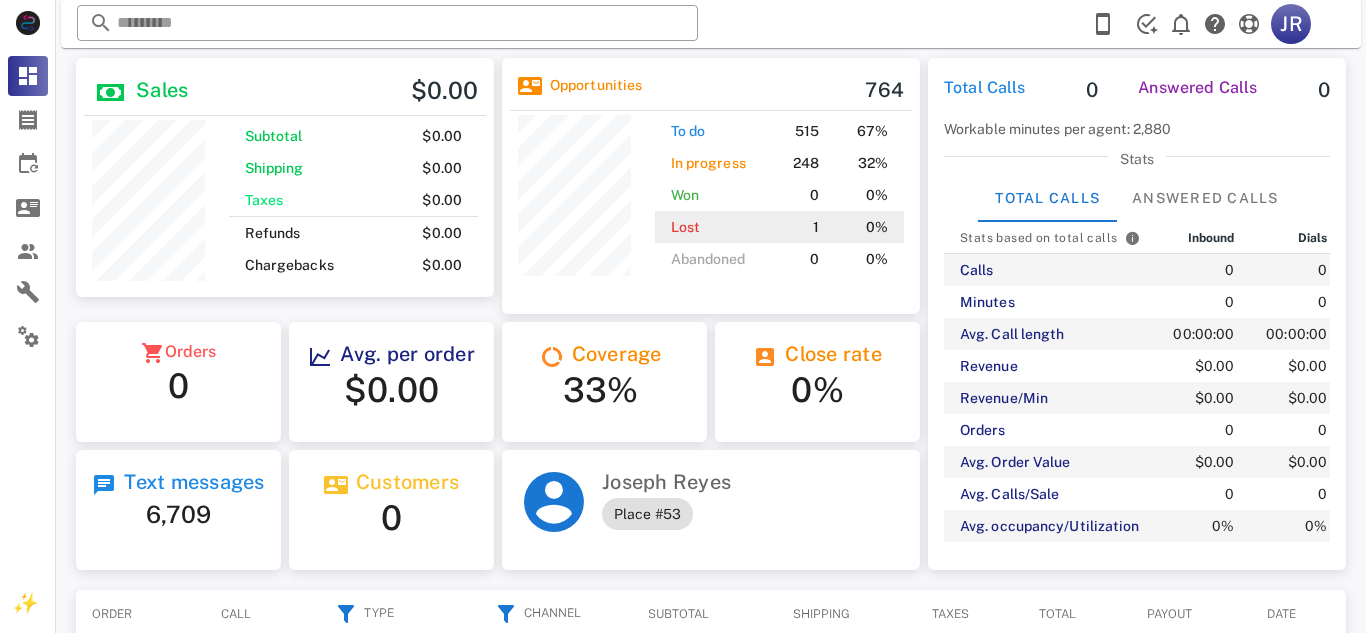 click on "Lost" at bounding box center (713, 227) 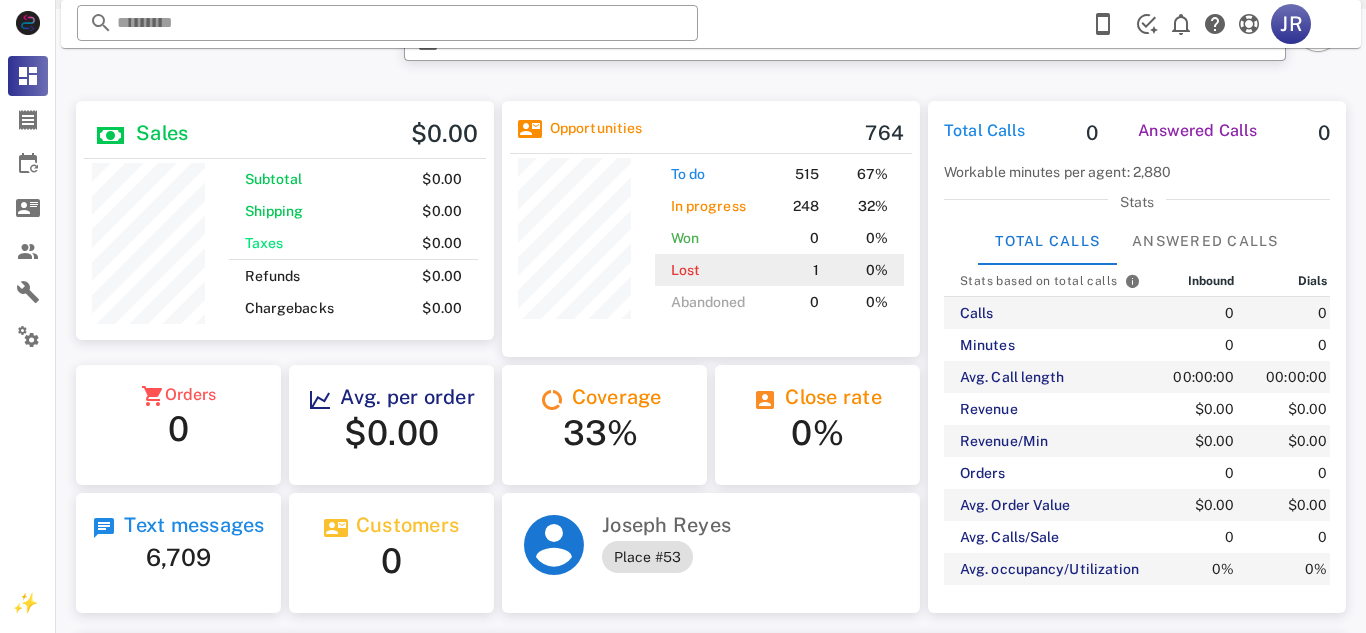 scroll, scrollTop: 0, scrollLeft: 0, axis: both 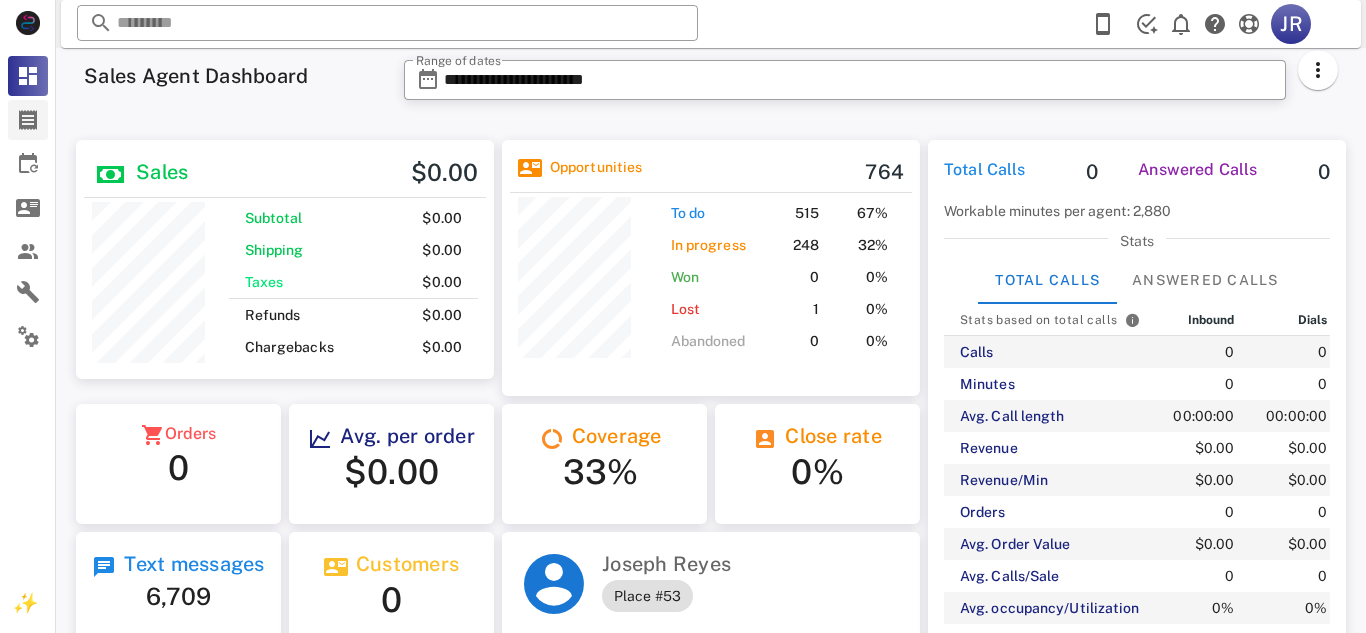 click at bounding box center (28, 120) 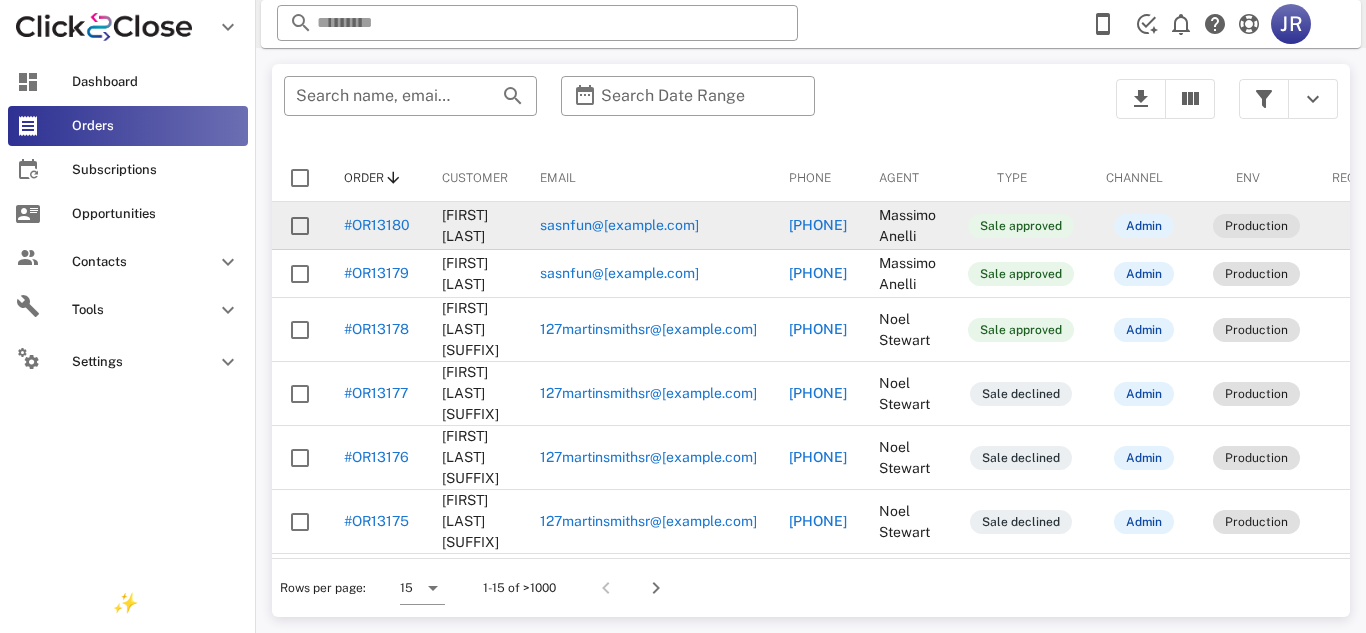 click at bounding box center (300, 226) 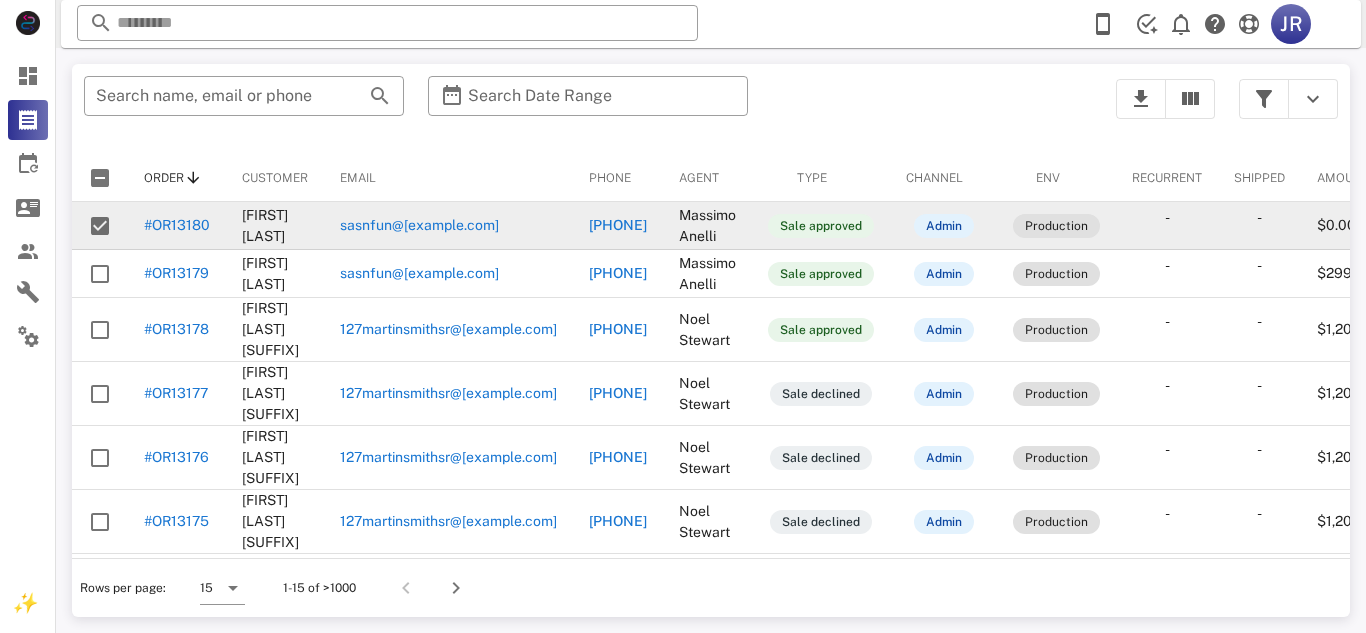 click on "sasnfun@[EXAMPLE.COM]" at bounding box center (419, 225) 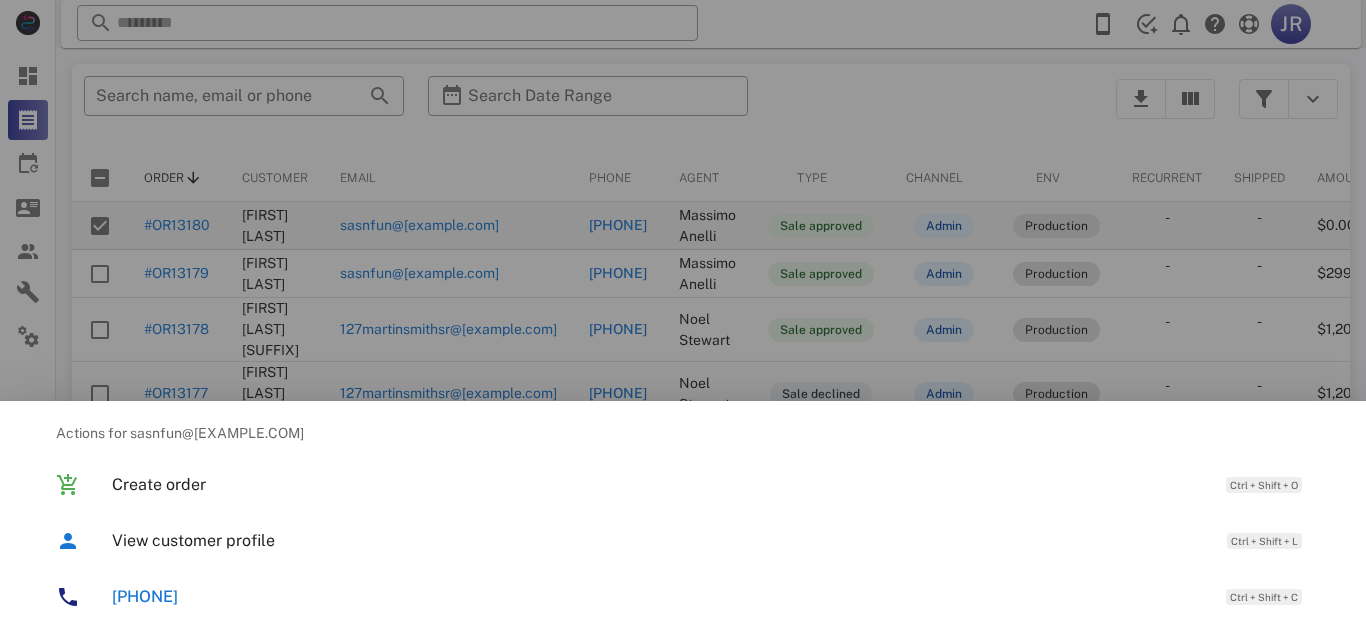 click at bounding box center [683, 316] 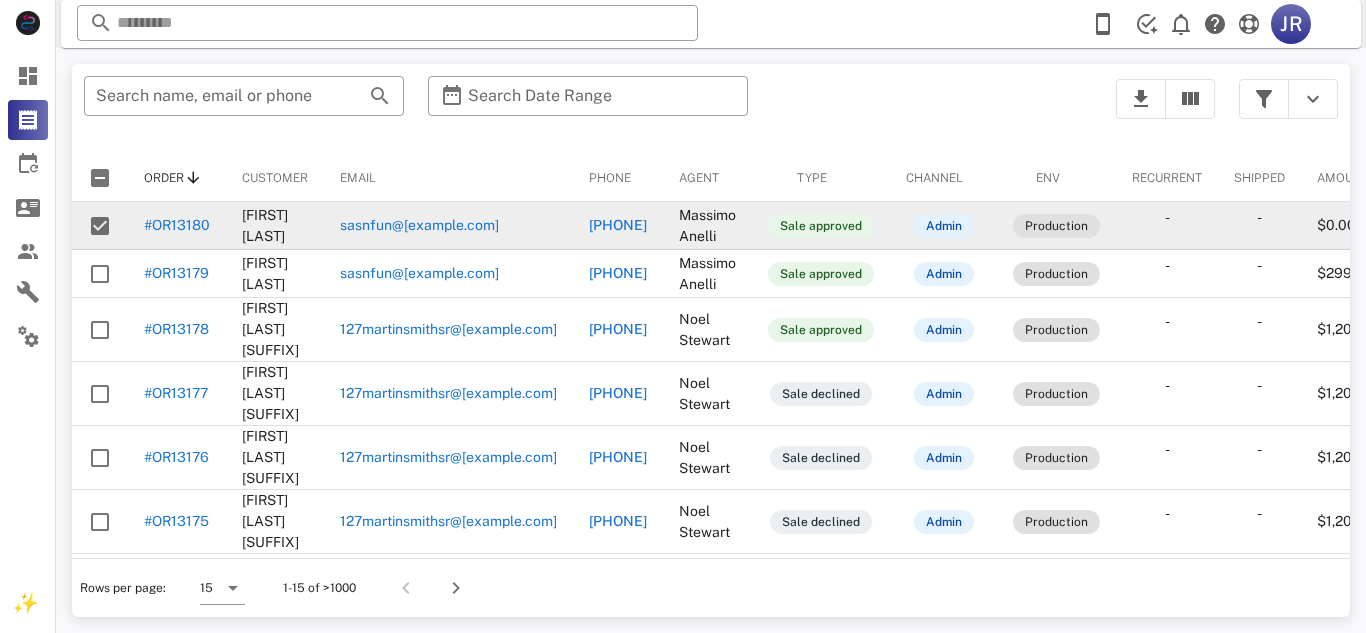 click on "[FIRST] [LAST]" at bounding box center [275, 226] 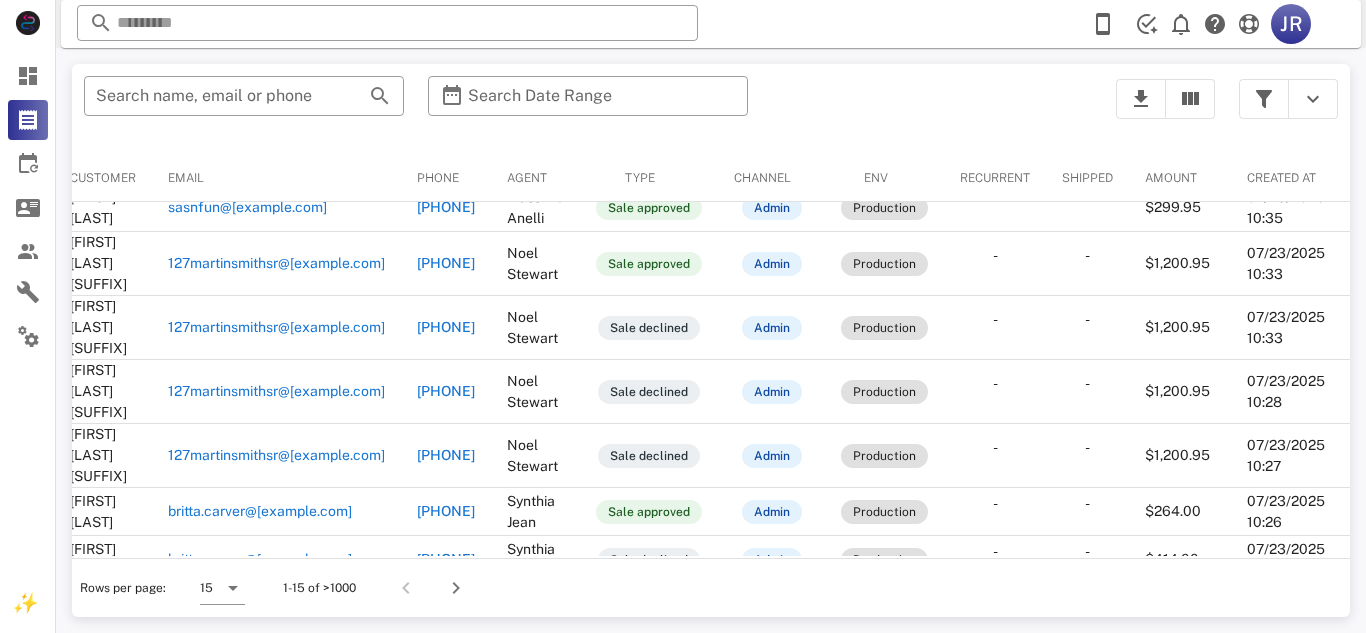 scroll, scrollTop: 0, scrollLeft: 213, axis: horizontal 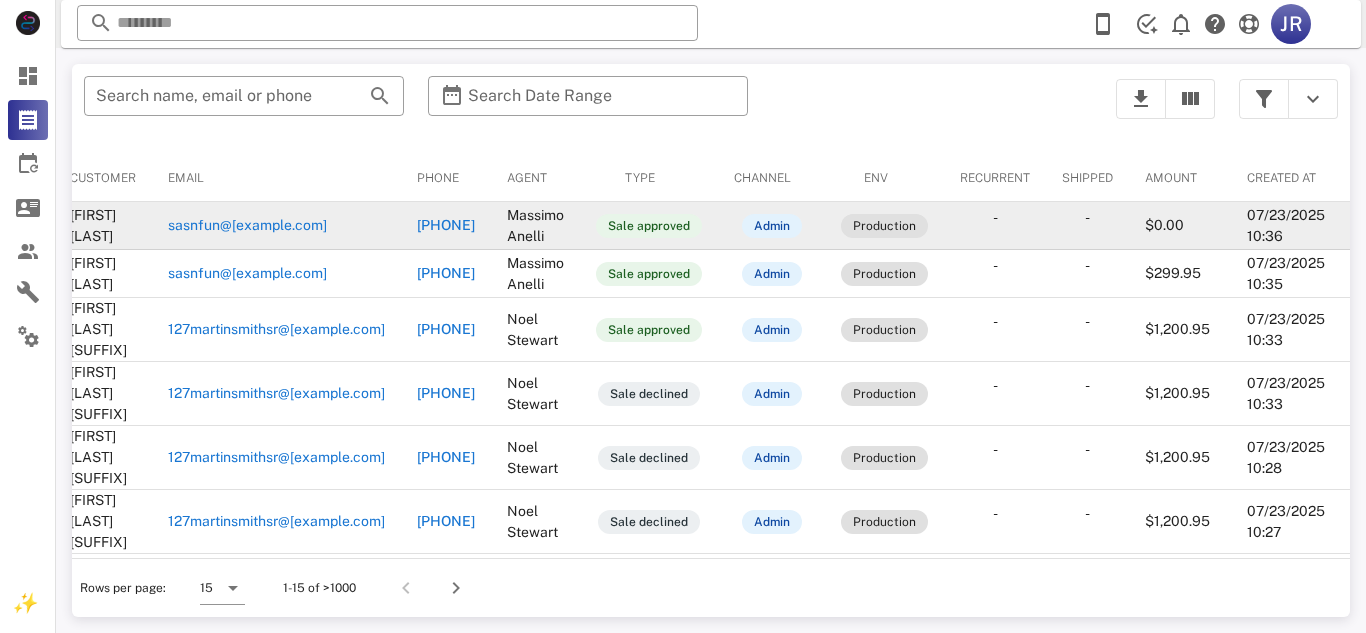 click on "07/23/2025 10:36" at bounding box center (1290, 226) 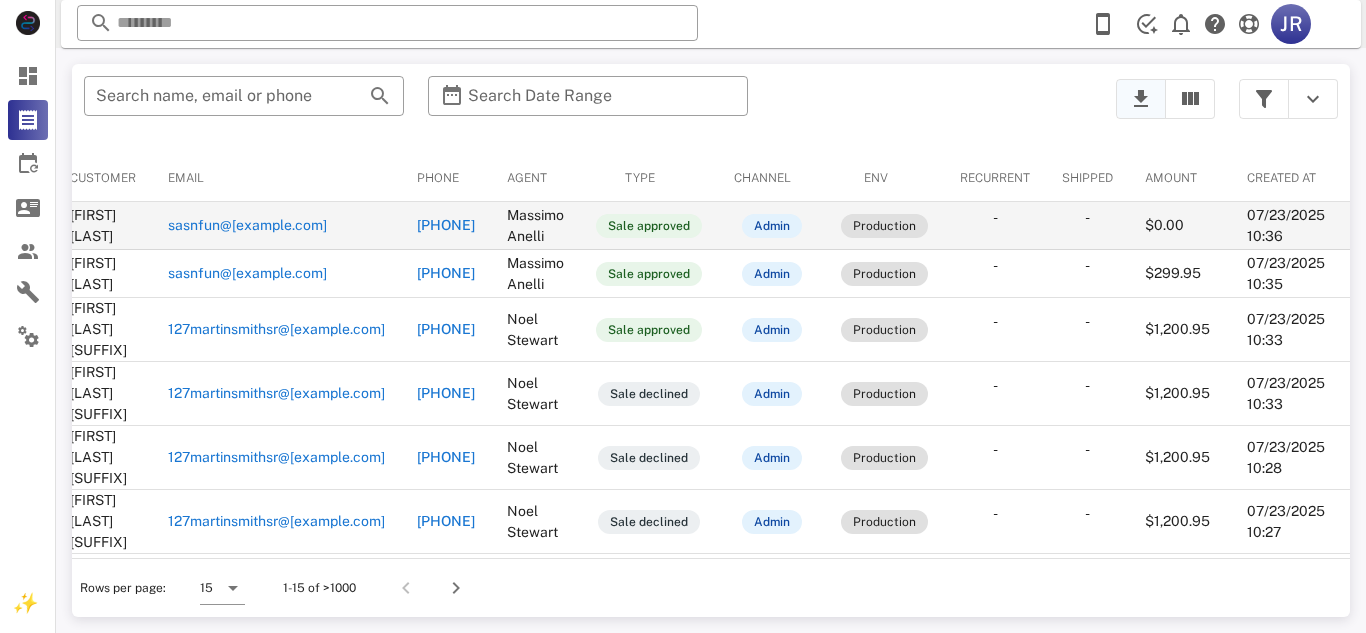 click at bounding box center [1141, 99] 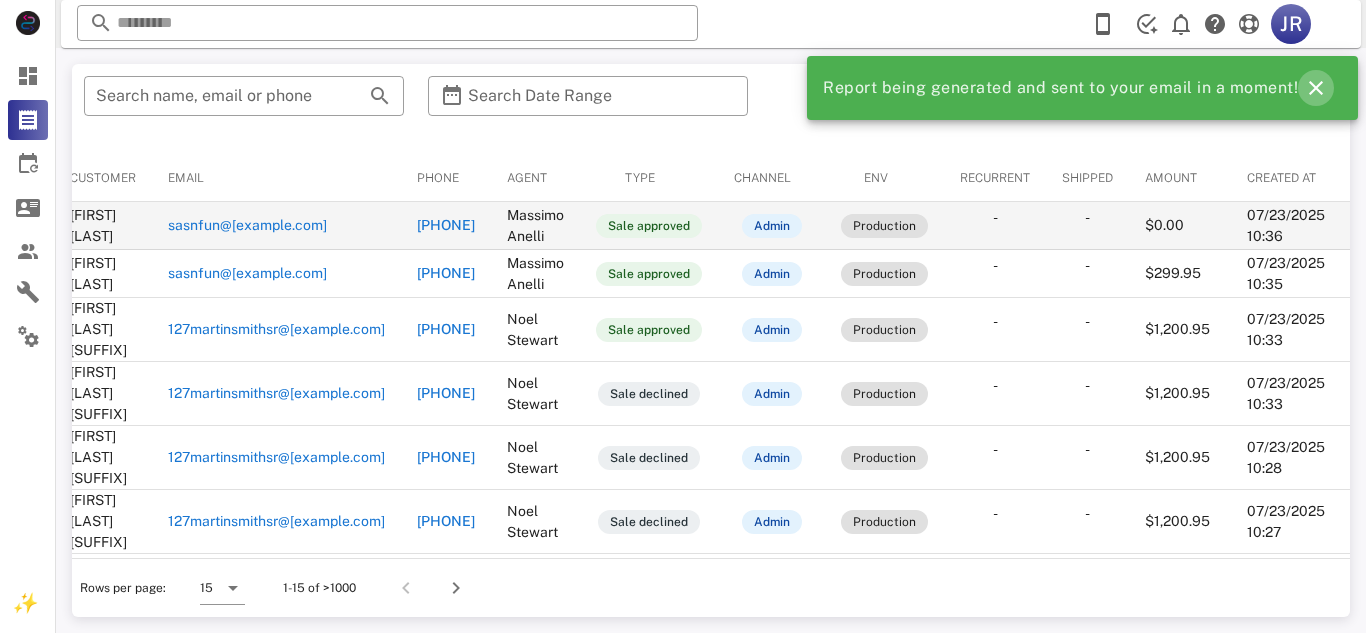 click at bounding box center [1316, 88] 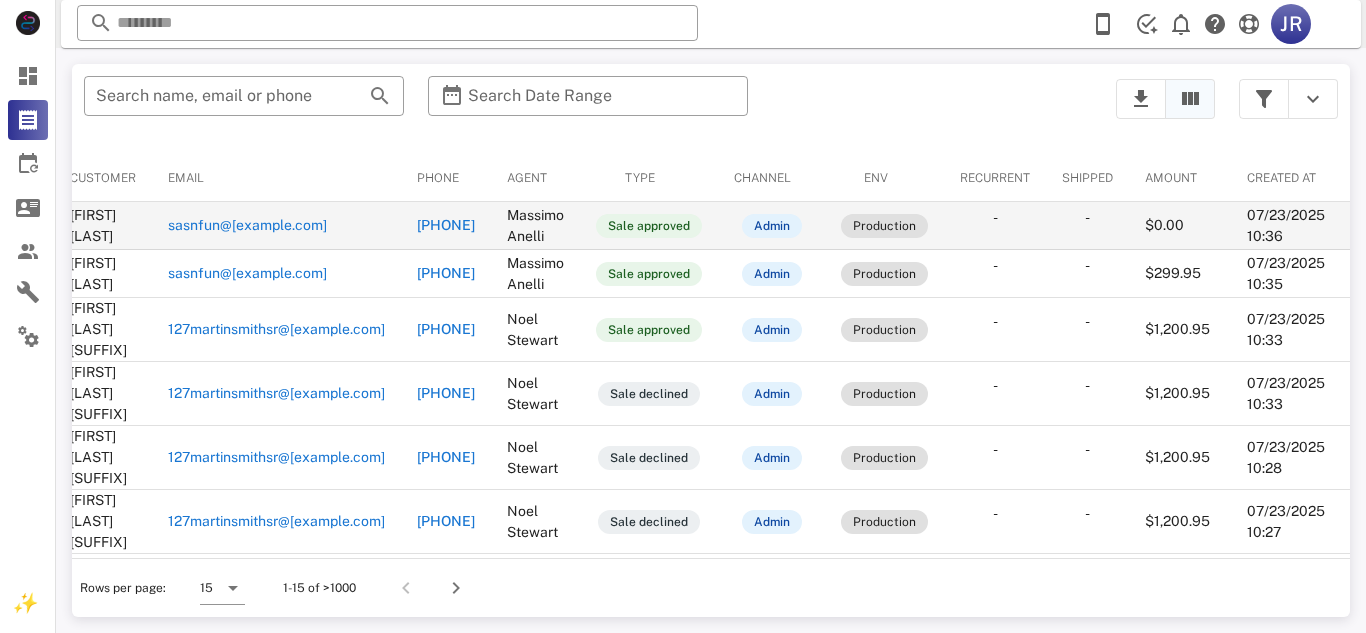 click at bounding box center (1190, 99) 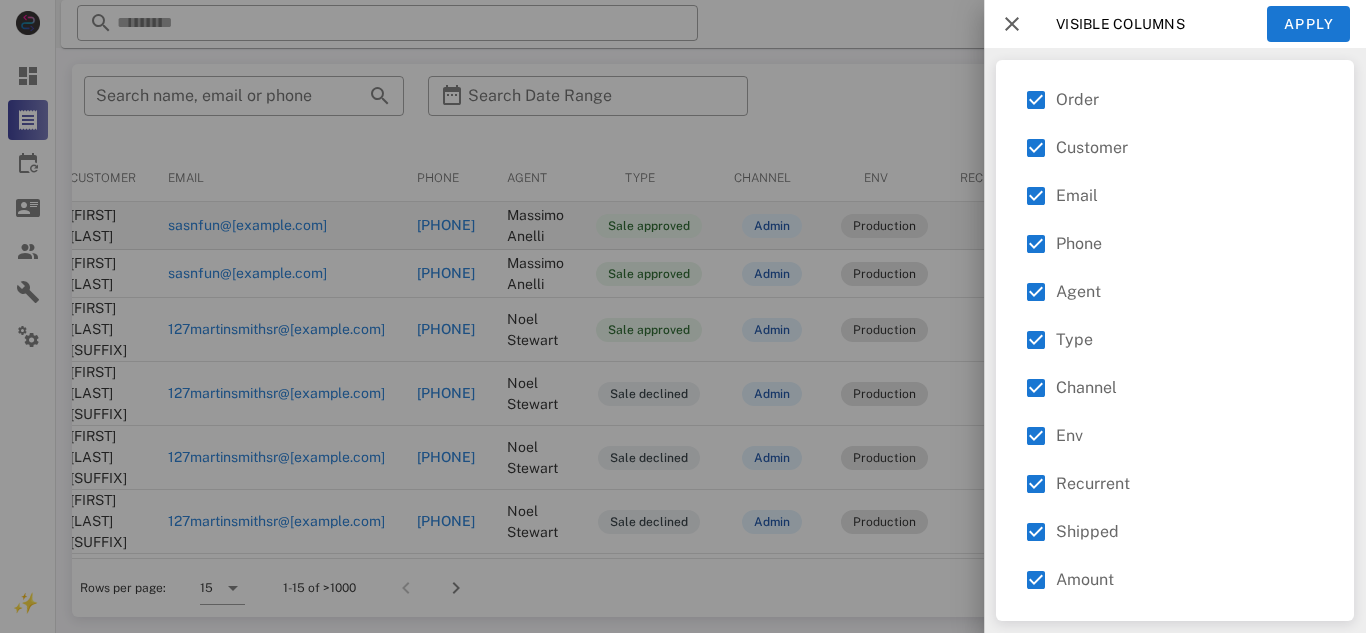 click at bounding box center (683, 316) 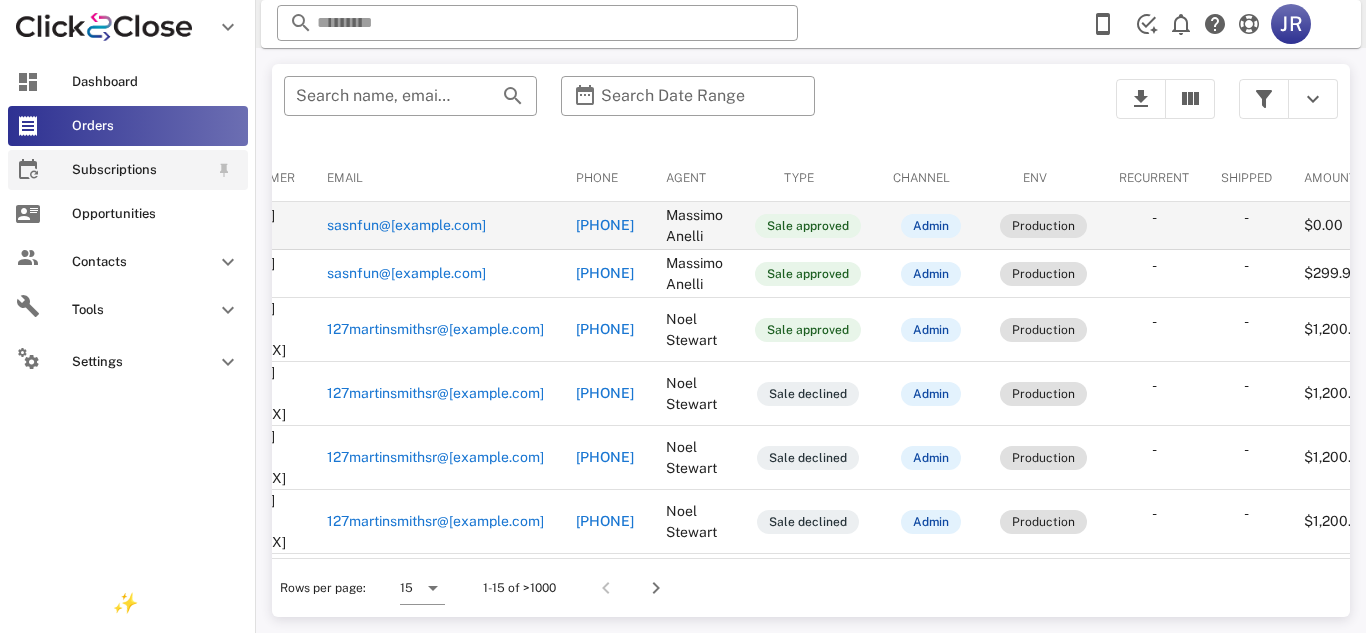 click on "Subscriptions" at bounding box center (140, 170) 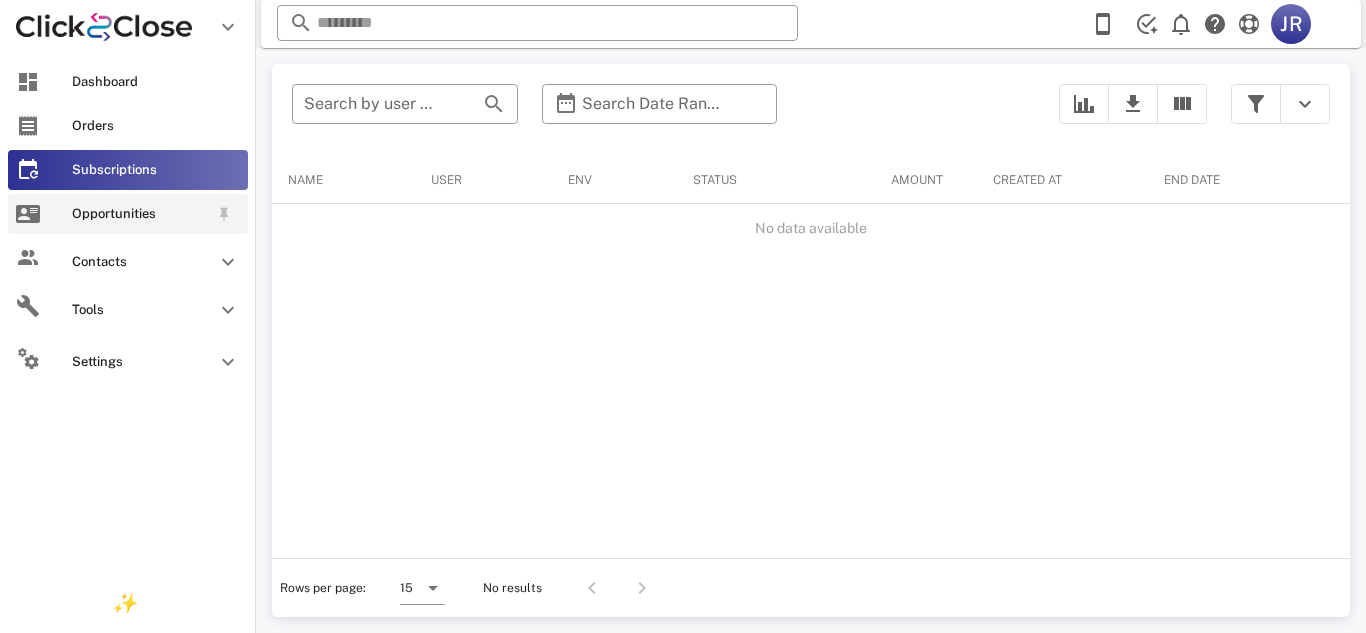 click at bounding box center (28, 214) 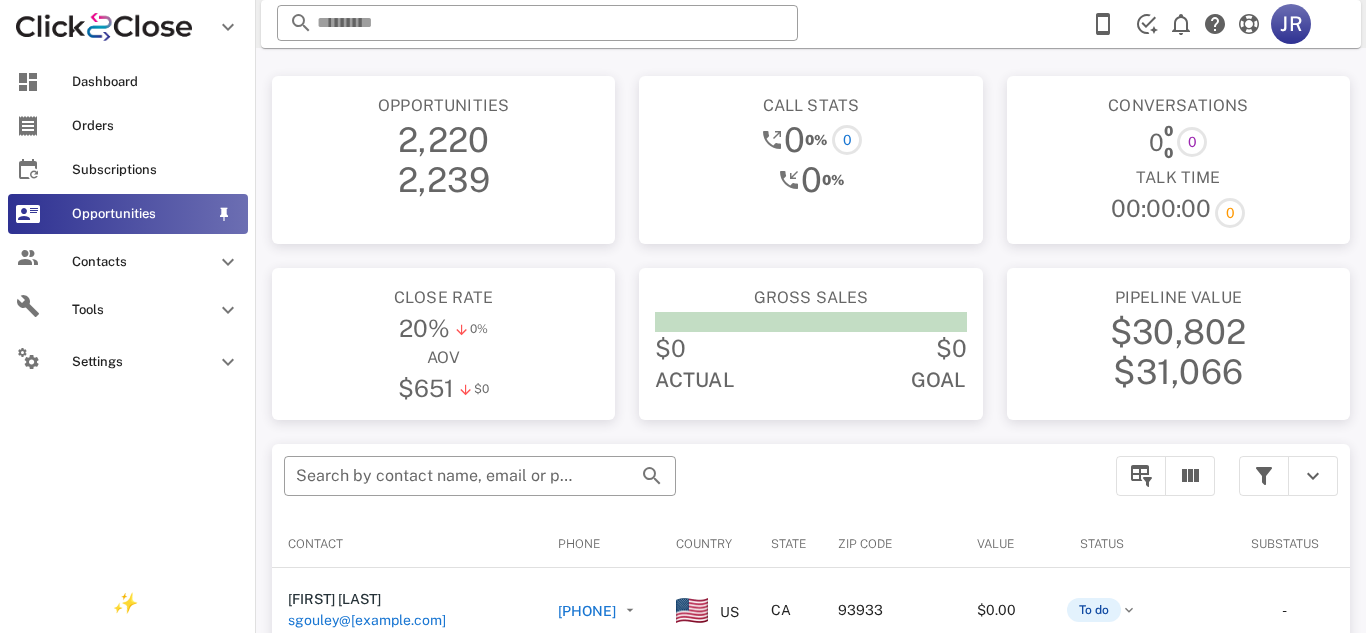 scroll, scrollTop: 0, scrollLeft: 0, axis: both 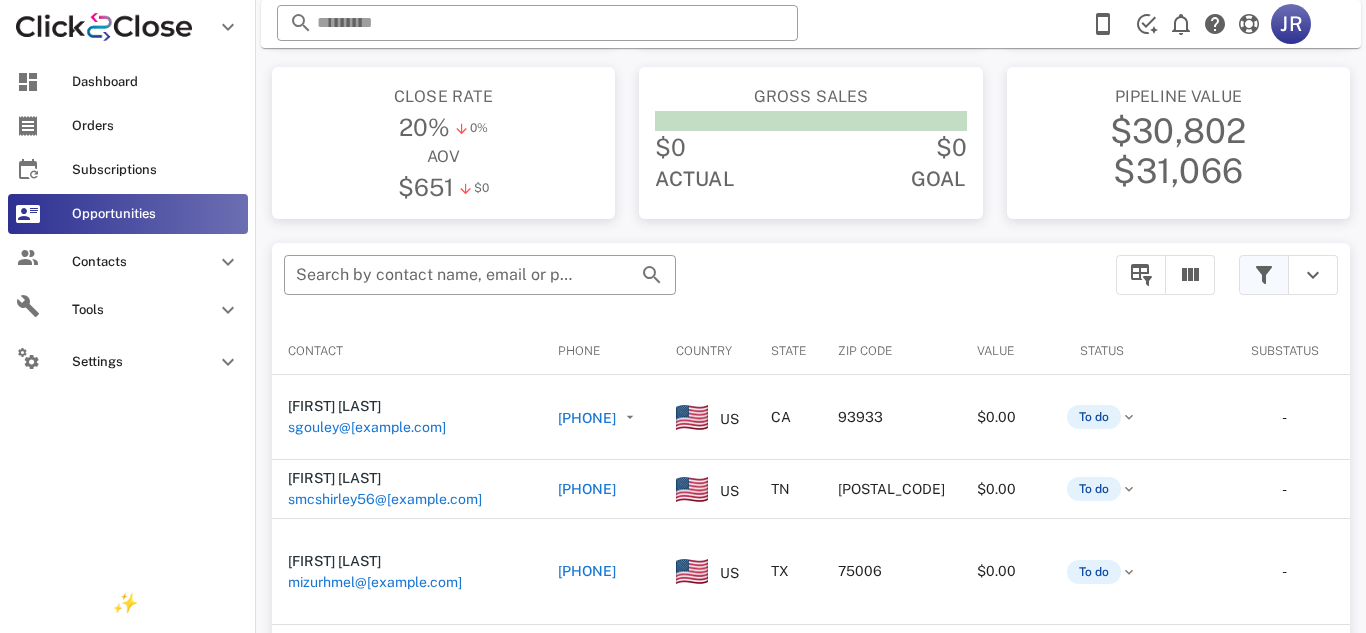 click at bounding box center [1264, 275] 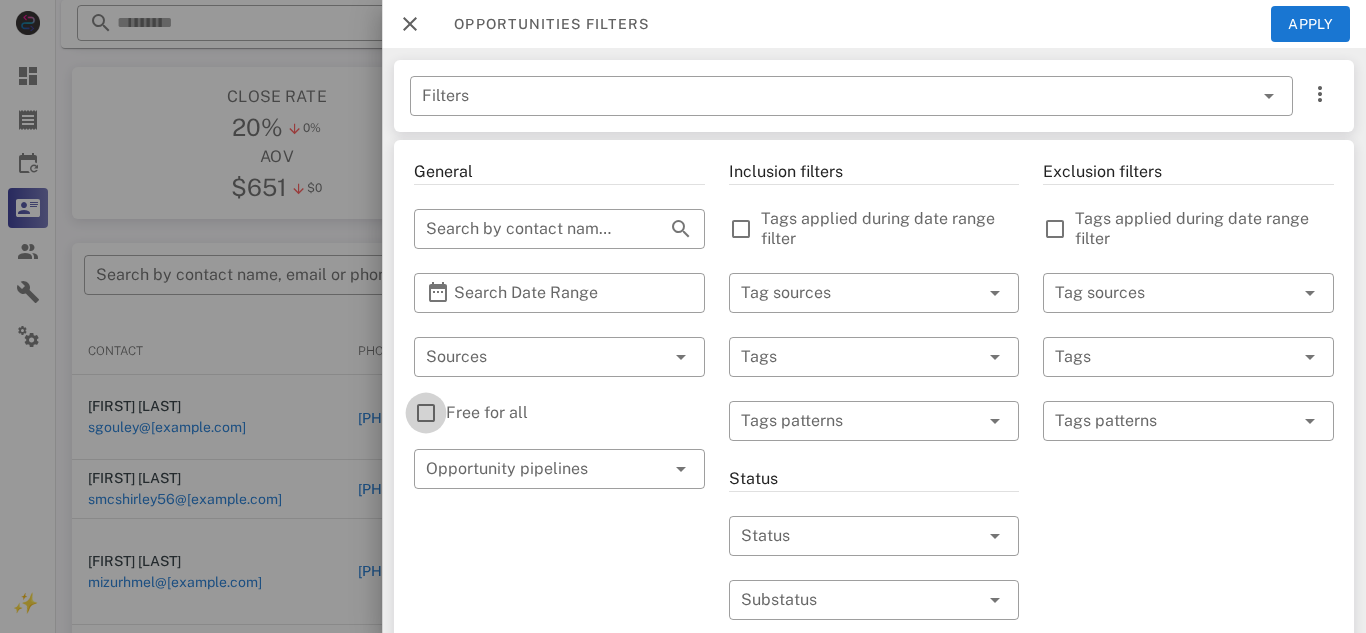 click at bounding box center (426, 413) 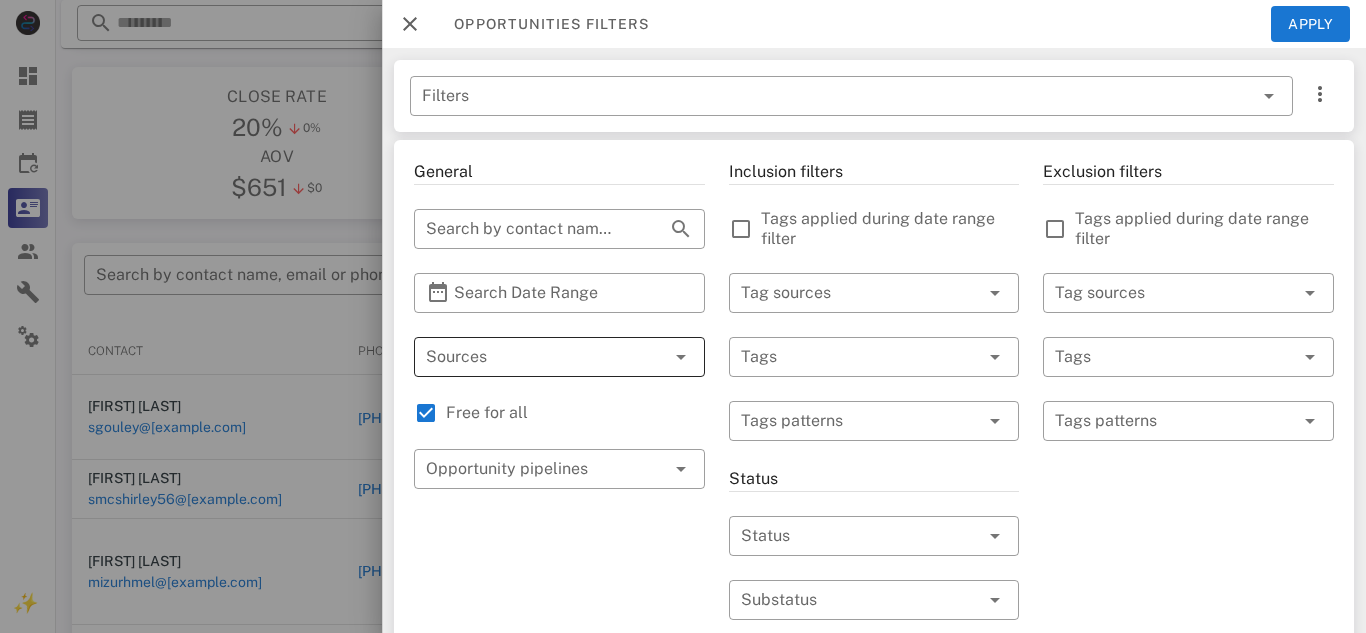 click at bounding box center (681, 357) 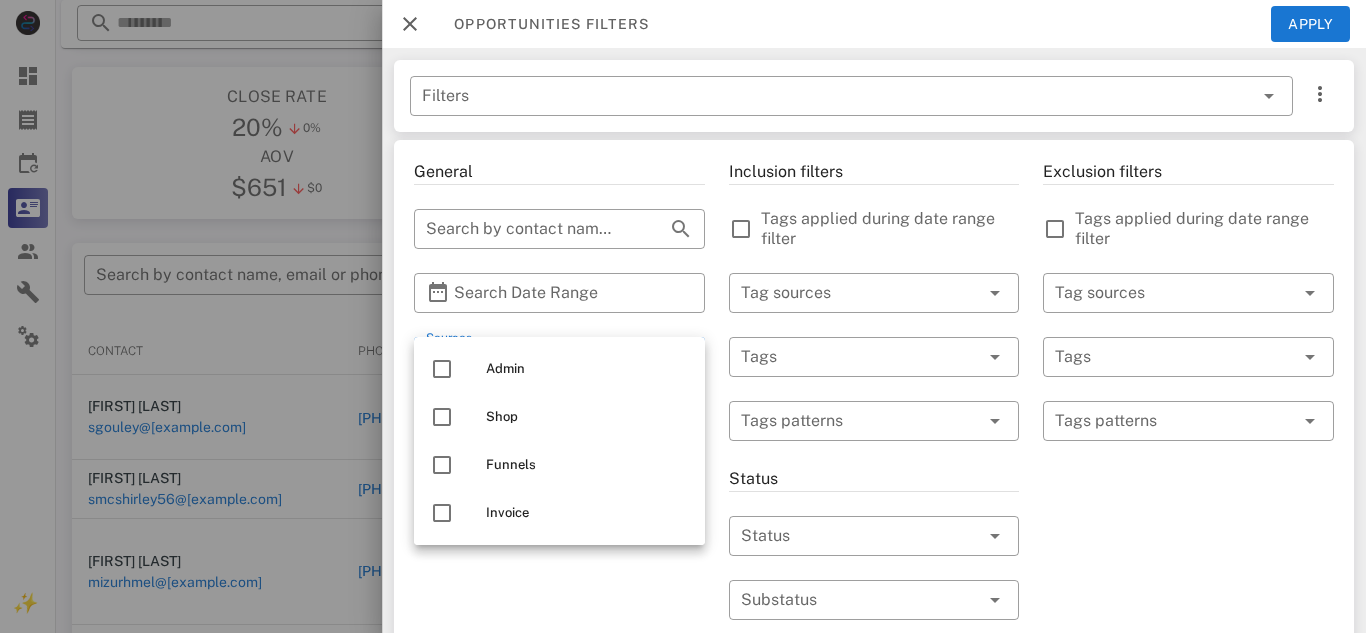 click on "General ​ Search by contact name, email or phone ​ Search Date Range ​ Sources Free for all ​ Opportunity pipelines" at bounding box center [559, 717] 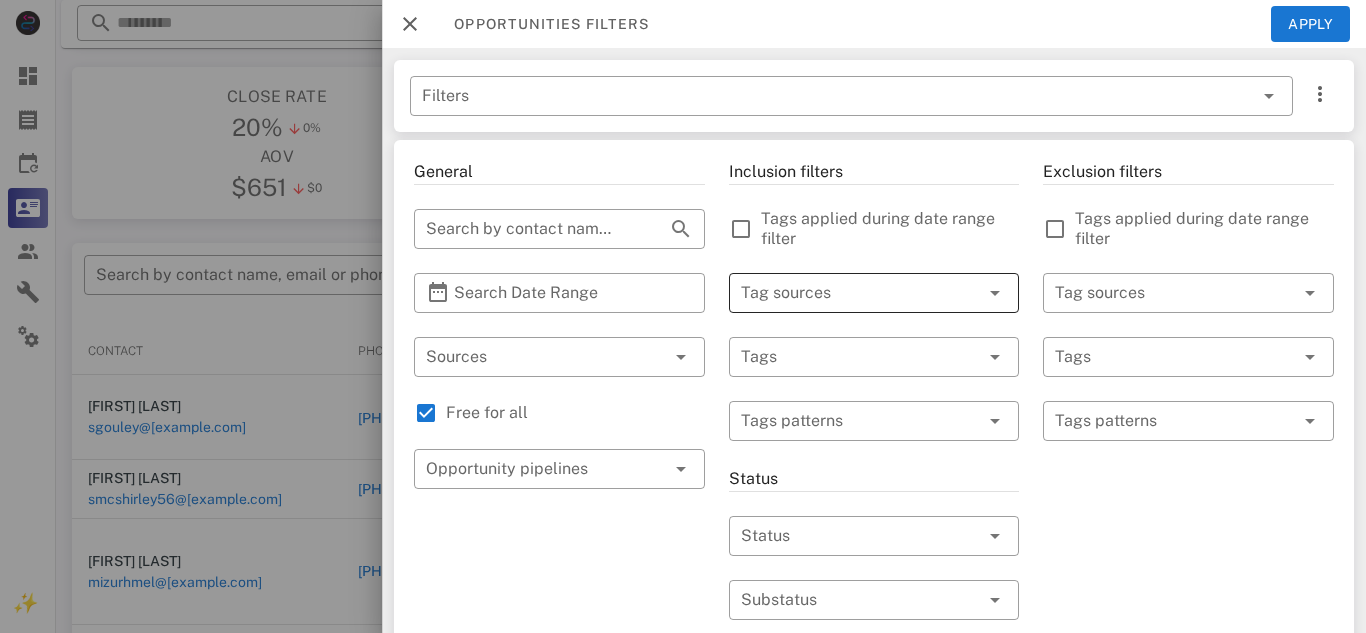 click at bounding box center (995, 293) 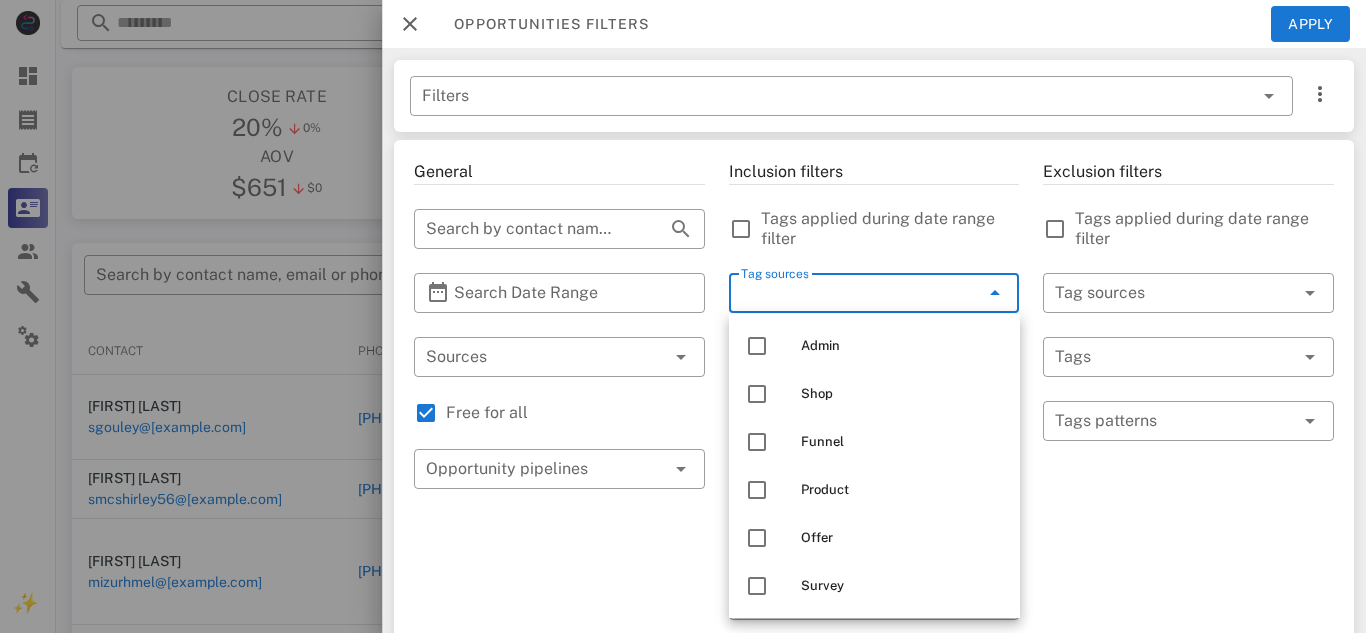 click on "Tag sources" at bounding box center (846, 293) 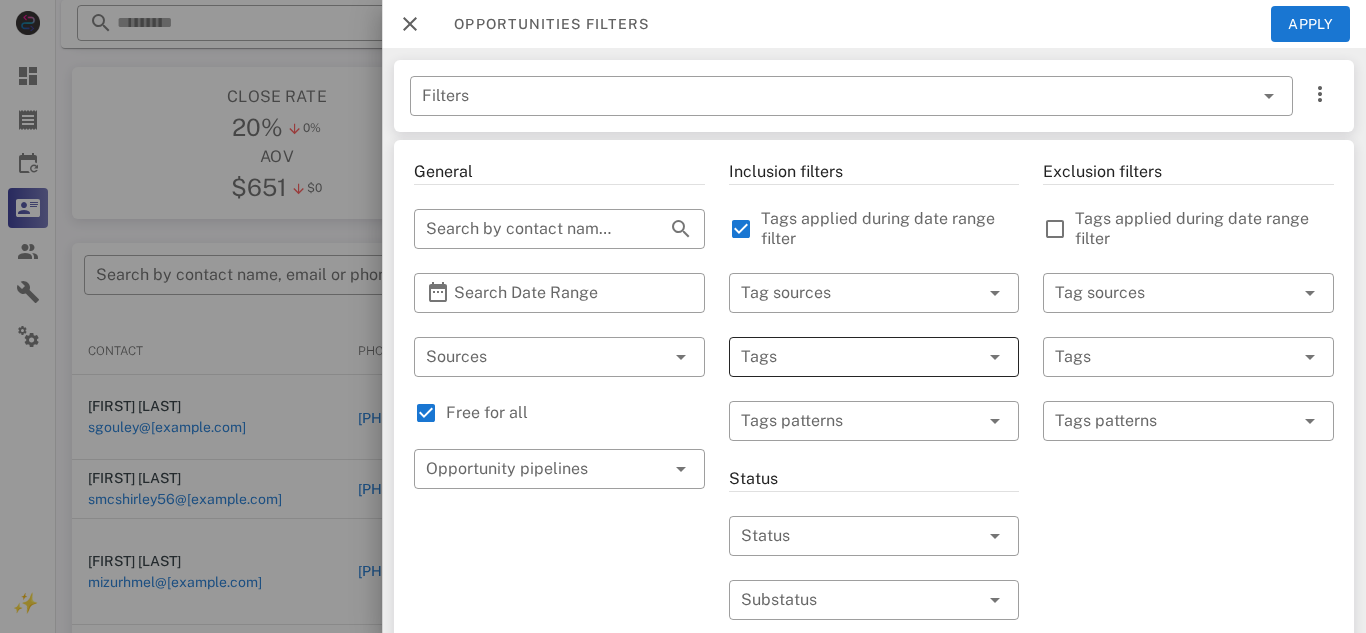 click at bounding box center [846, 357] 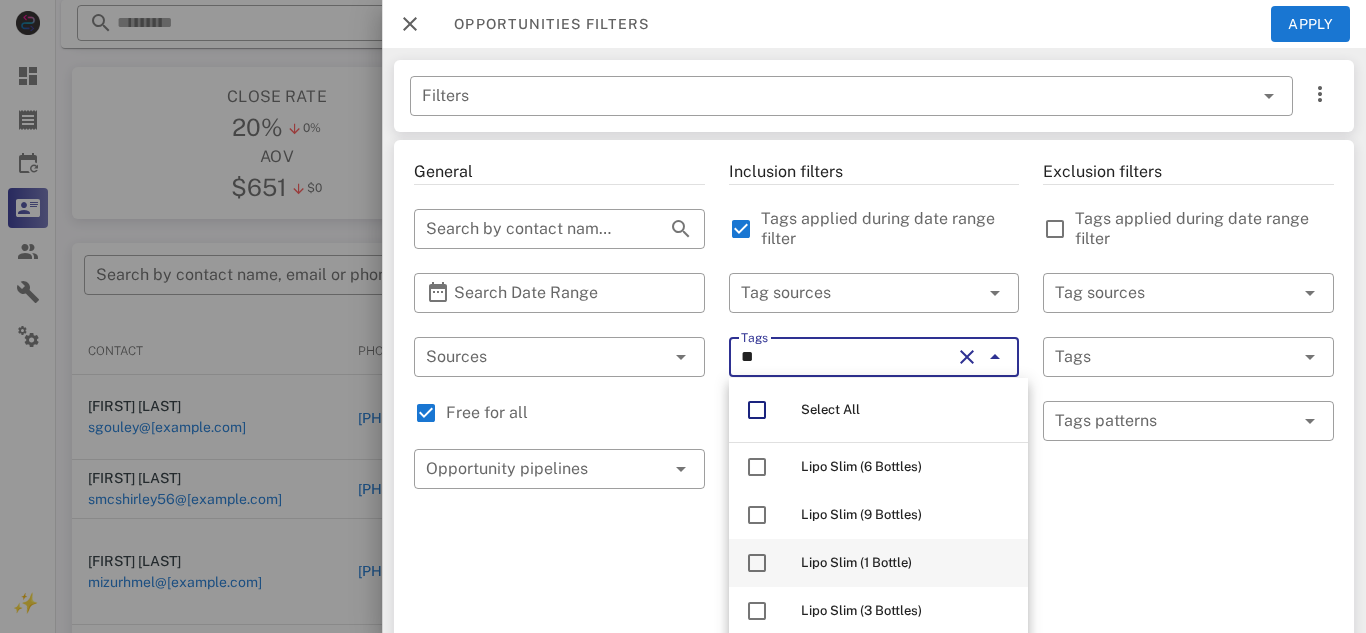 click on "Lipo Slim (1 Bottle)" at bounding box center (906, 563) 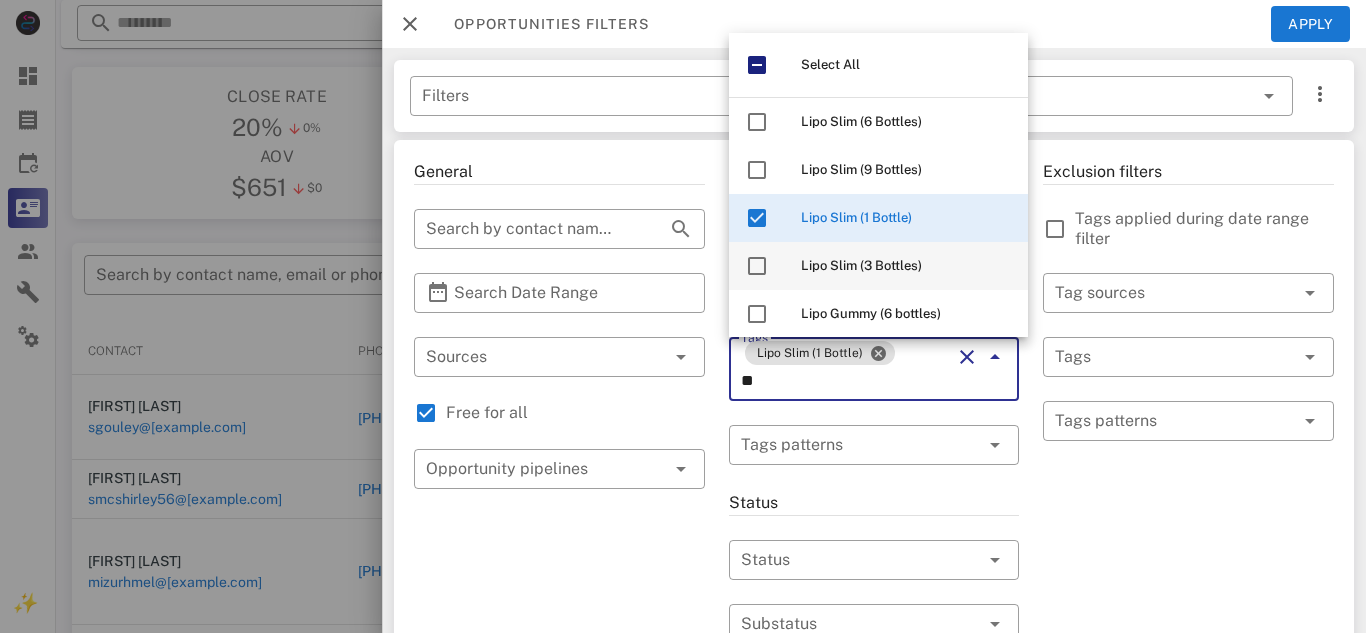 click on "Lipo Slim (3 Bottles)" at bounding box center (861, 265) 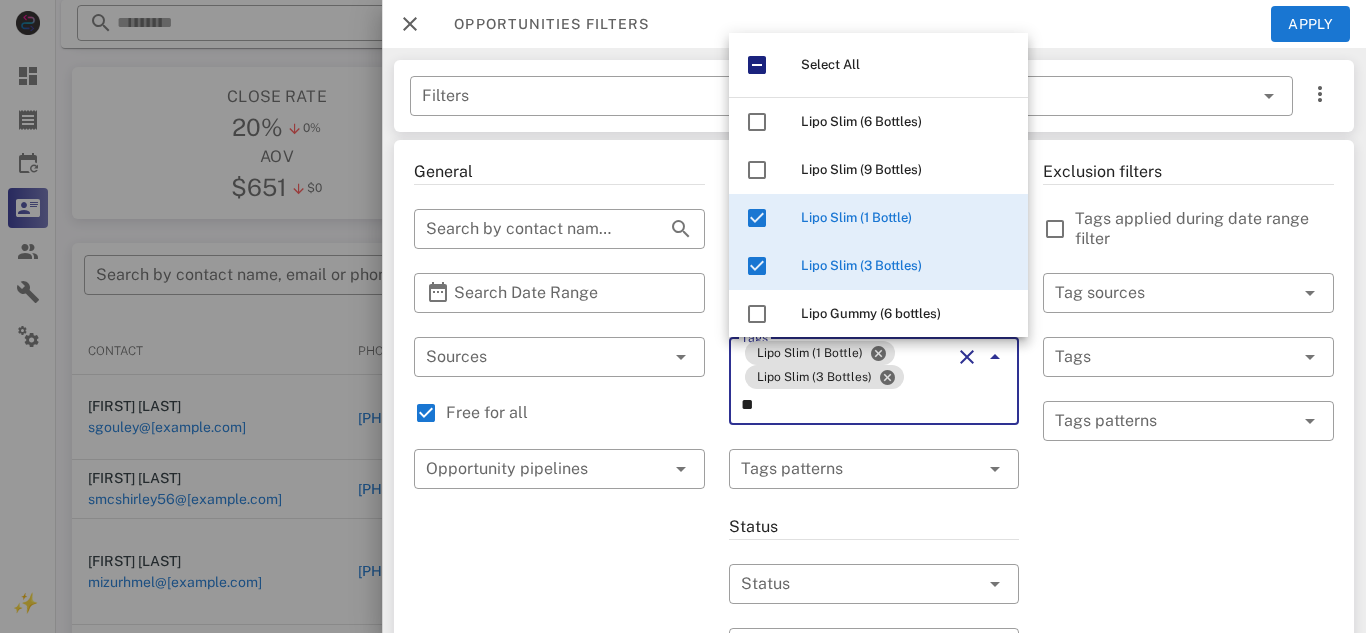 click on "**" at bounding box center [846, 405] 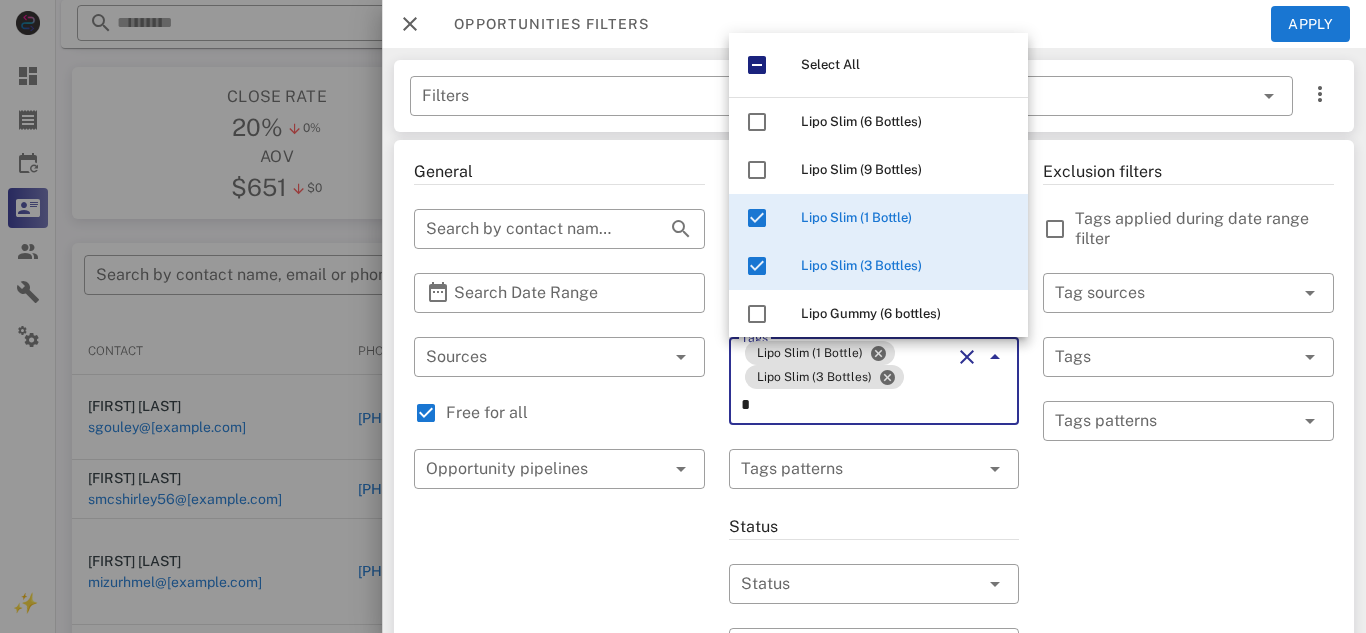 type 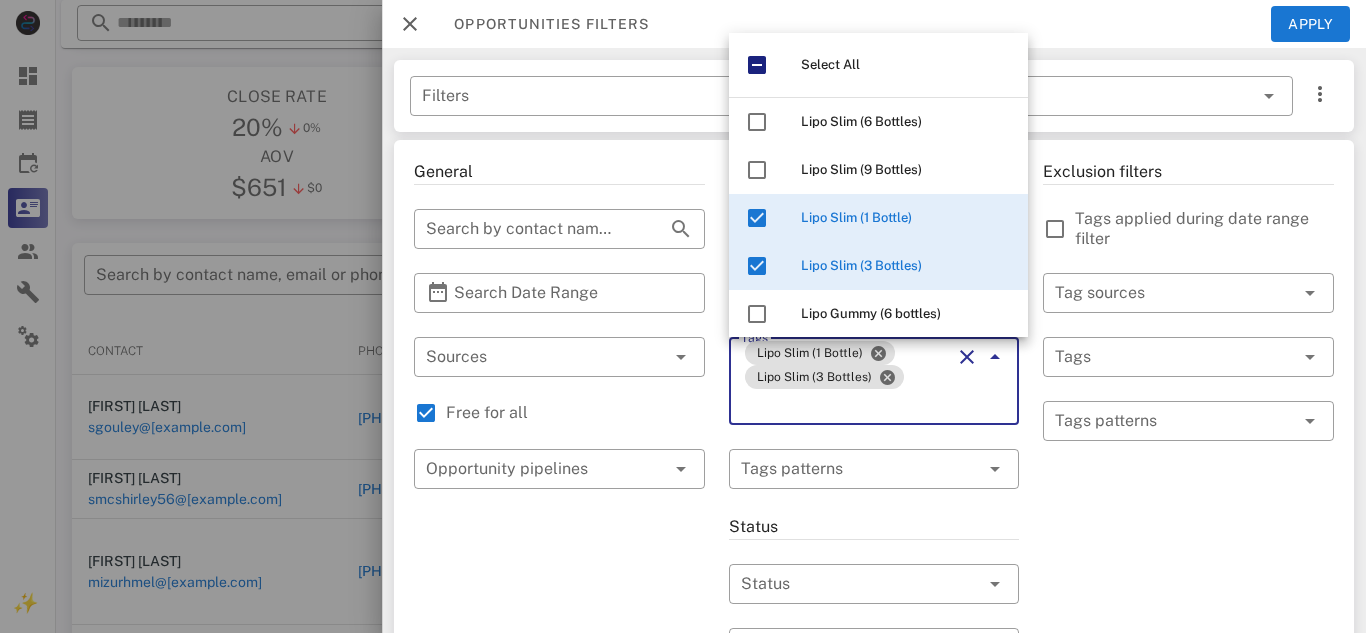click at bounding box center (1188, 452) 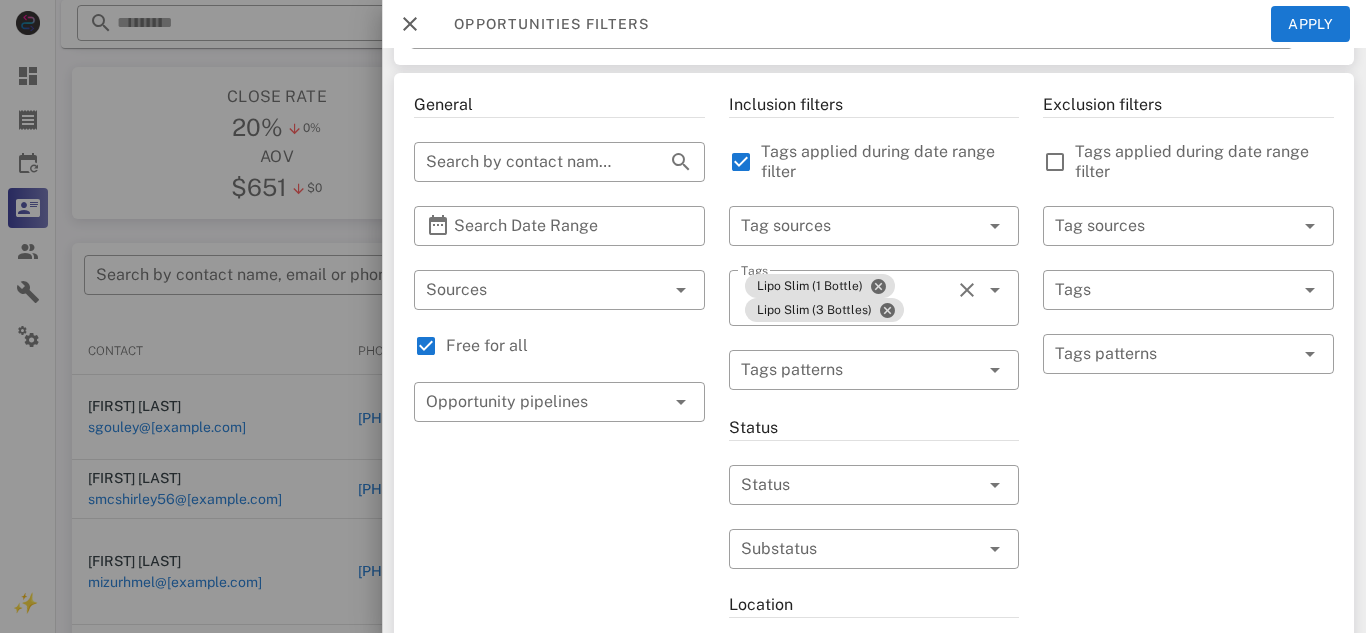 scroll, scrollTop: 66, scrollLeft: 0, axis: vertical 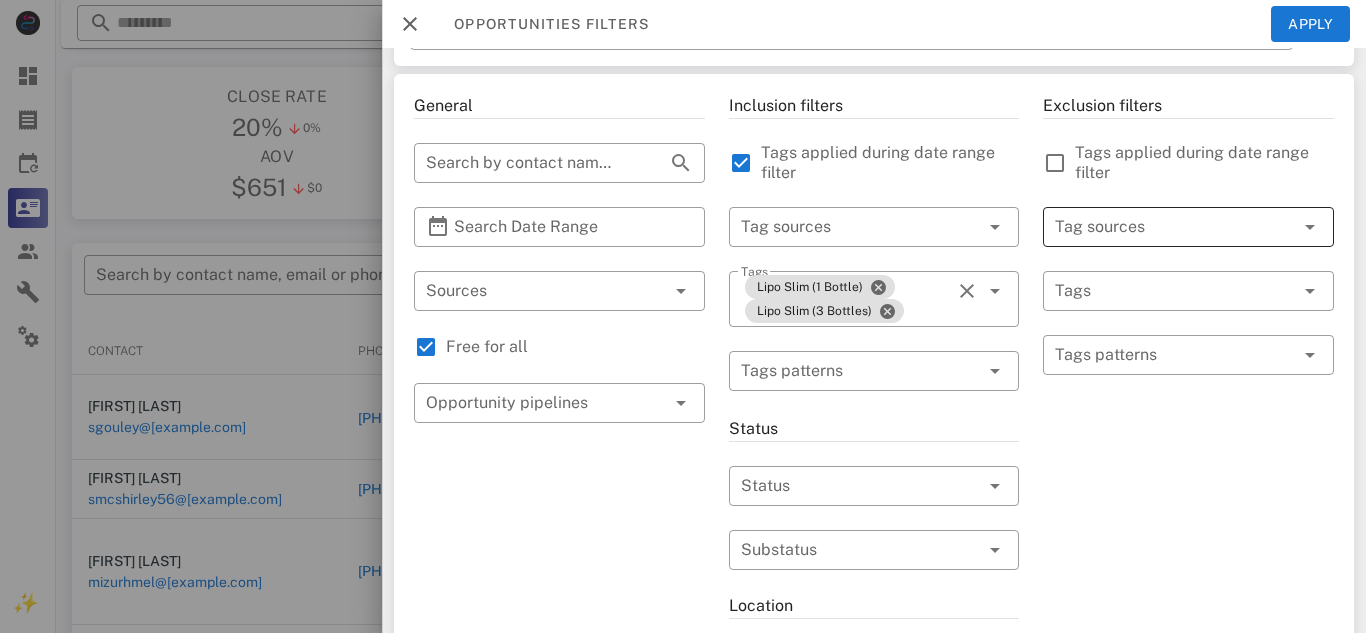 click at bounding box center (1308, 227) 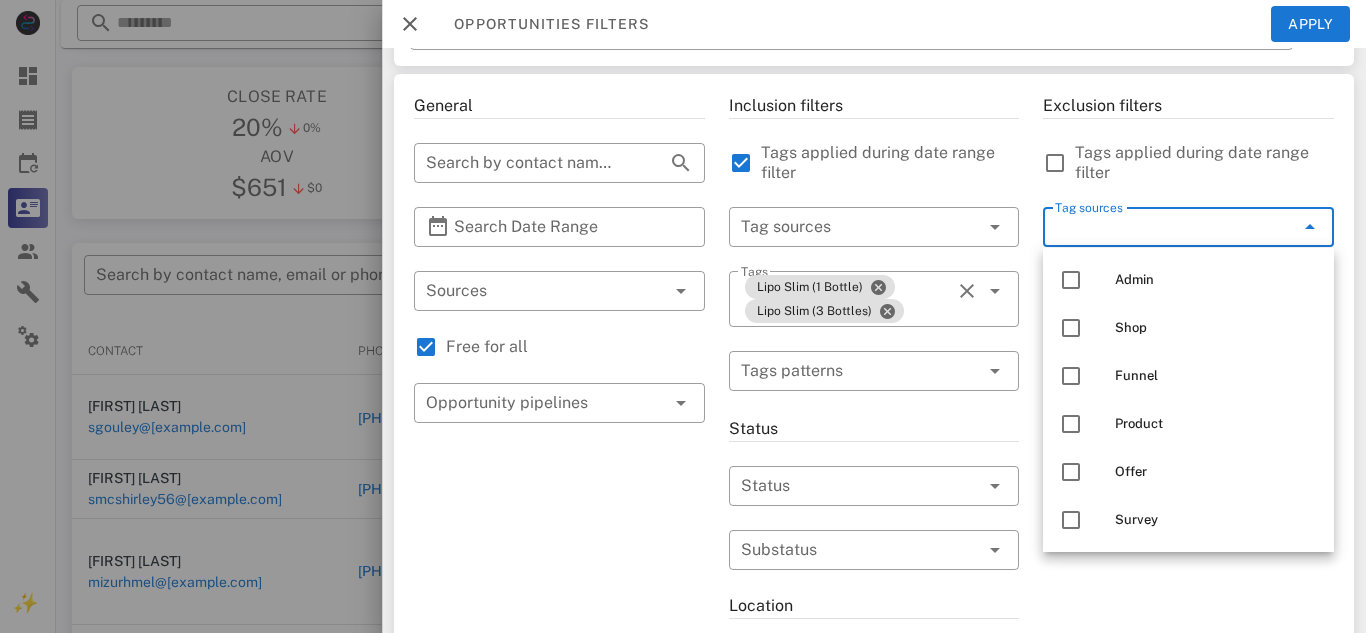 click on "Tags applied during date range filter" at bounding box center [1204, 163] 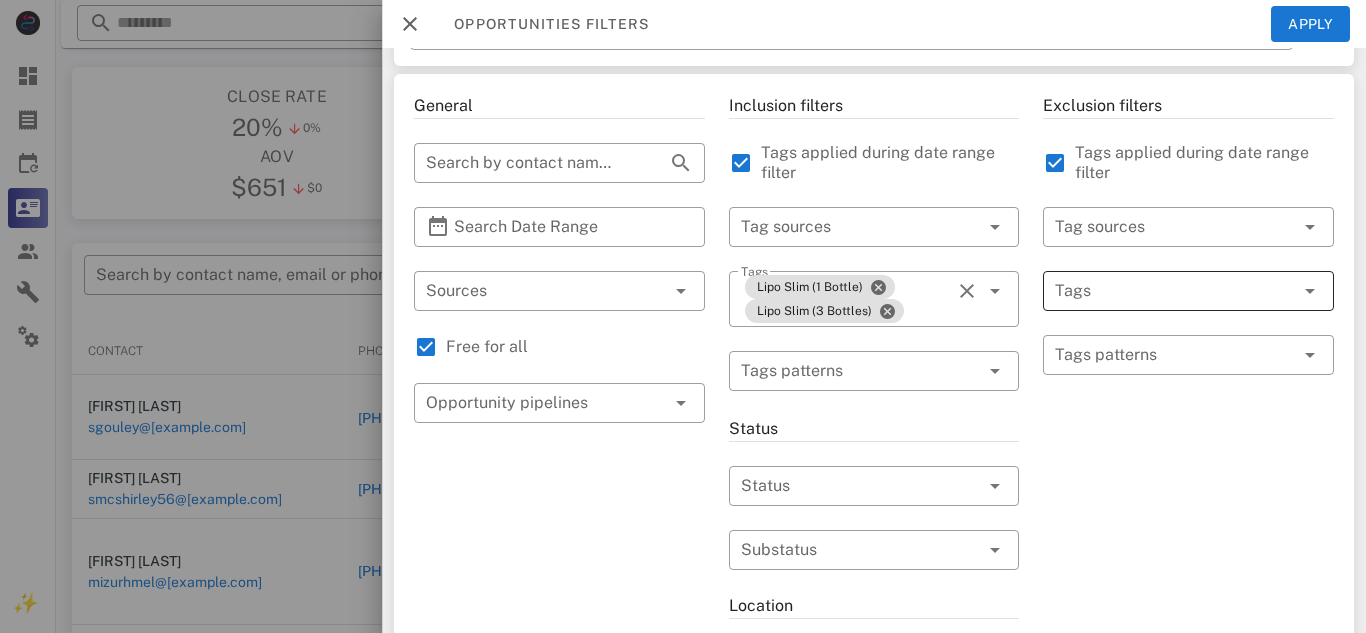 click on "Tags" at bounding box center (1188, 291) 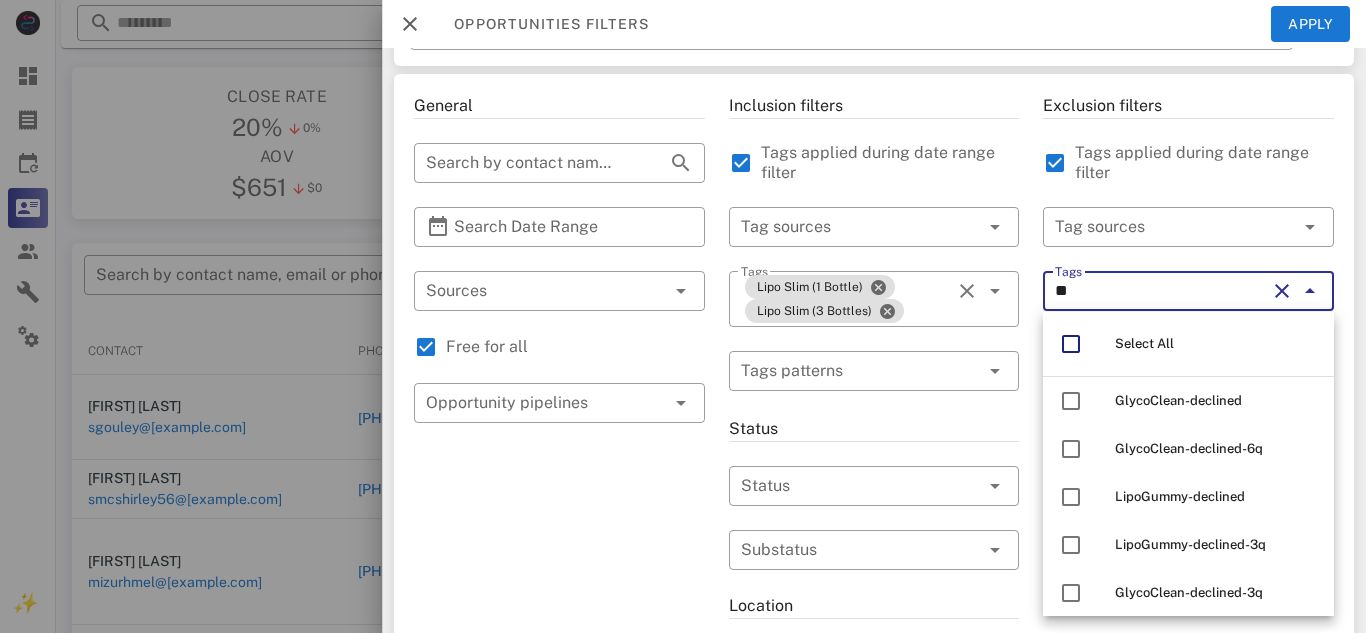 type on "*" 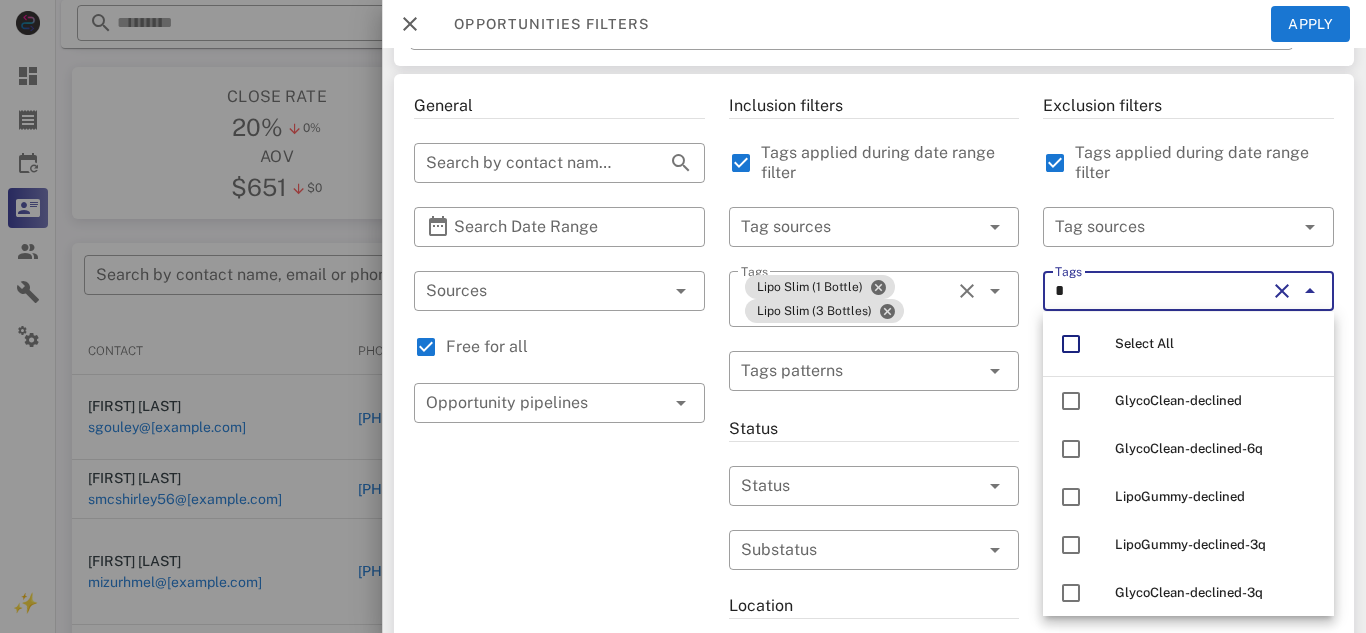 type 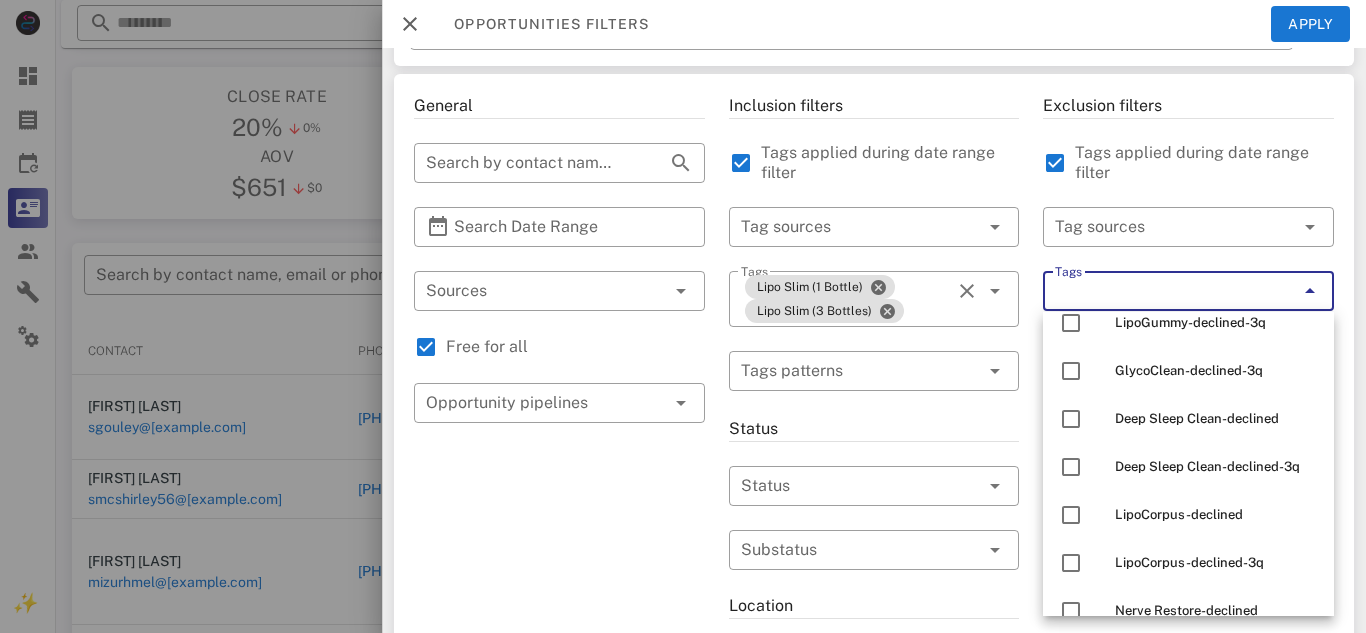 scroll, scrollTop: 226, scrollLeft: 0, axis: vertical 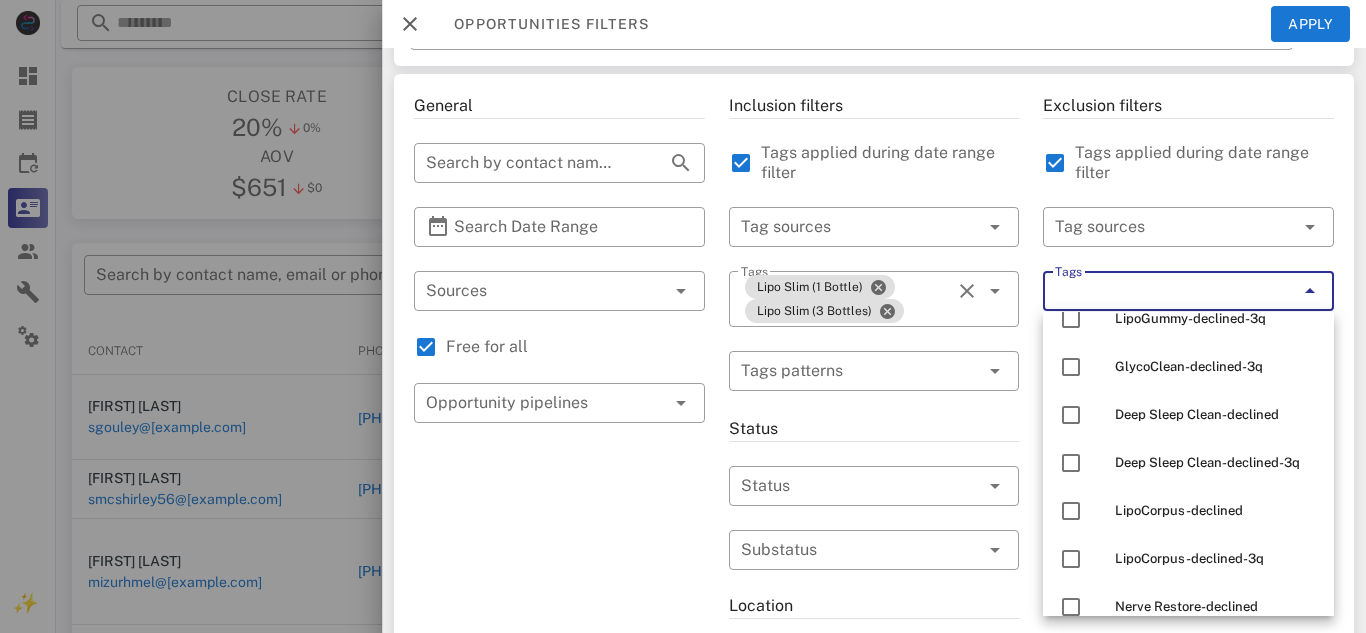 click on "Tags applied during date range filter" at bounding box center [1204, 163] 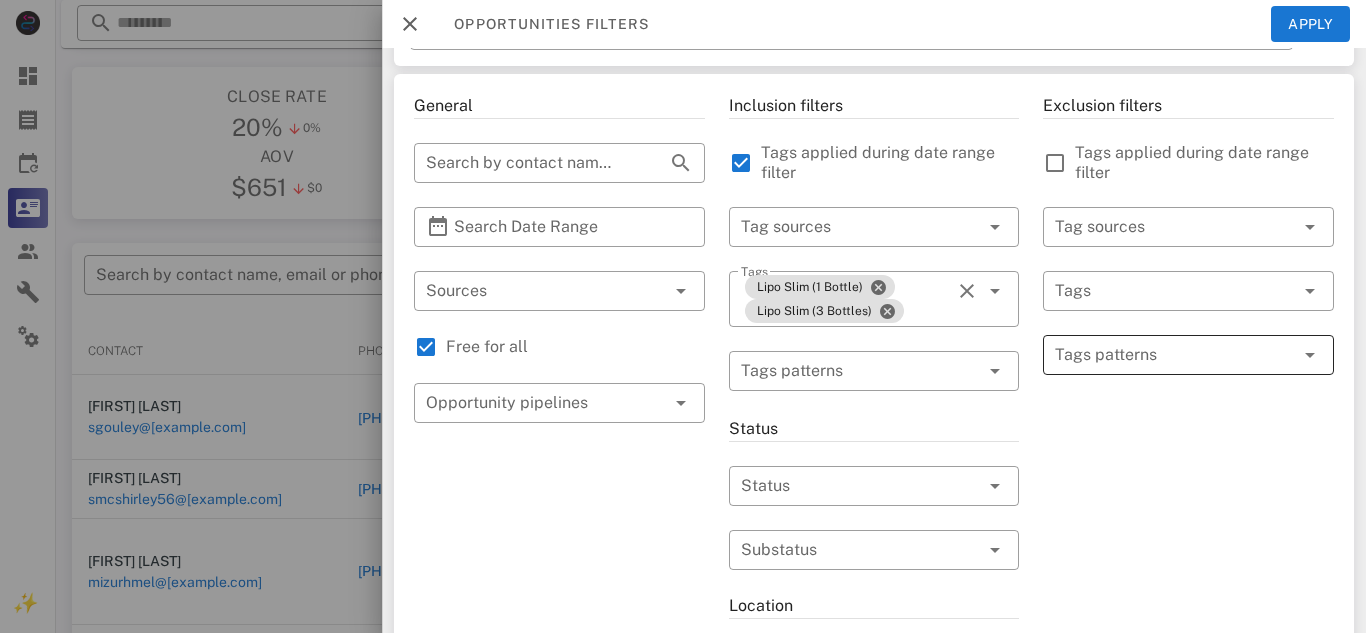 click at bounding box center (1174, 355) 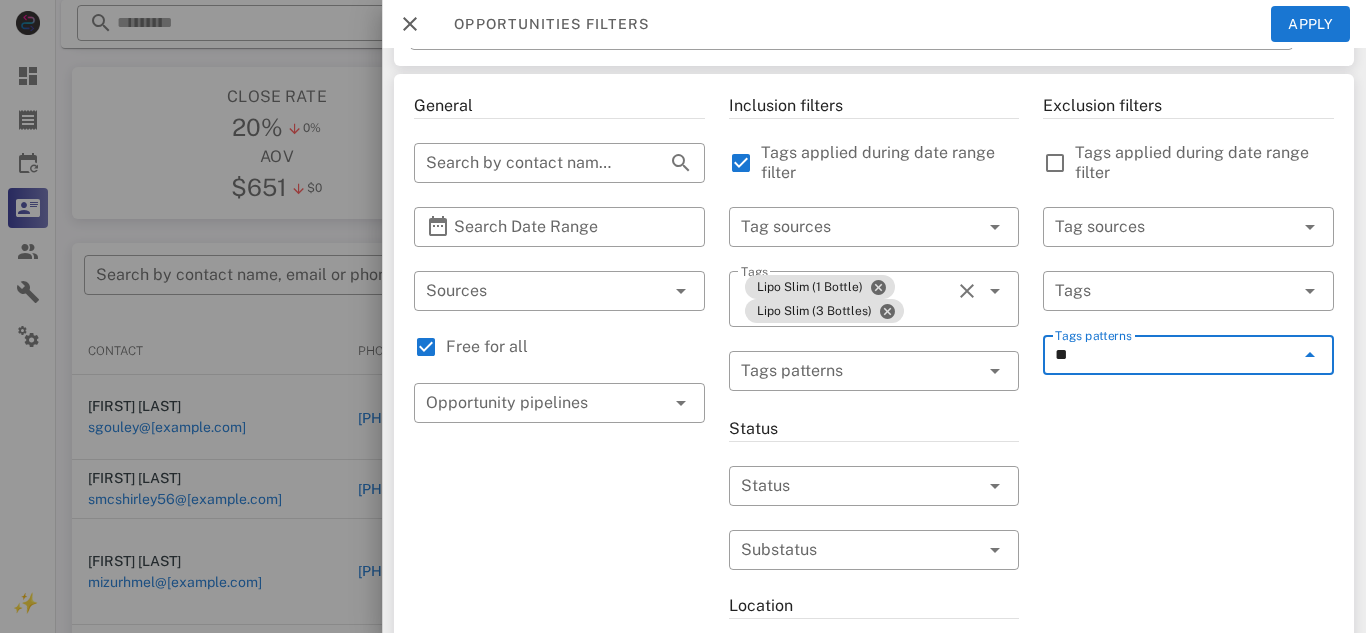 type on "*" 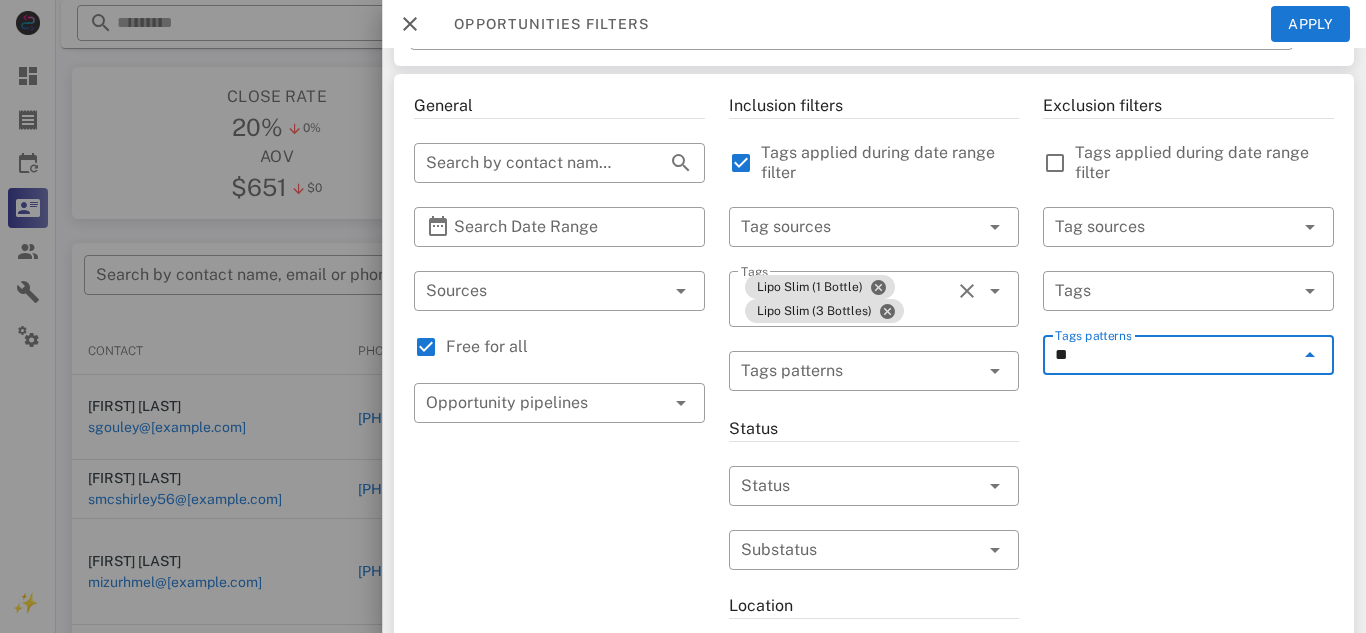 type on "*" 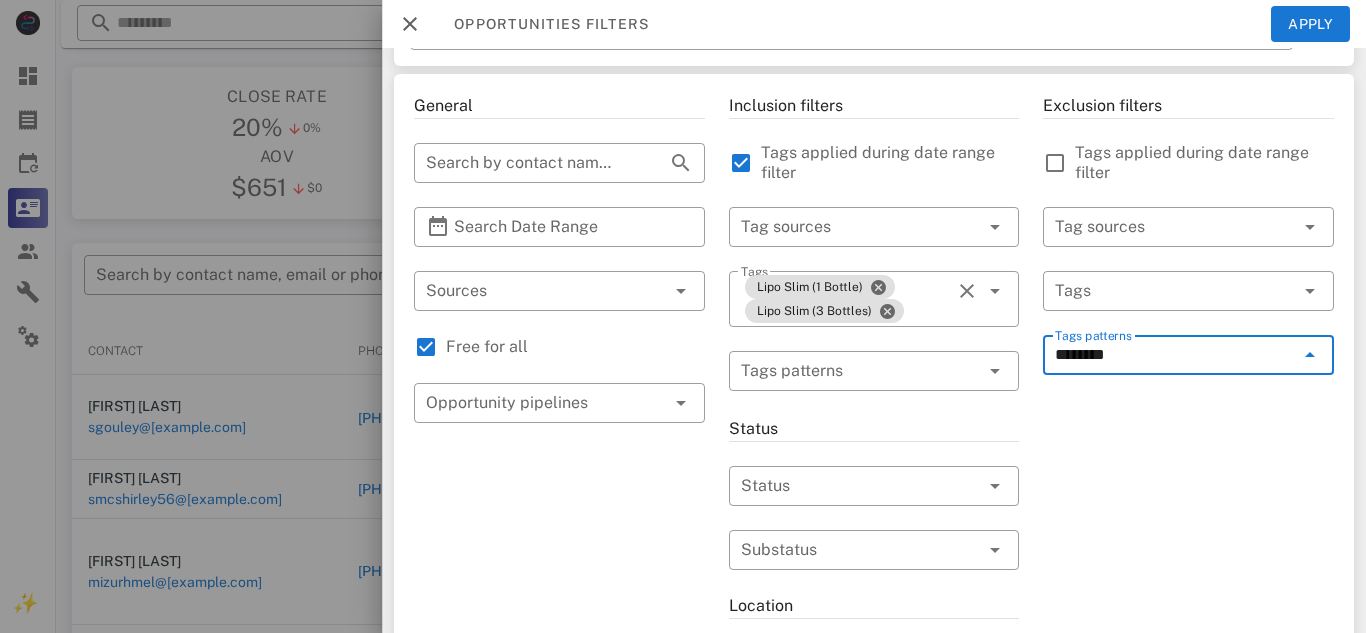 click on "********" at bounding box center (1174, 355) 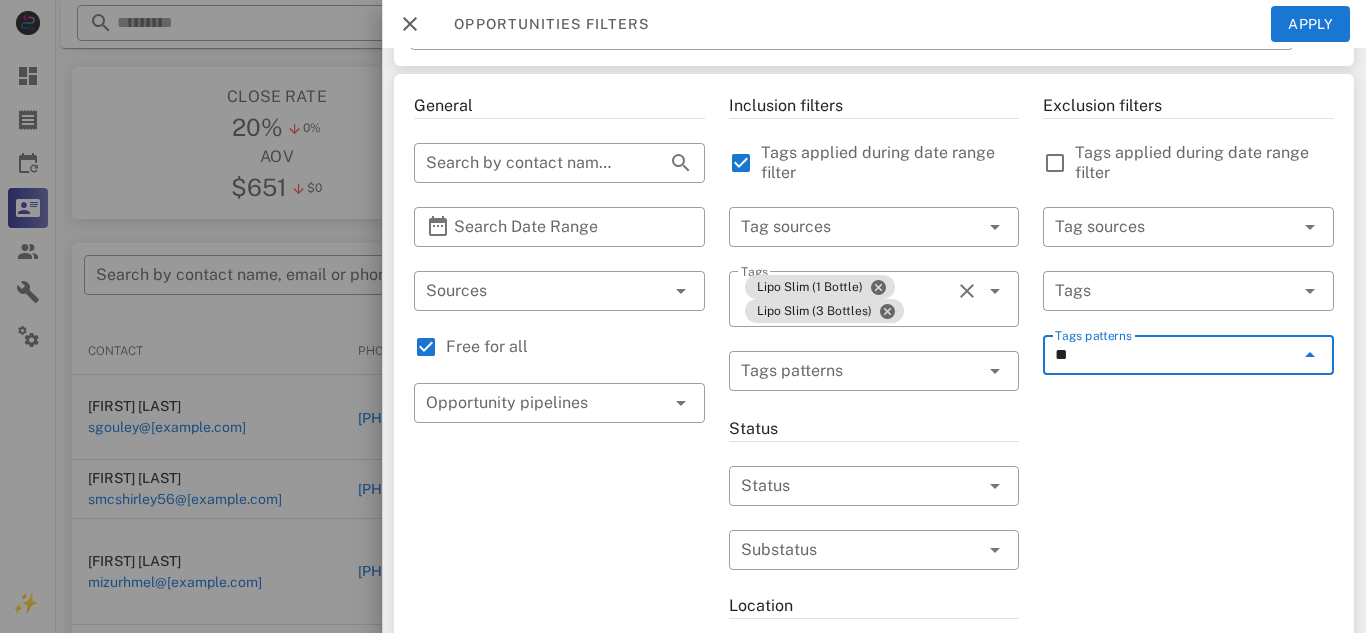 type on "*" 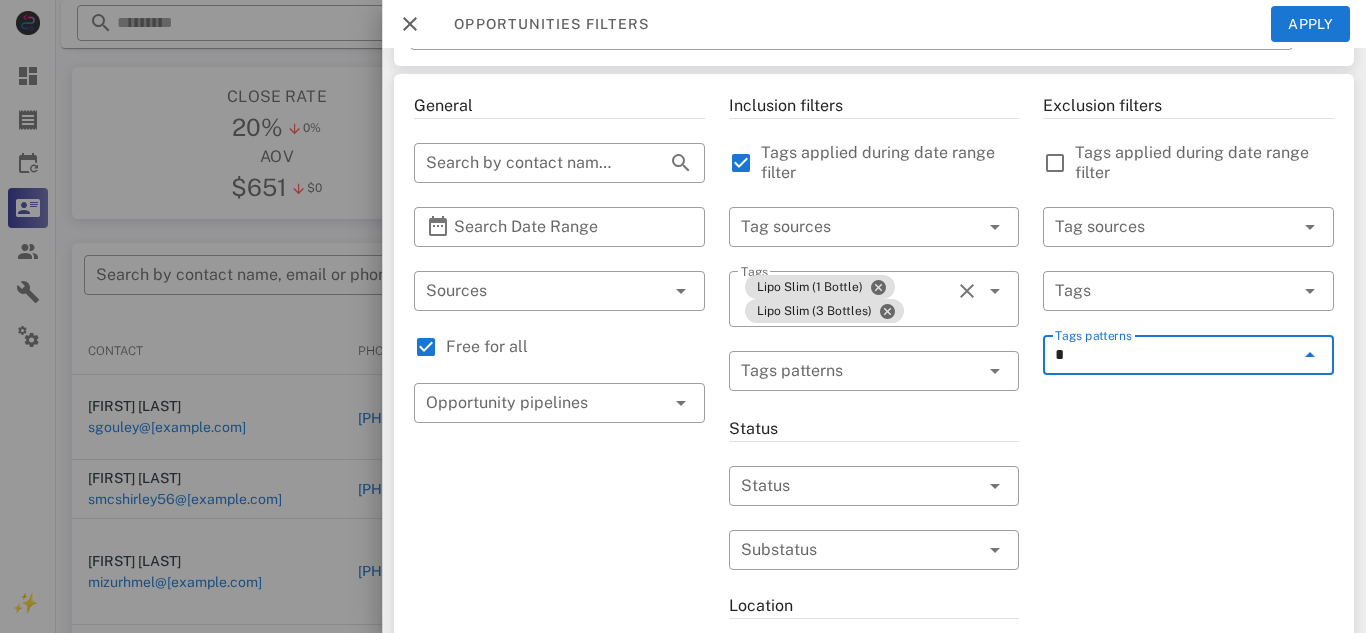 type 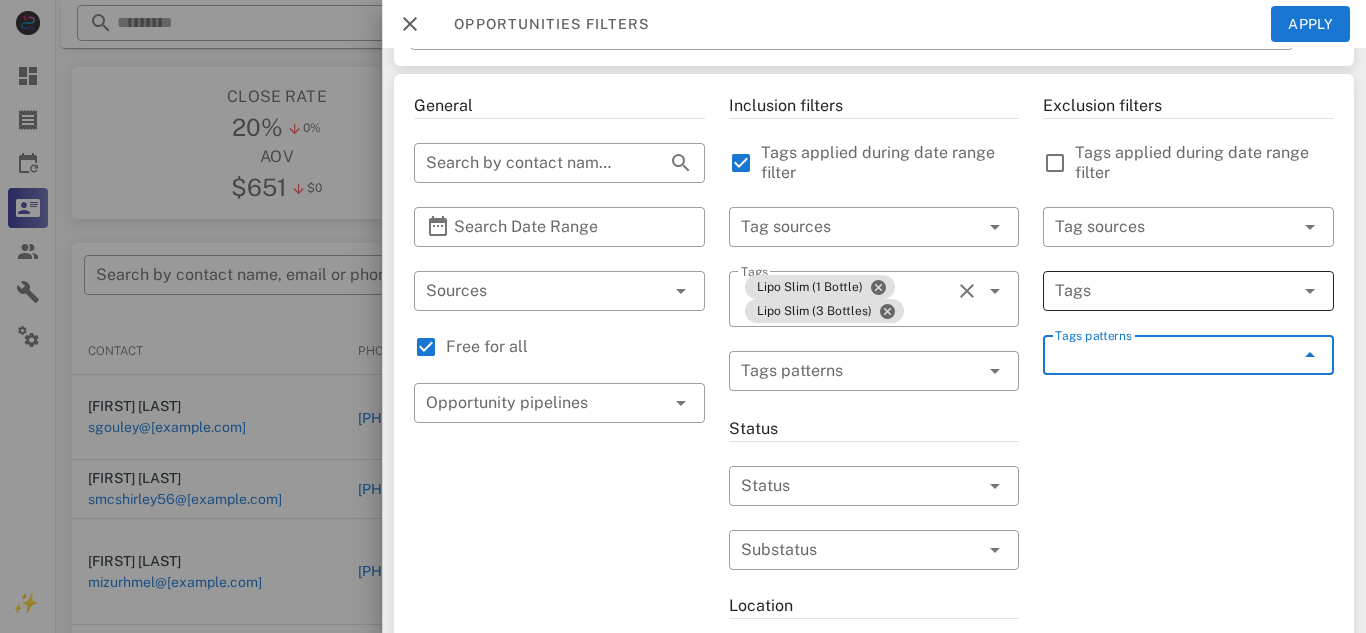 click at bounding box center (1282, 291) 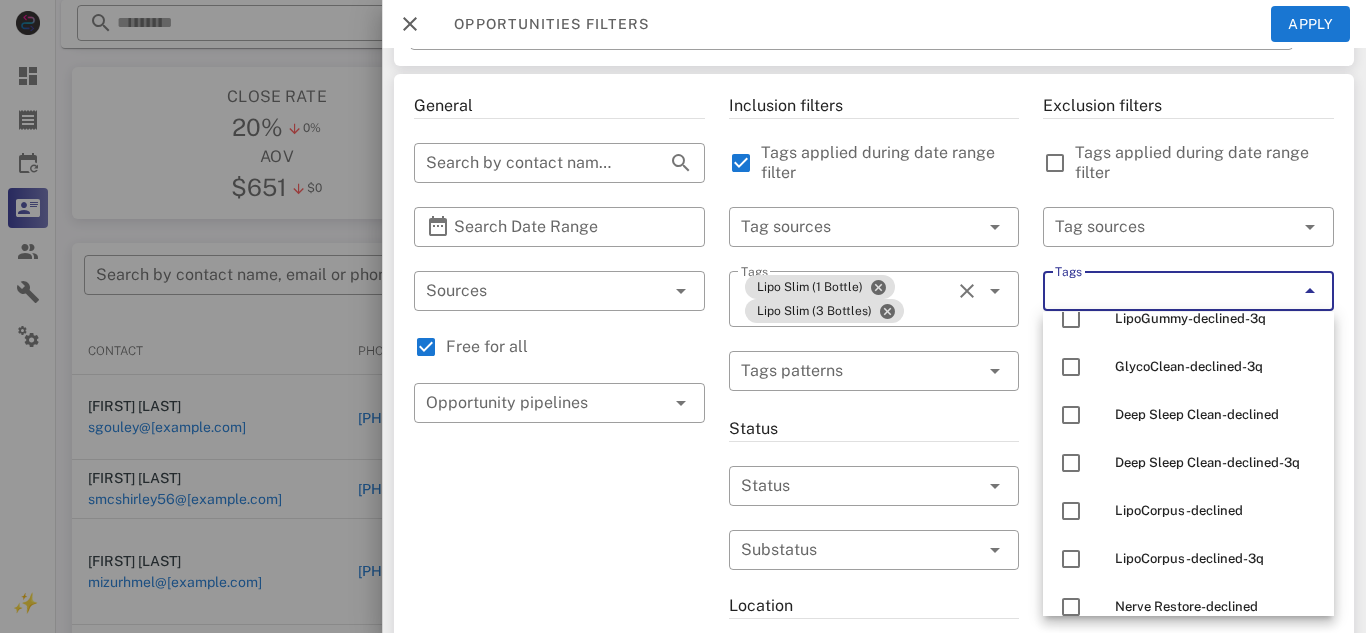 type on "*" 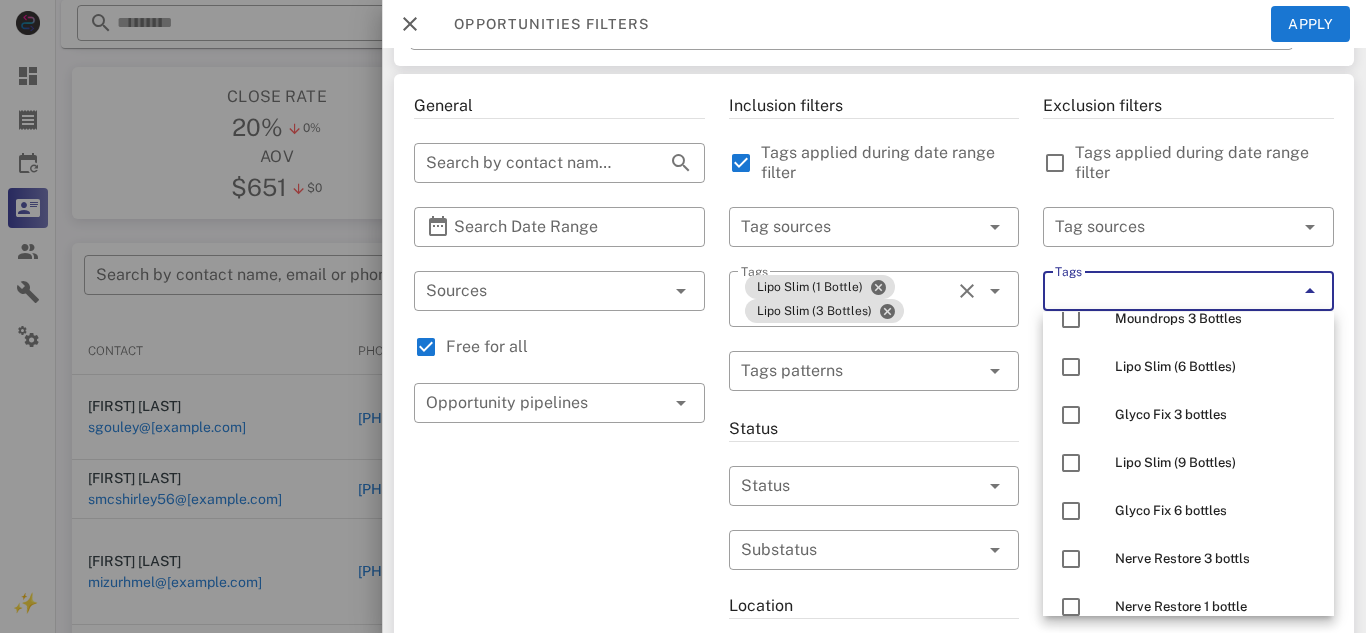 type on "*" 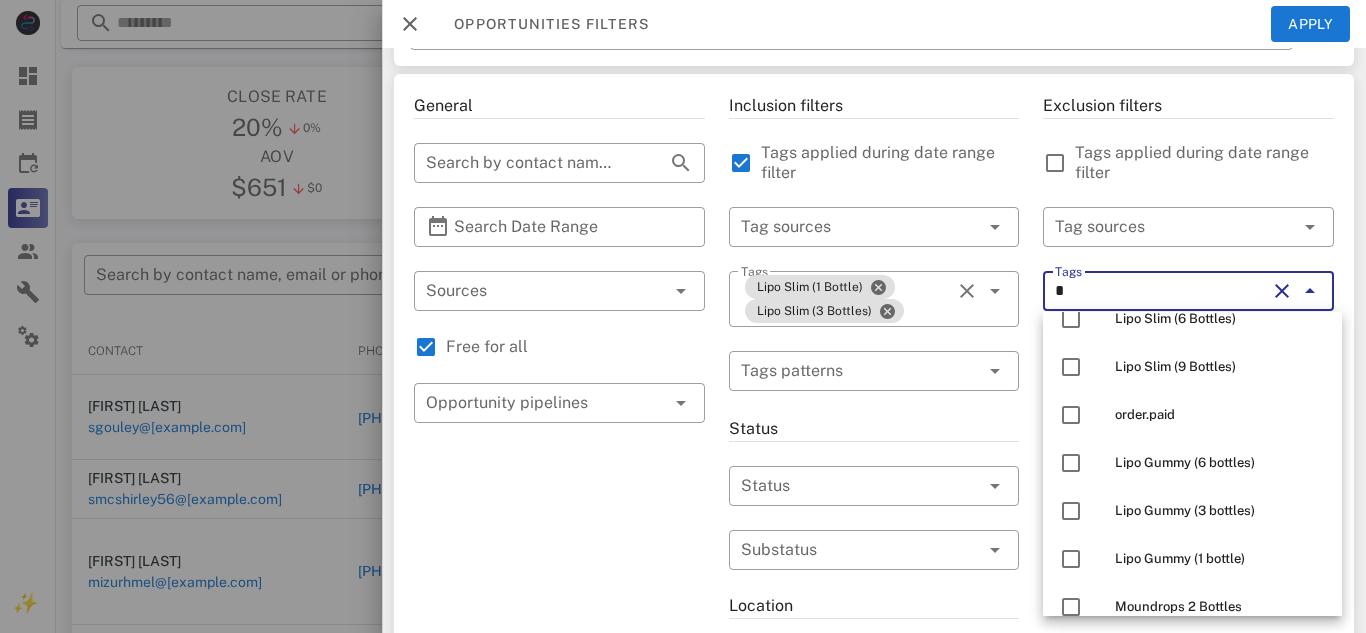 type 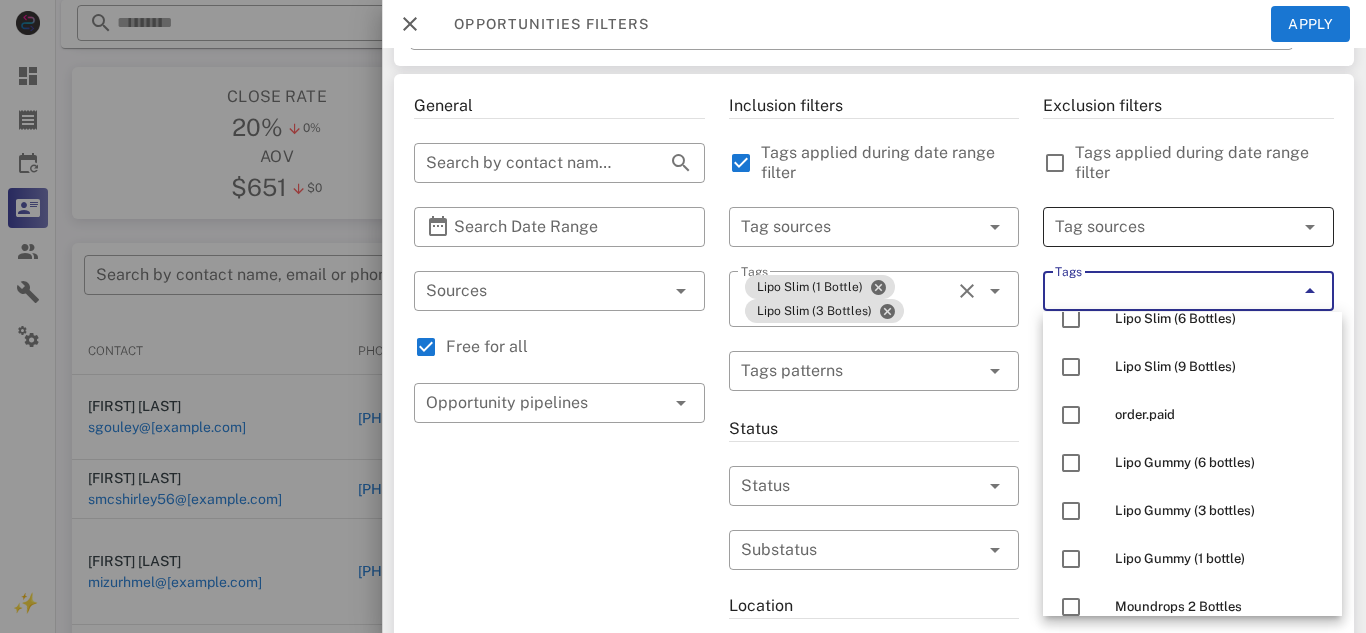 click at bounding box center (1160, 227) 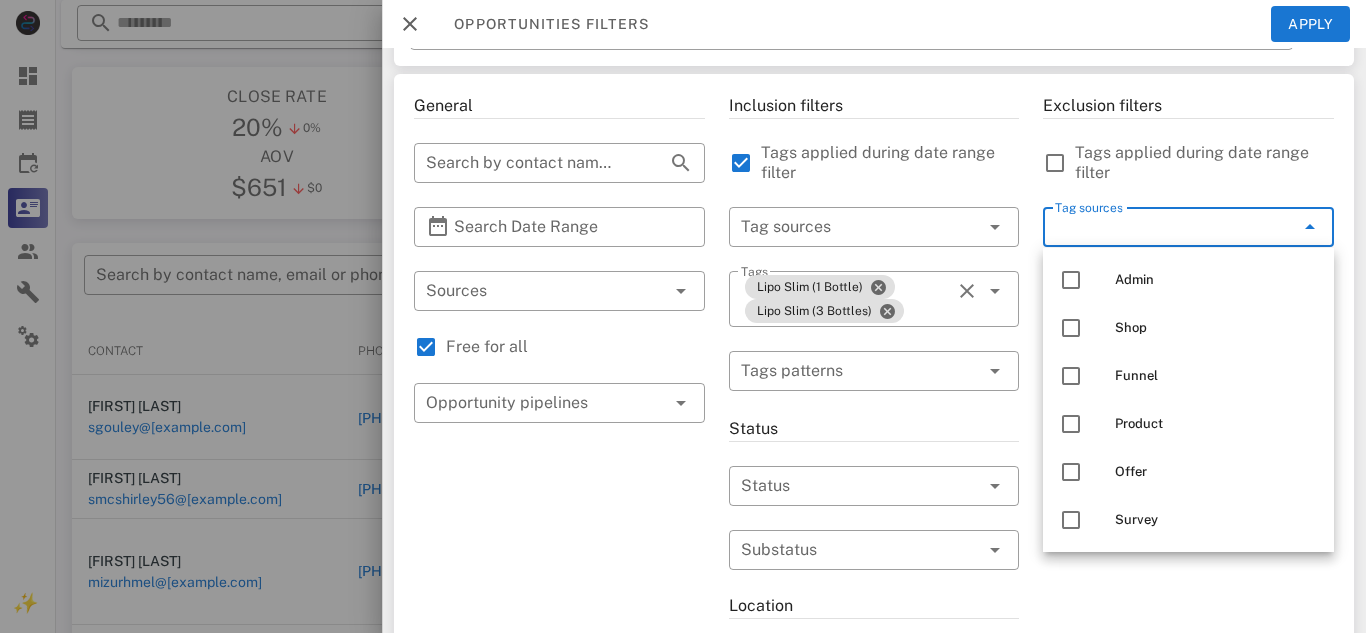 click on "Exclusion filters Tags applied during date range filter ​ Tag sources ​ Tags ​ Tags patterns" at bounding box center [1188, 659] 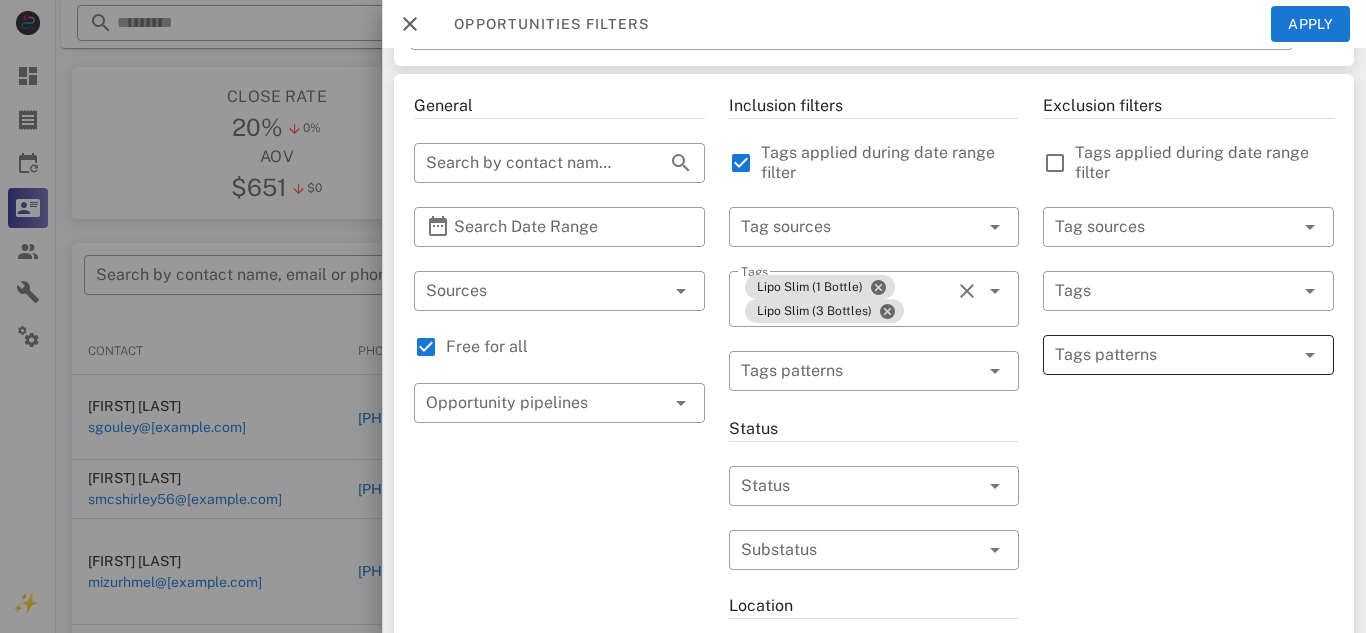 click at bounding box center (1174, 355) 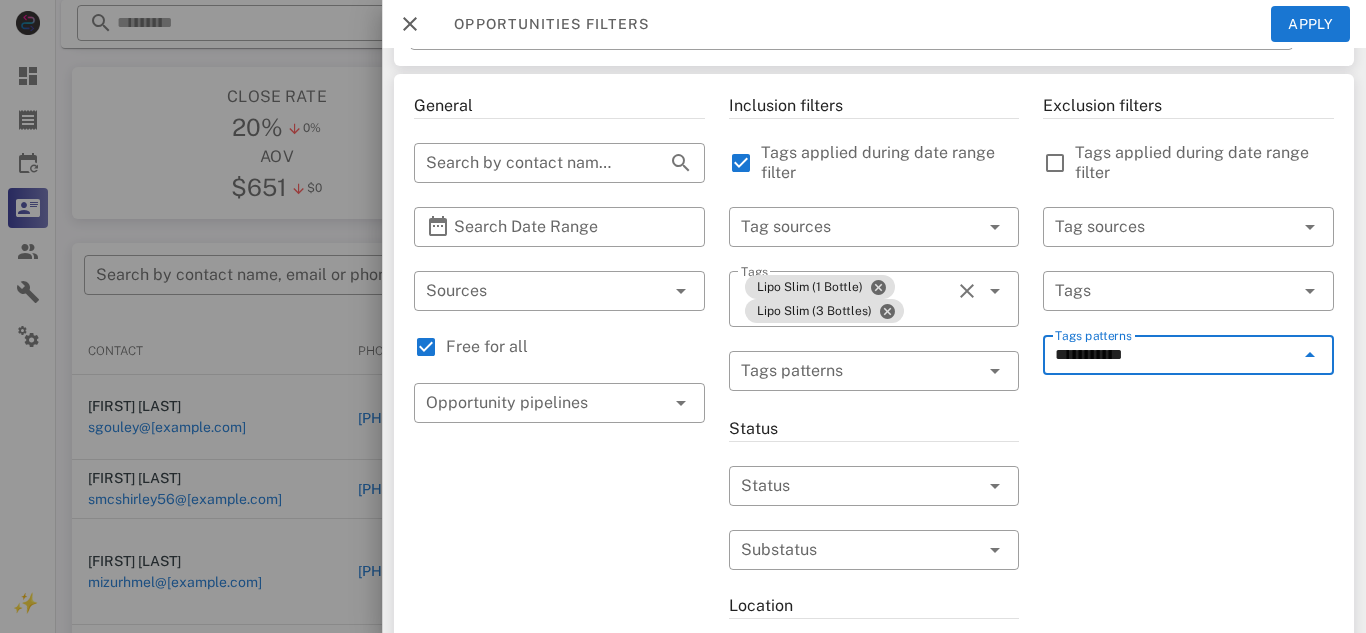 type on "*********" 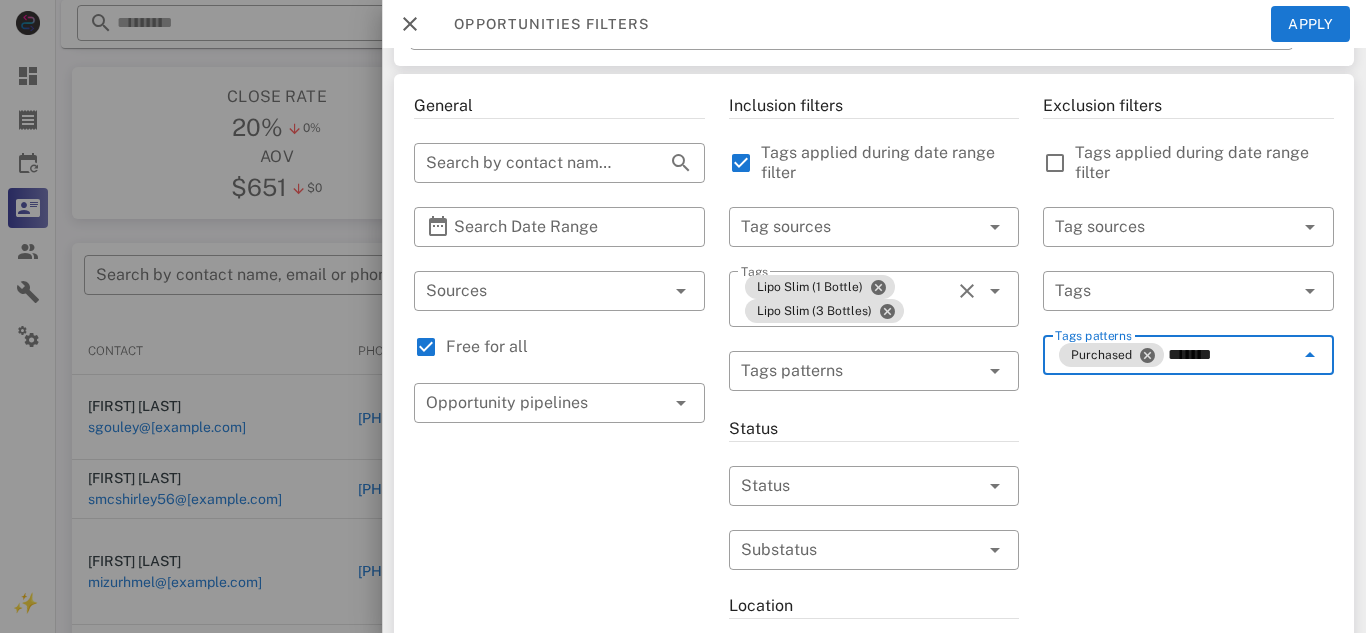 type on "********" 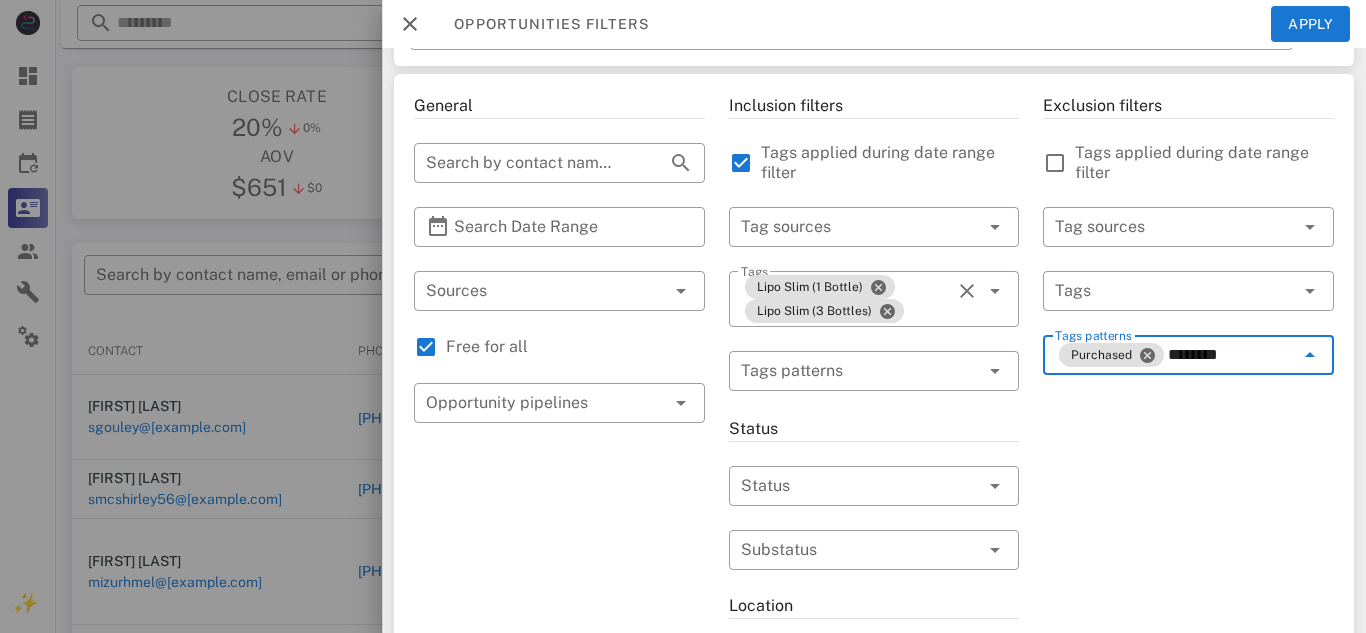 type 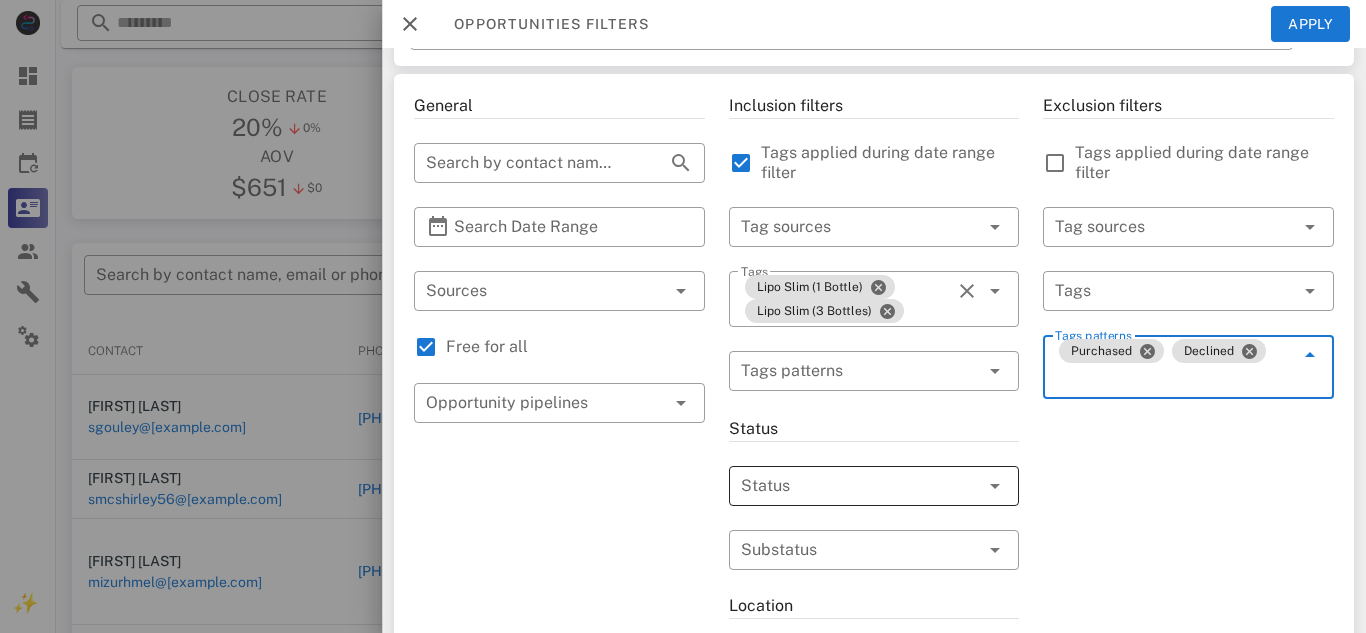 click at bounding box center [846, 486] 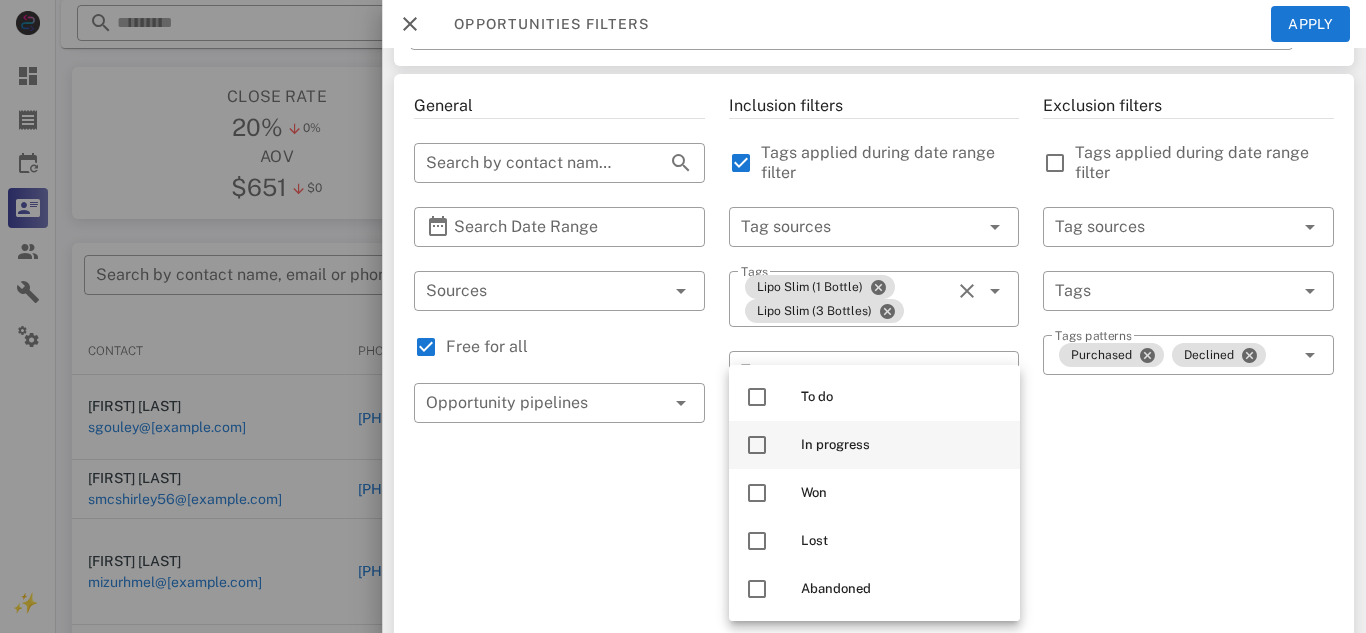 click on "In progress" at bounding box center (902, 445) 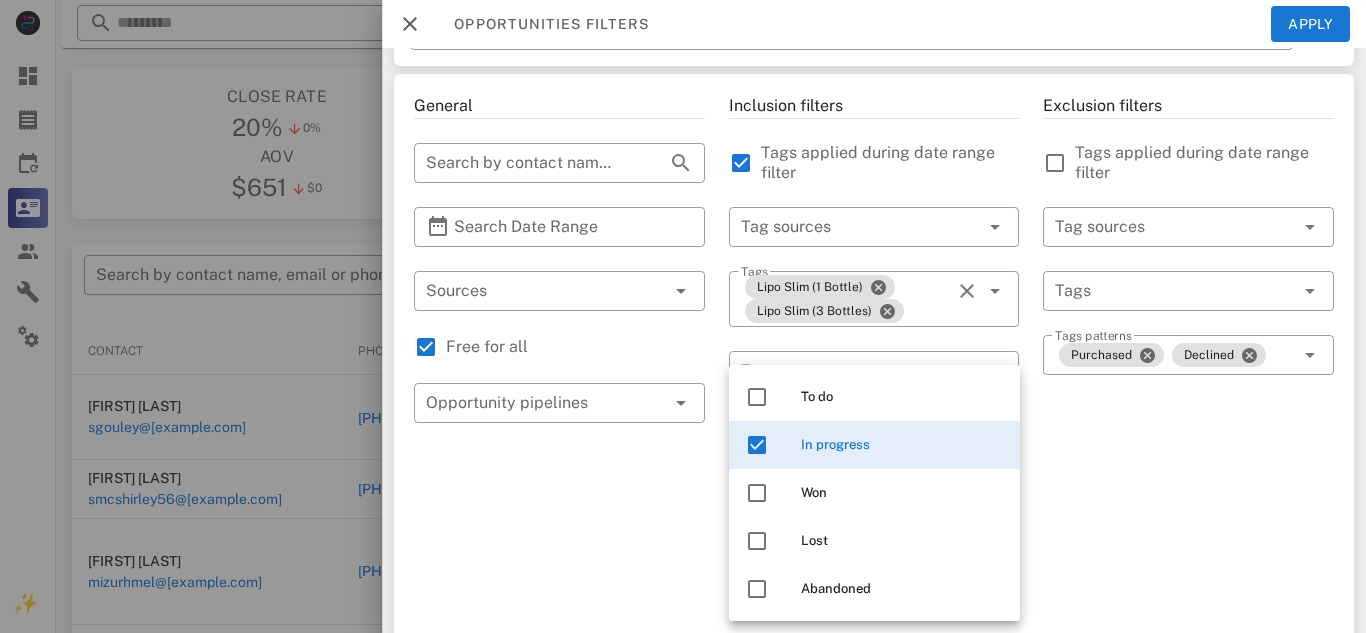 click on "In progress" at bounding box center [874, 445] 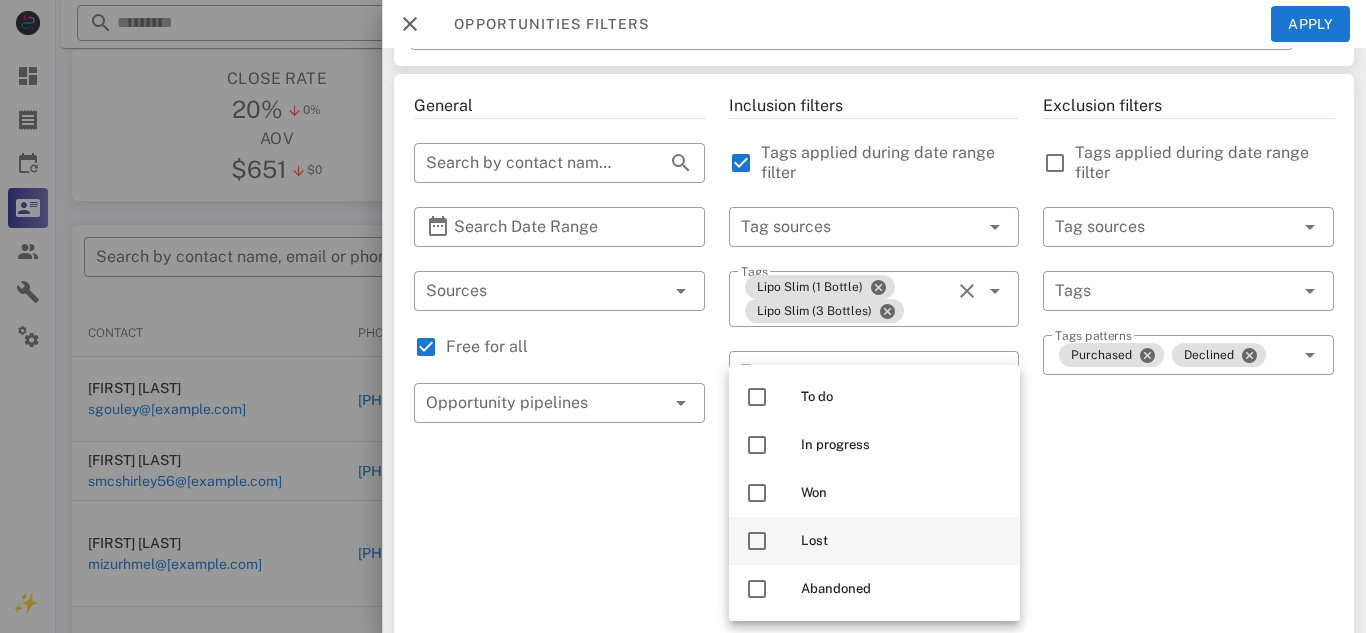 scroll, scrollTop: 226, scrollLeft: 0, axis: vertical 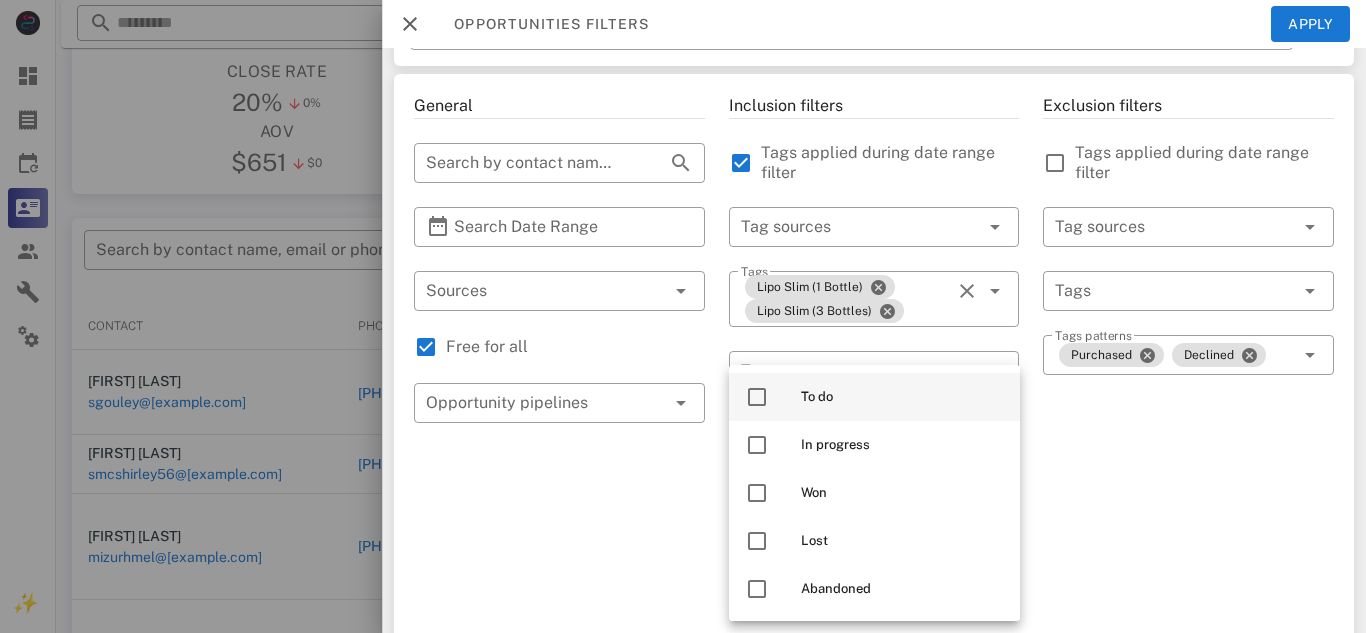 click on "To do" at bounding box center [902, 397] 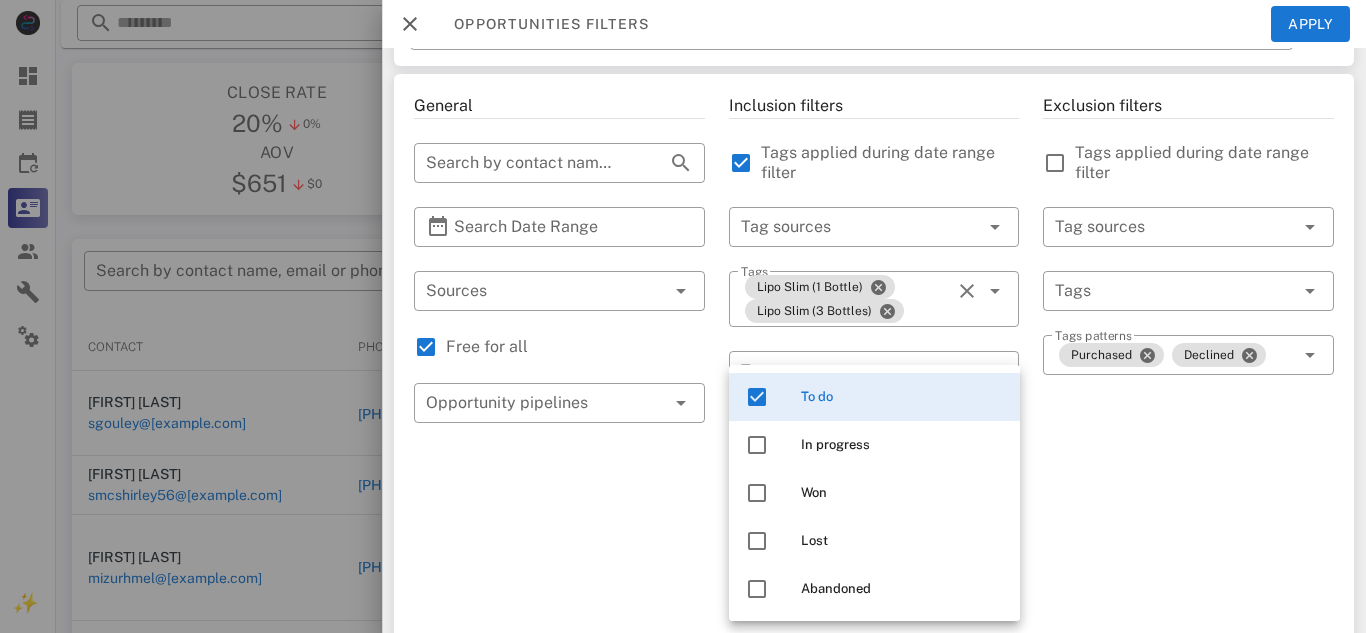 scroll, scrollTop: 206, scrollLeft: 0, axis: vertical 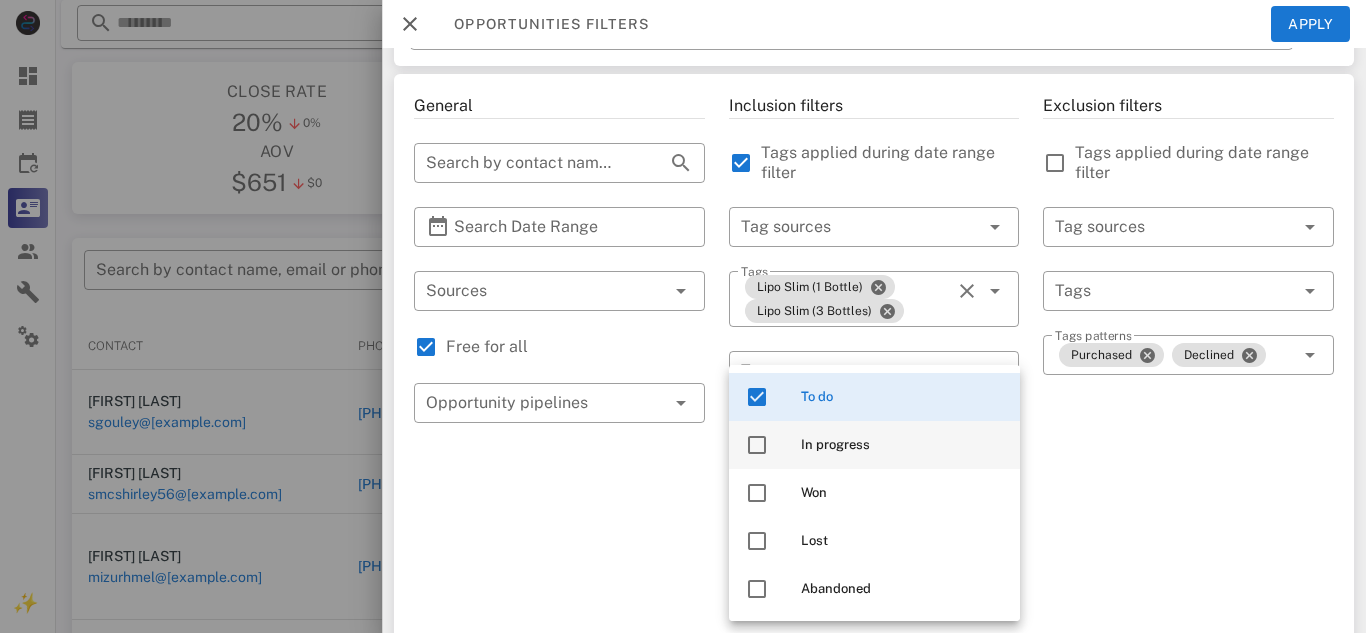 click on "In progress" at bounding box center (902, 445) 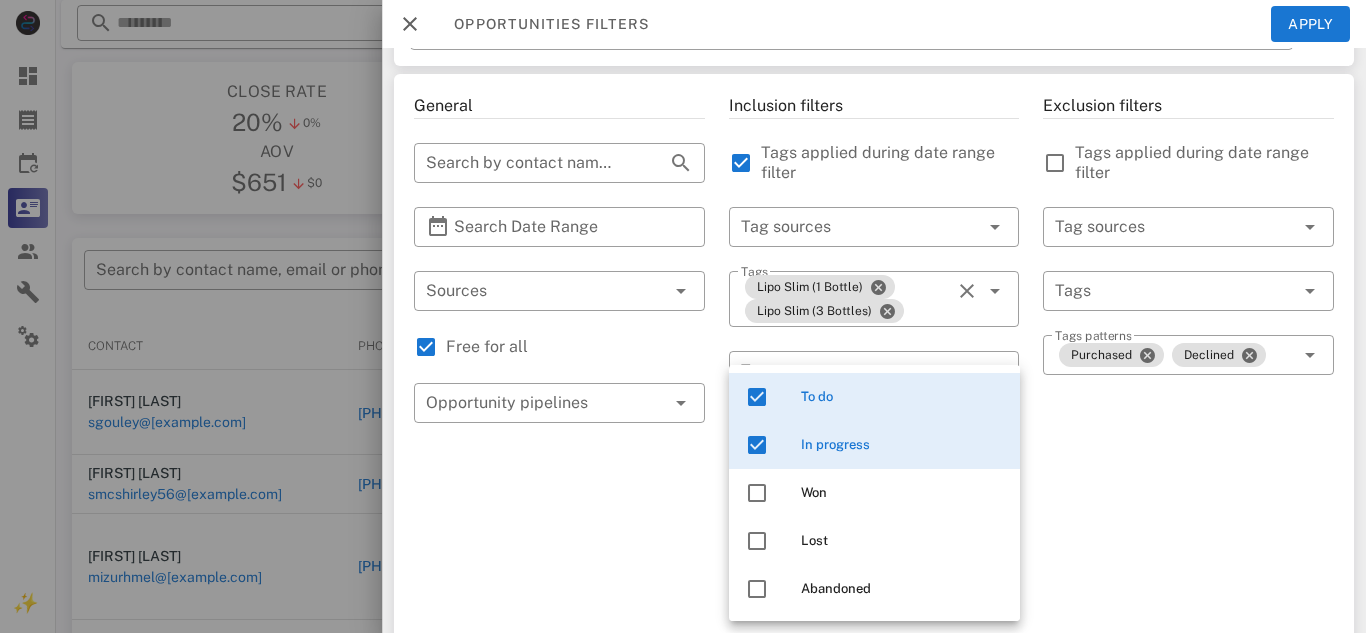 click on "Exclusion filters Tags applied during date range filter ​ Tag sources ​ Tags ​ Tags patterns Purchased  Declined" at bounding box center (1188, 659) 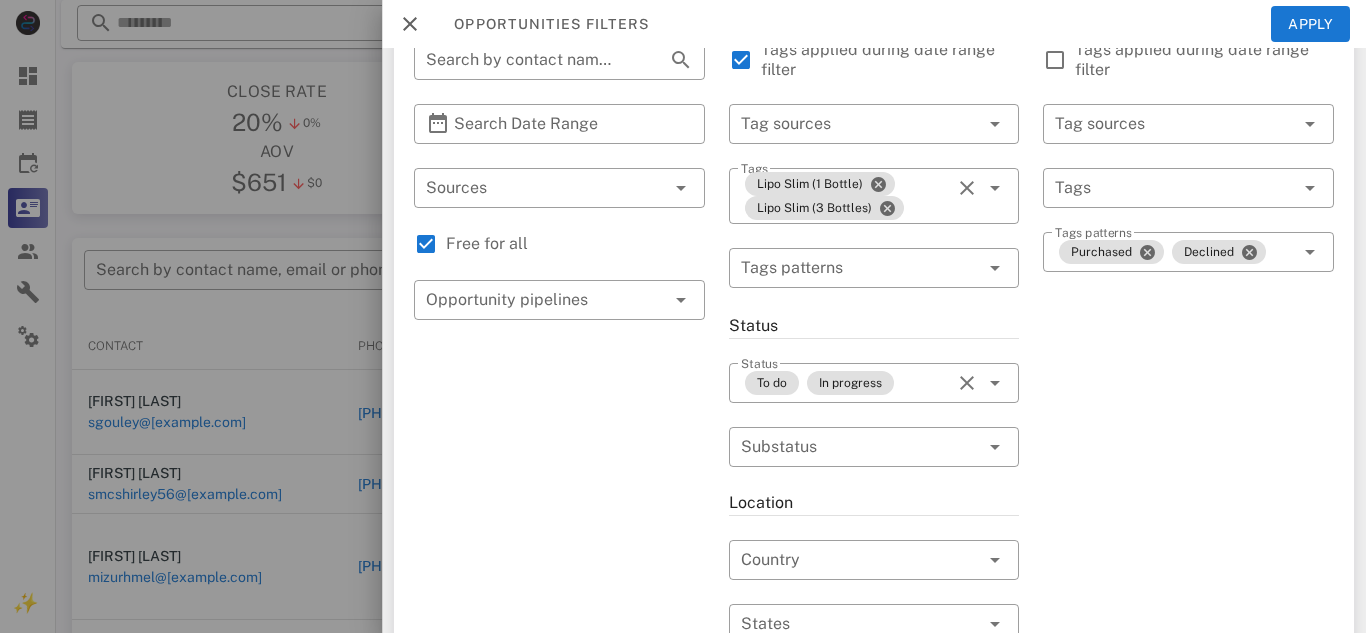 scroll, scrollTop: 168, scrollLeft: 0, axis: vertical 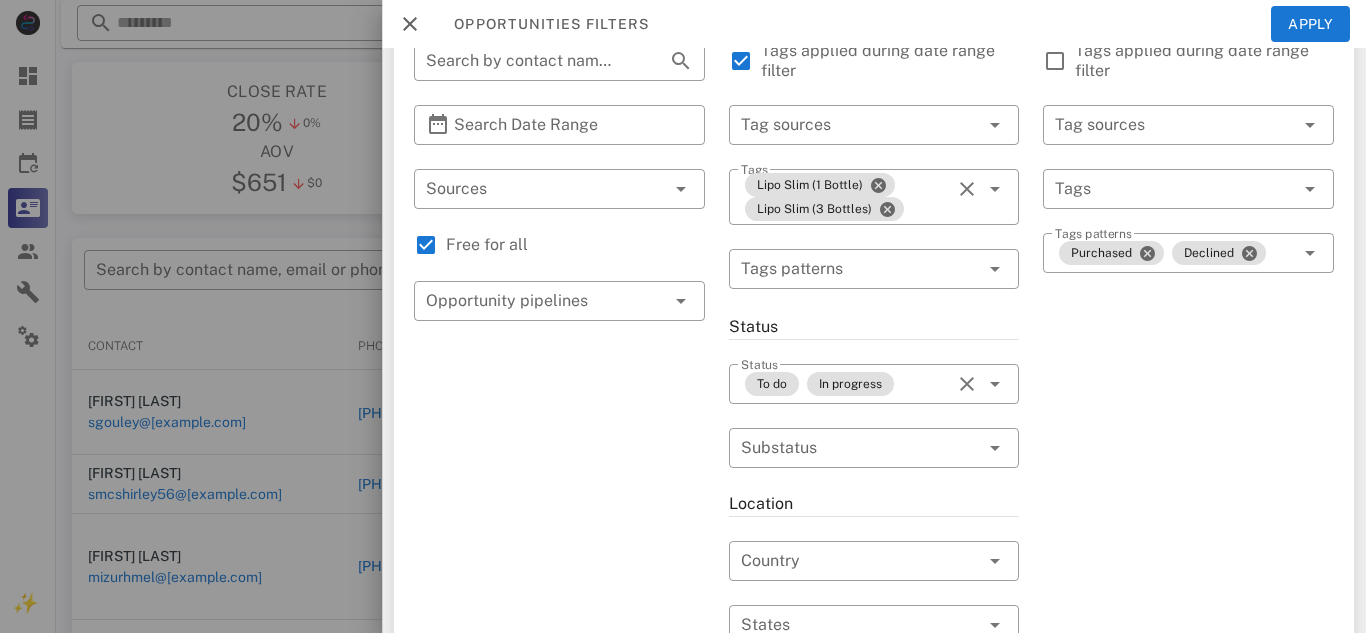 click on "Exclusion filters Tags applied during date range filter ​ Tag sources ​ Tags ​ Tags patterns Purchased  Declined" at bounding box center [1188, 557] 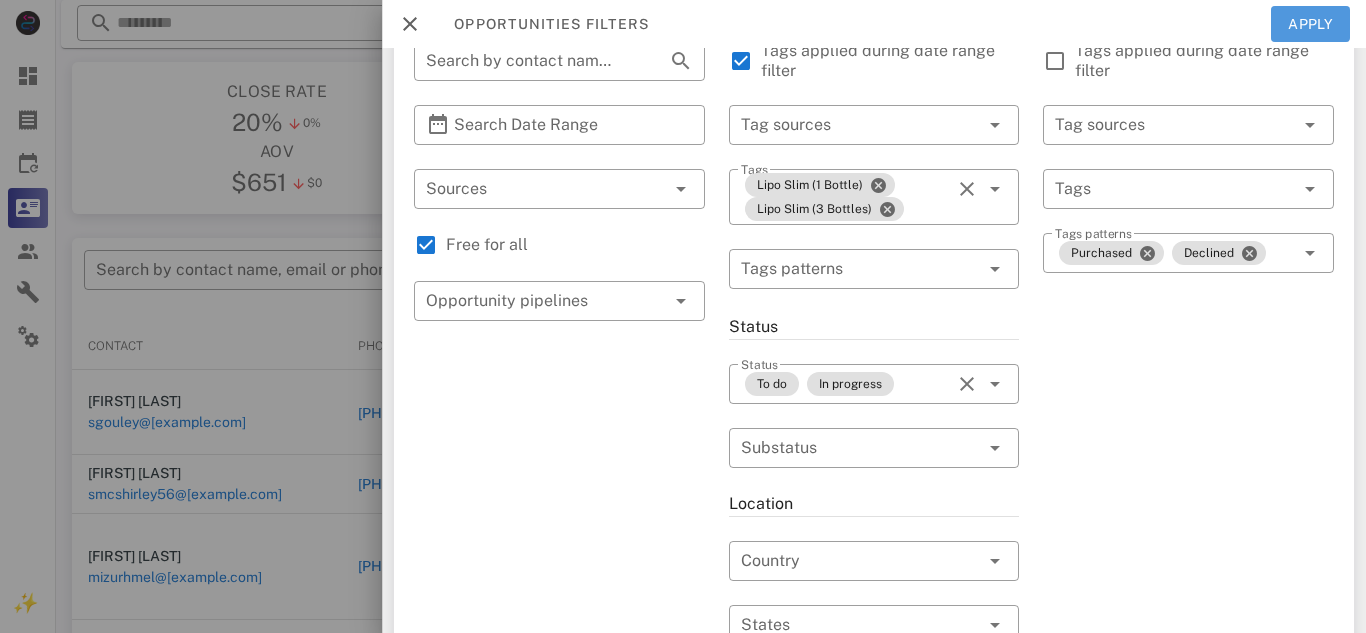 click on "Apply" at bounding box center (1311, 24) 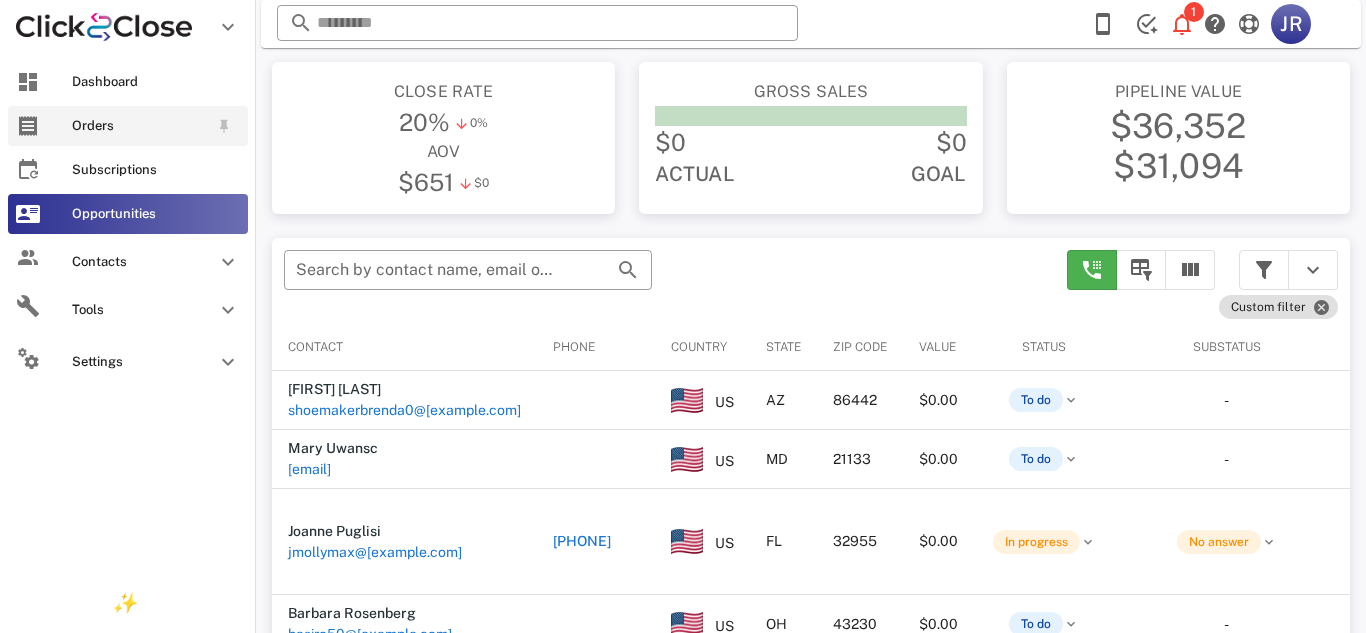 click on "Orders" at bounding box center [140, 126] 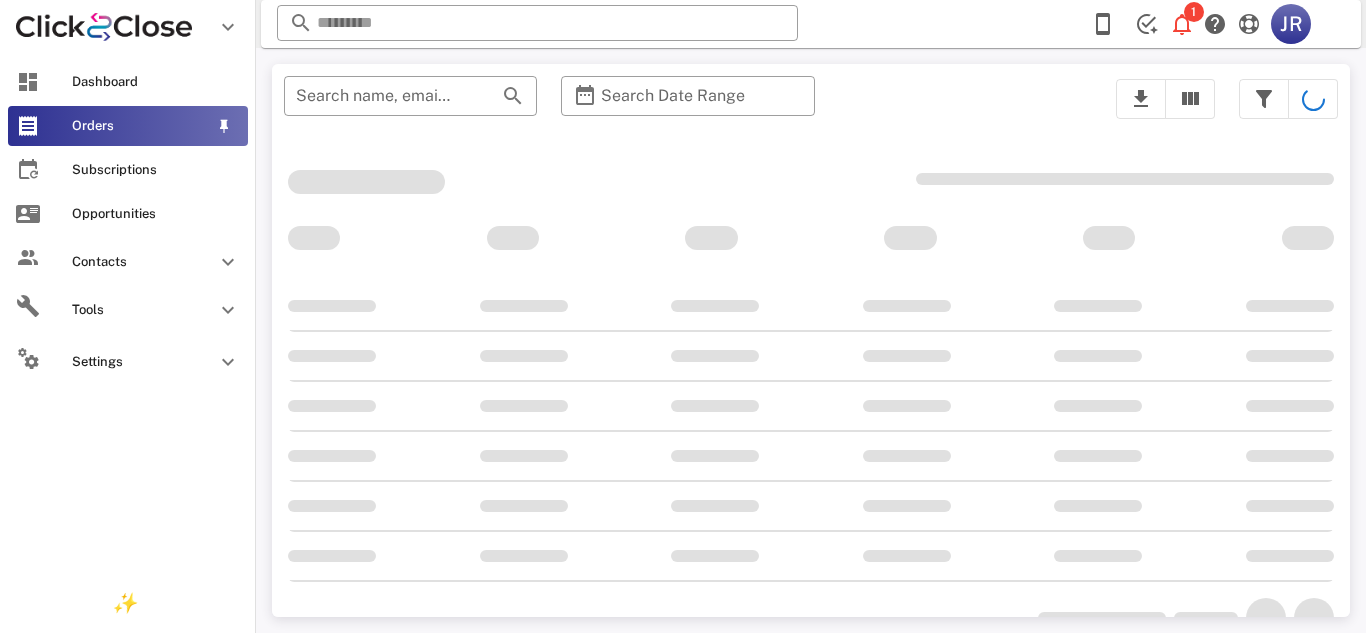 scroll, scrollTop: 0, scrollLeft: 0, axis: both 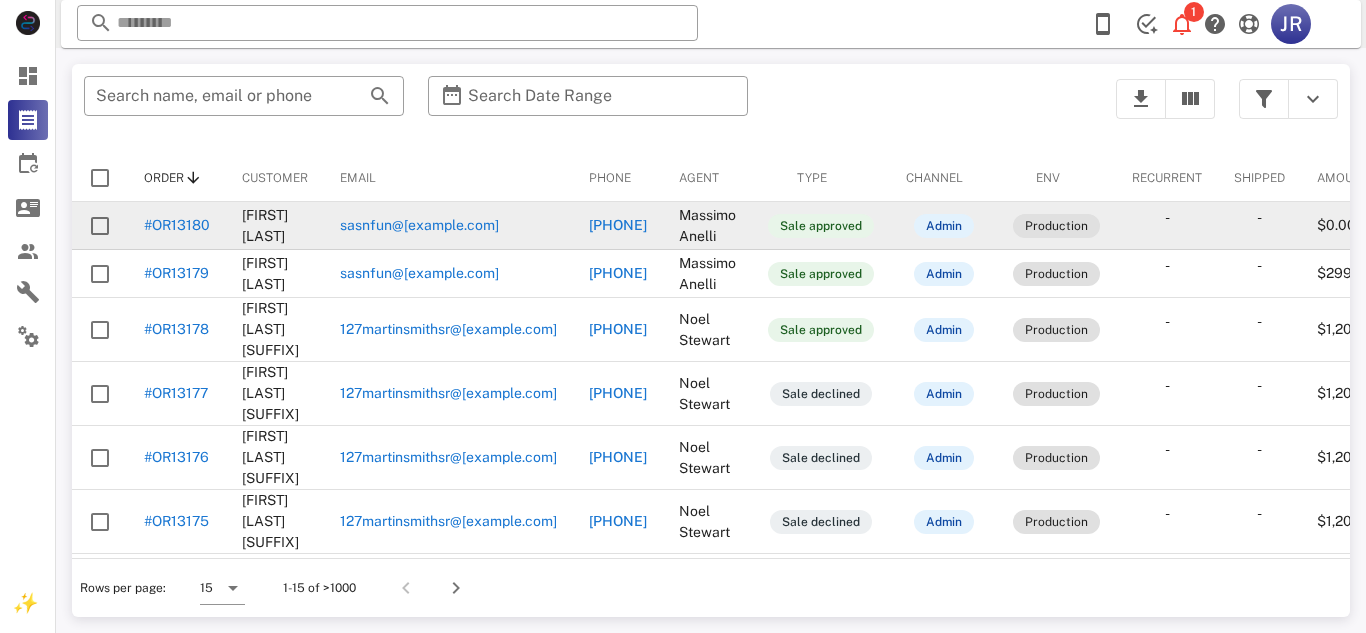 click on "#OR13180" at bounding box center (177, 225) 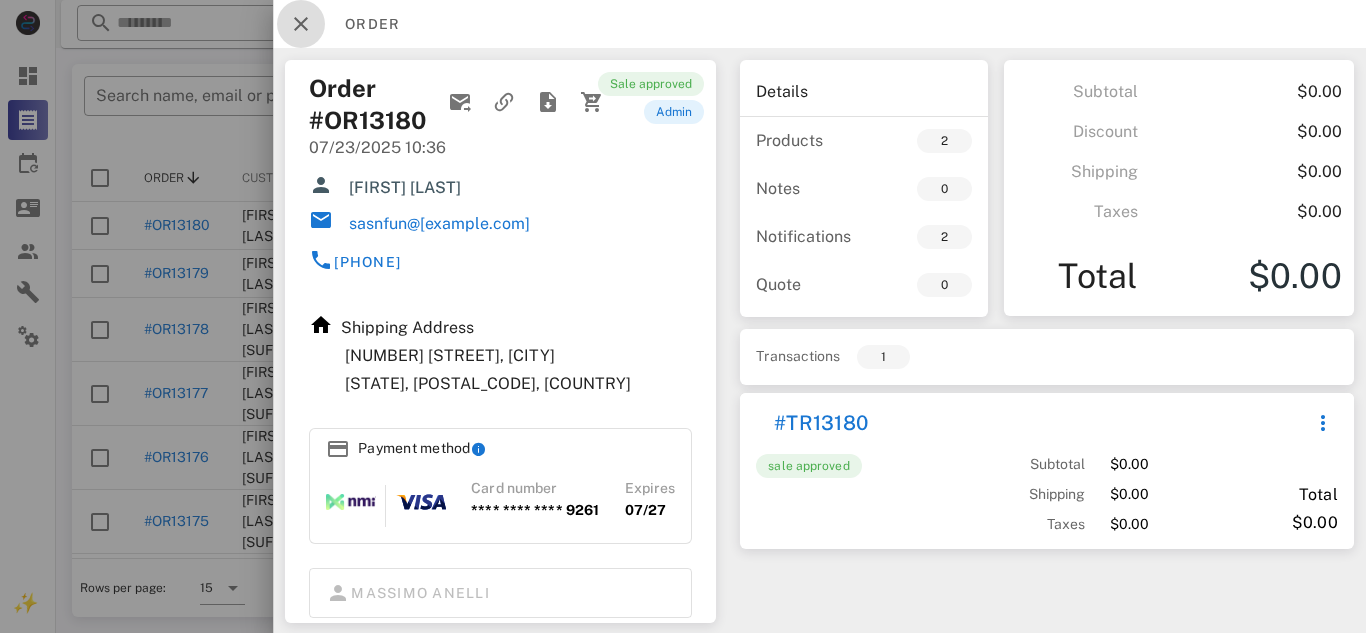 click at bounding box center [301, 24] 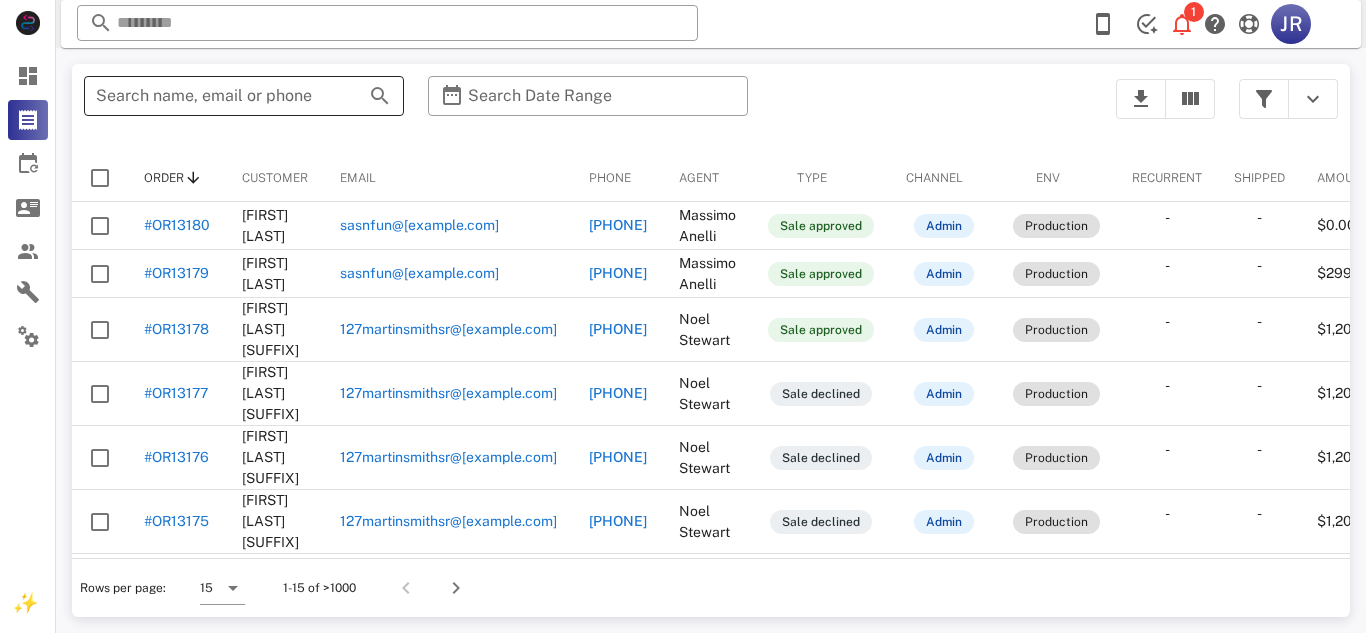 click on "Search name, email or phone" at bounding box center (216, 96) 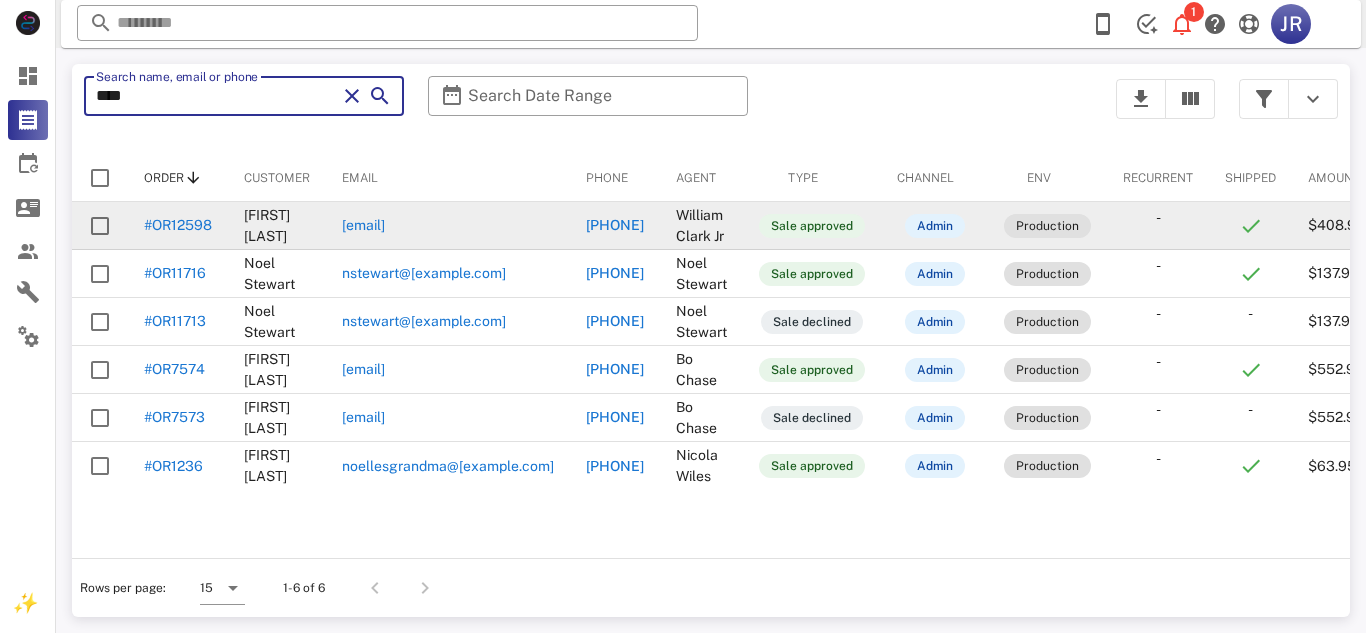type on "****" 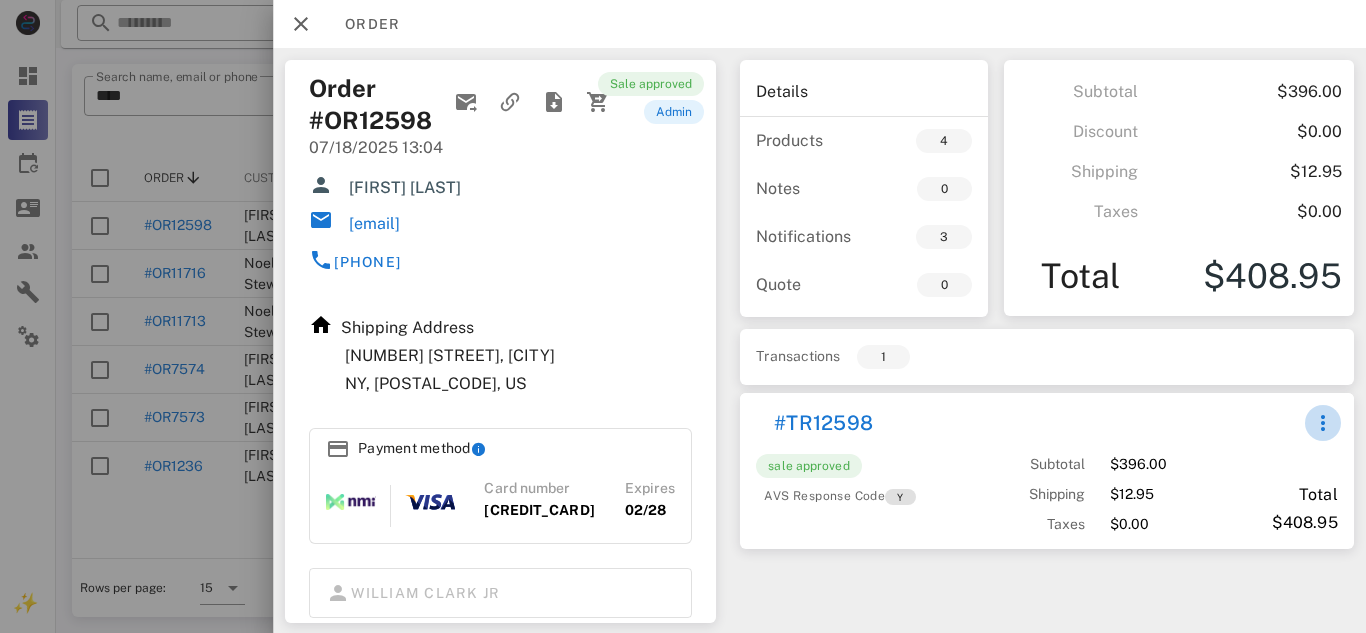click at bounding box center (1323, 423) 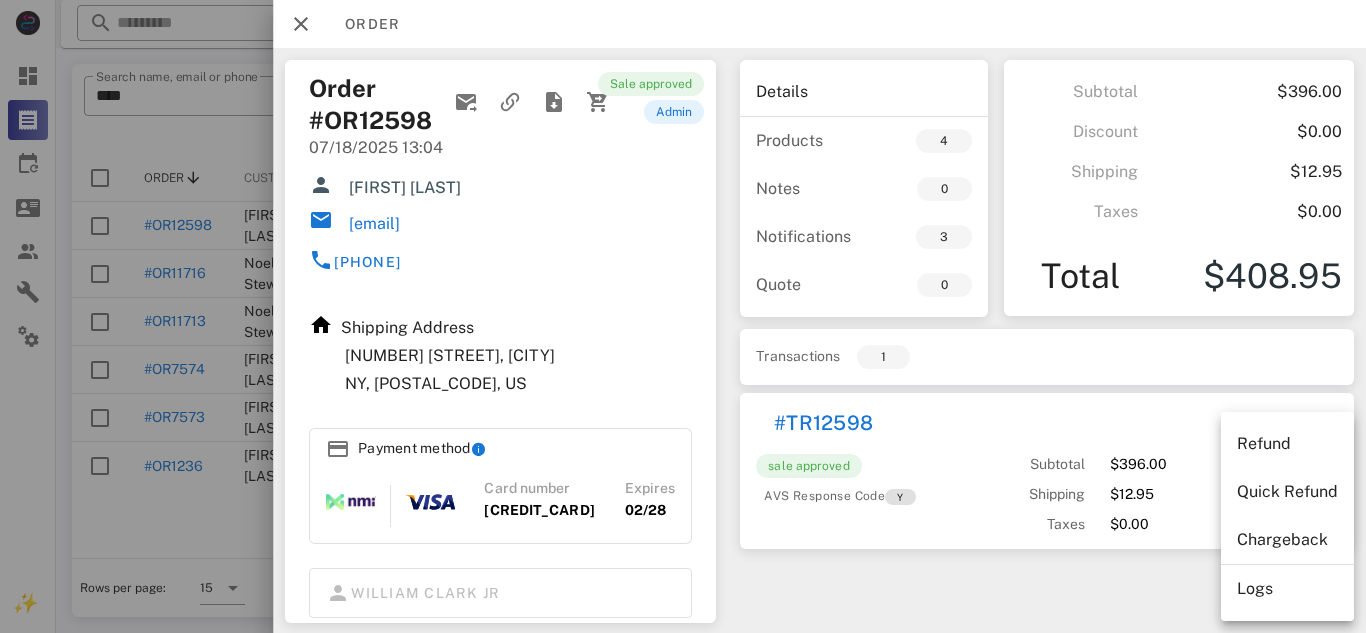 click on "Logs" at bounding box center [1287, 588] 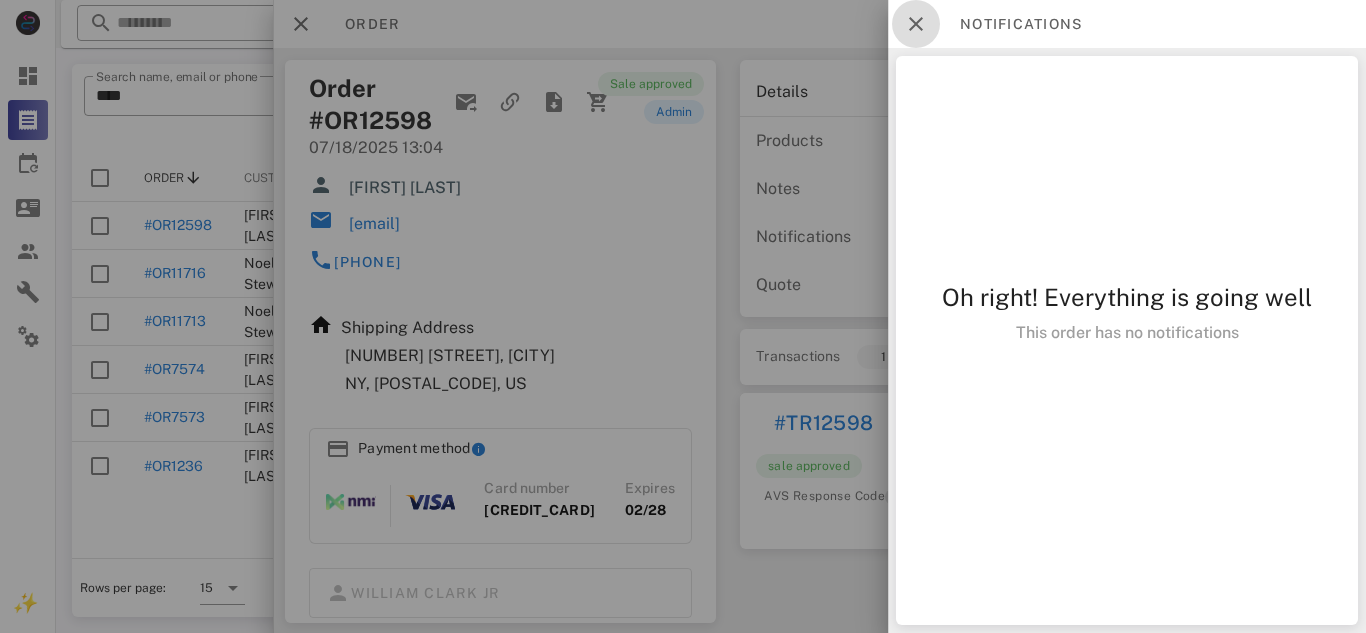 click at bounding box center (916, 24) 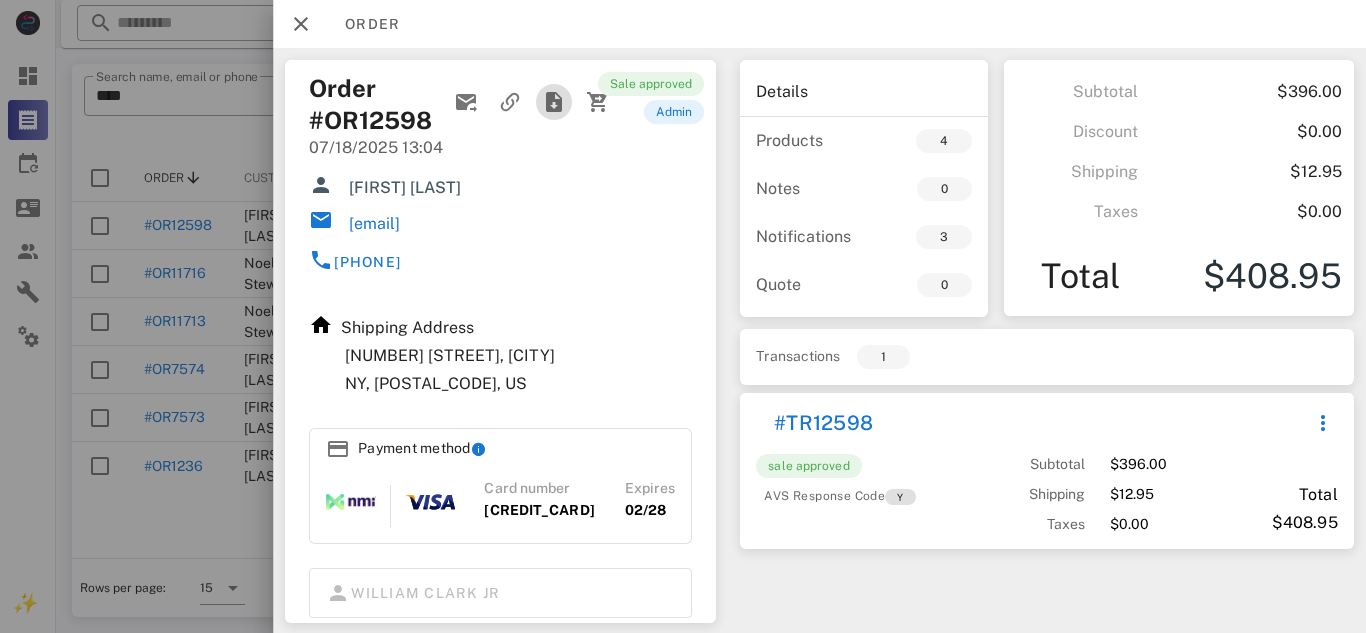 click at bounding box center [554, 102] 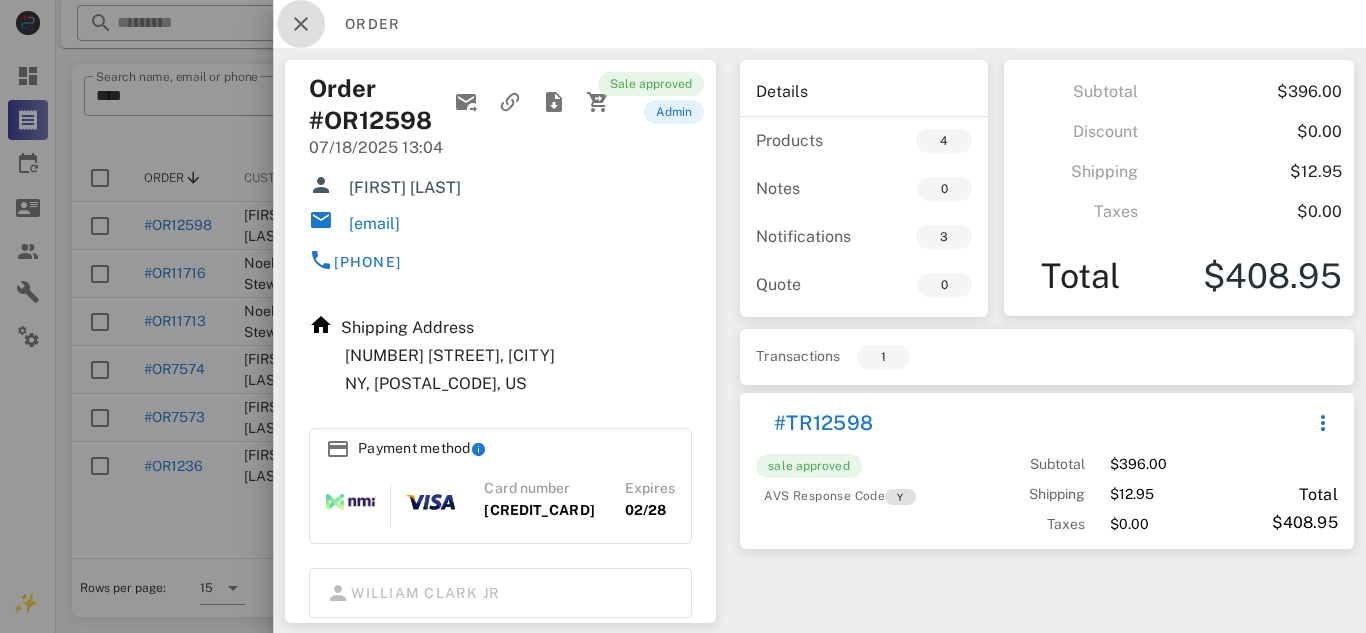 click at bounding box center [301, 24] 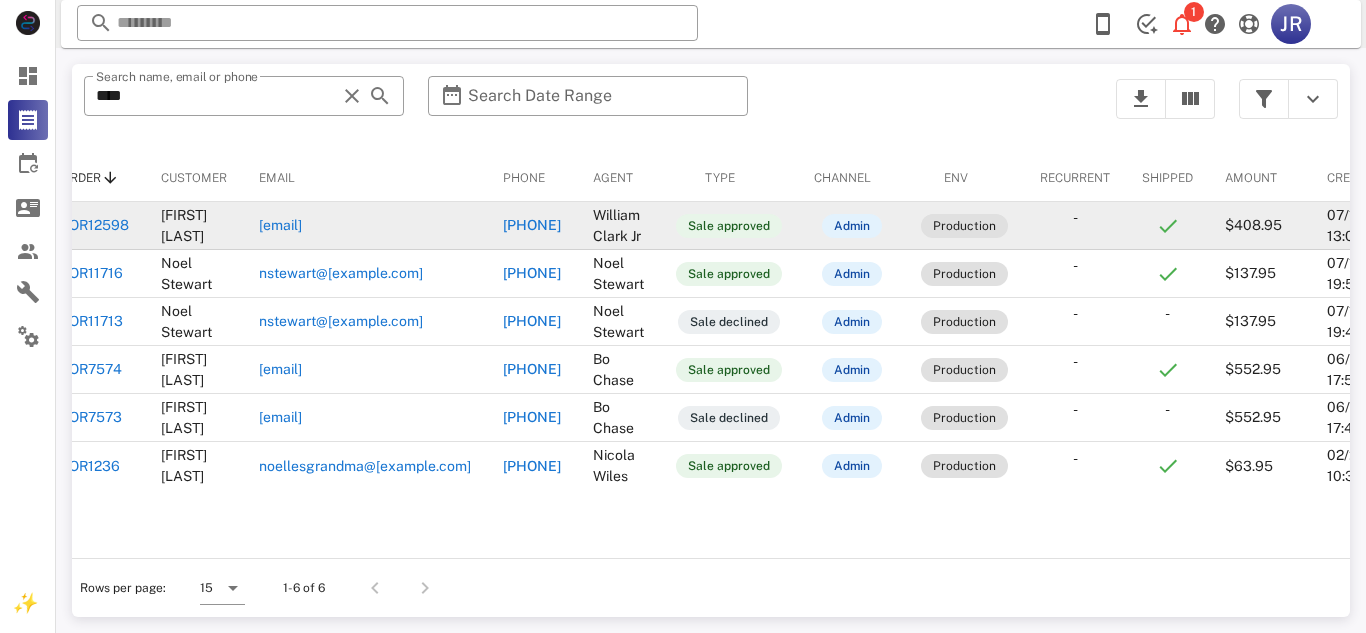 scroll, scrollTop: 0, scrollLeft: 0, axis: both 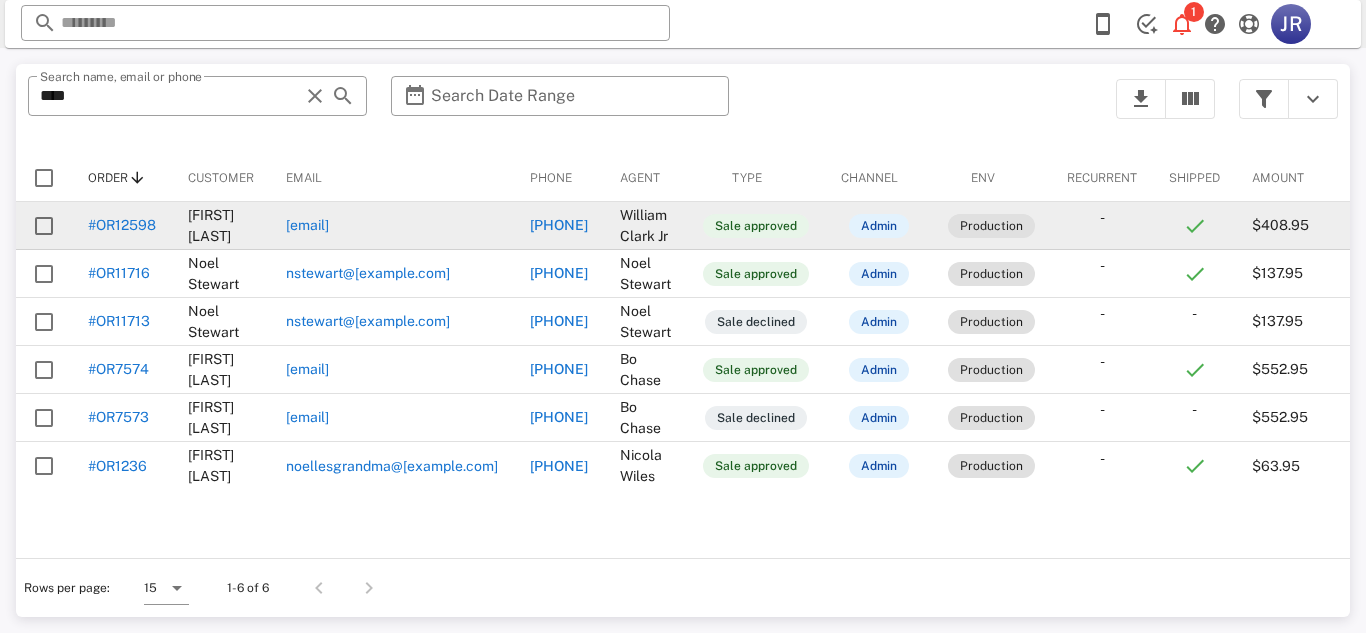 click at bounding box center [44, 226] 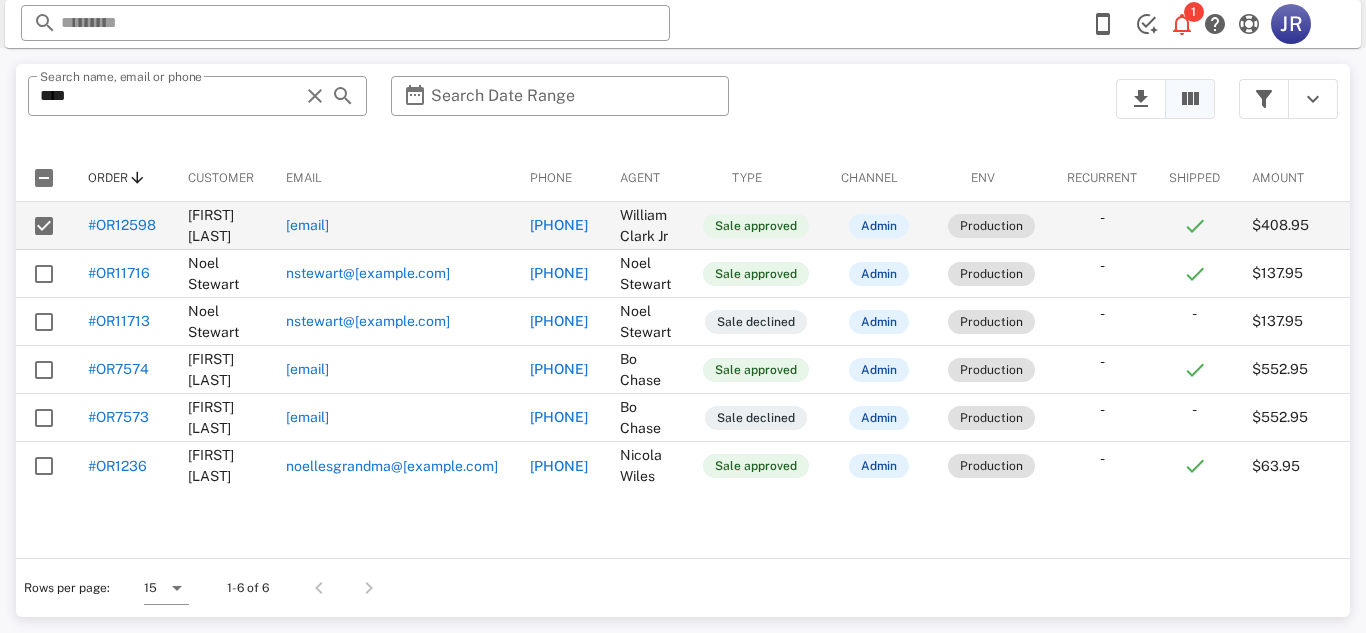 click at bounding box center [1190, 99] 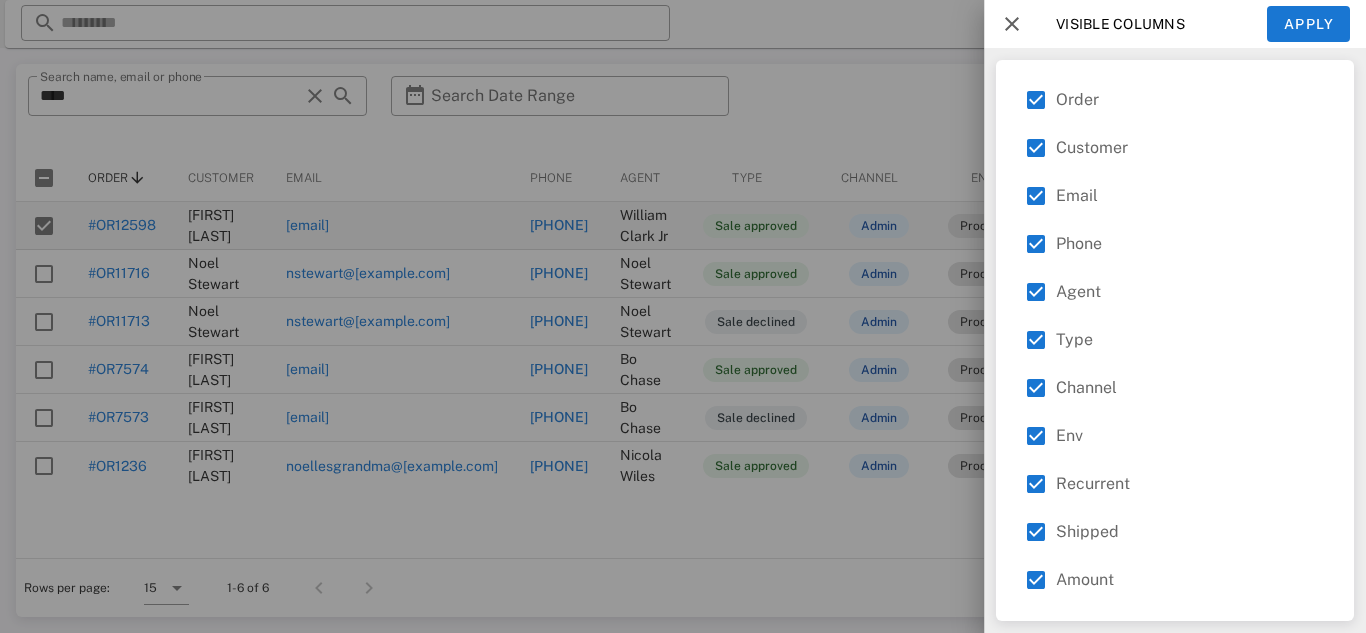 click at bounding box center (1012, 24) 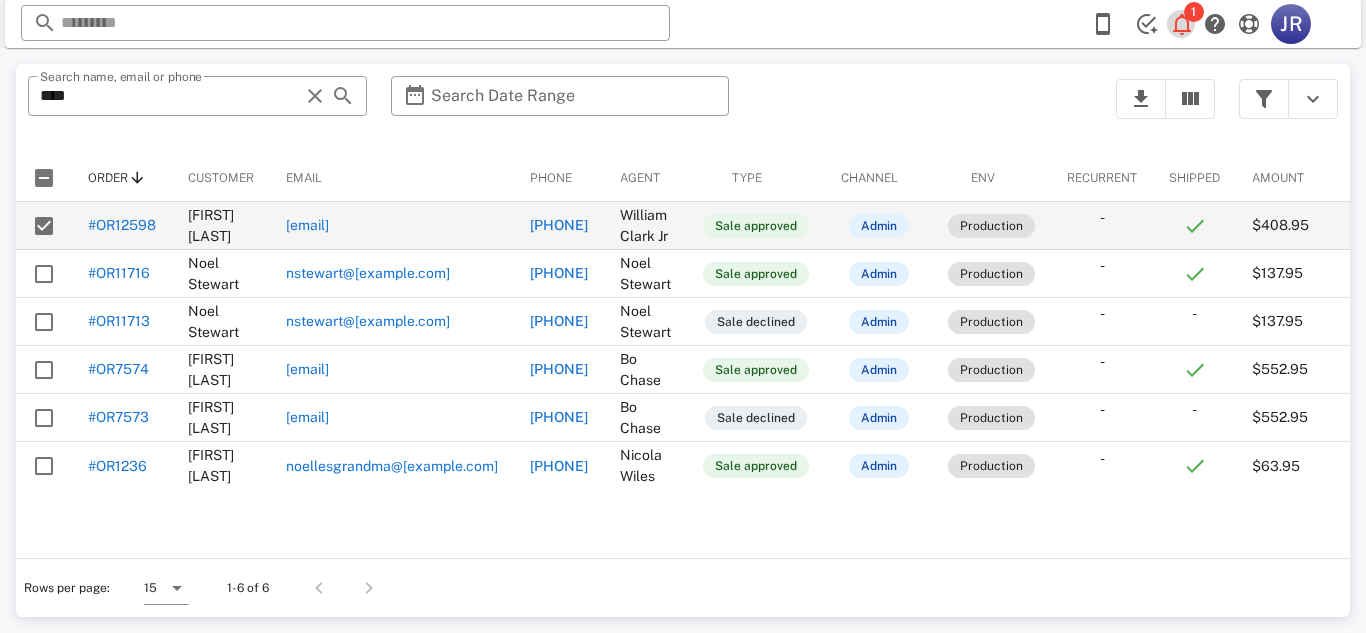 click on "1" at bounding box center (1194, 12) 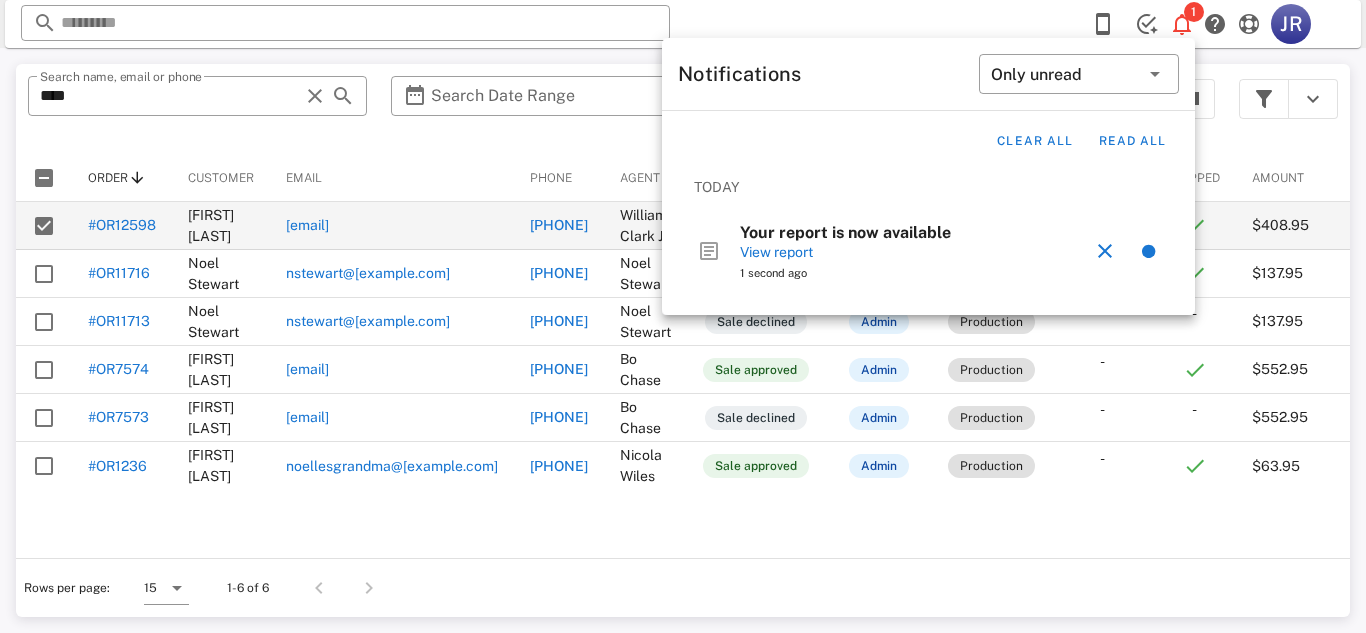 click on "Your report is now available" at bounding box center (845, 232) 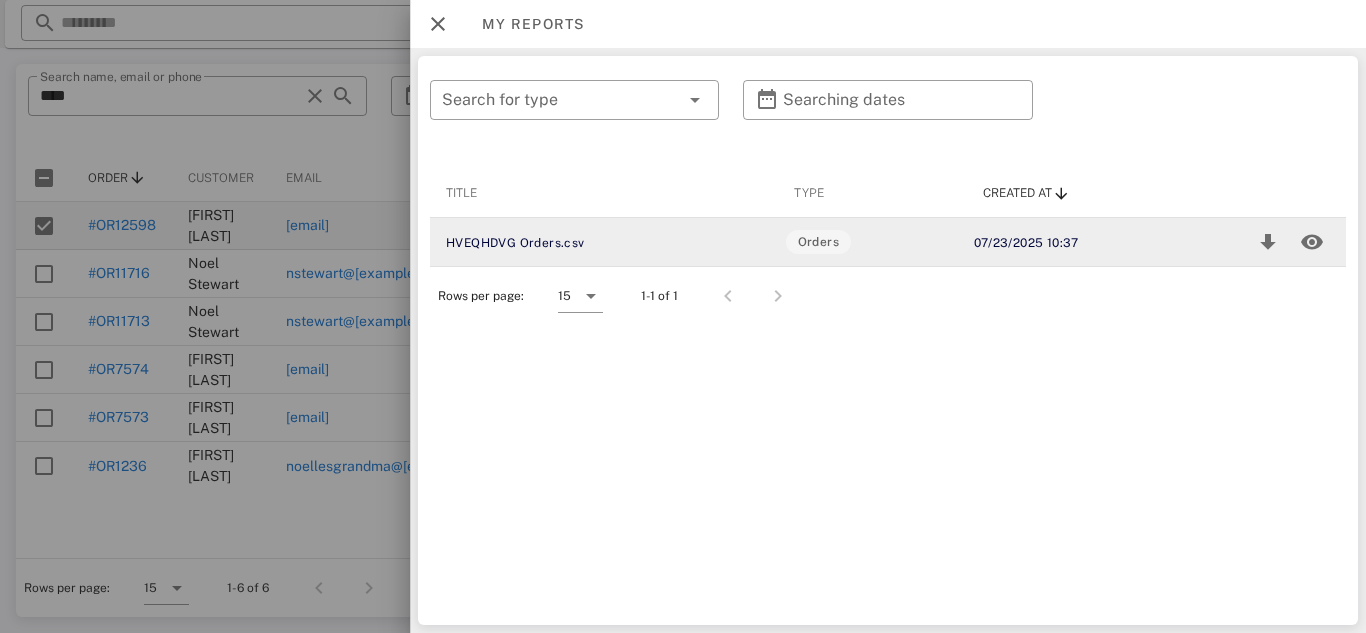 click on "HVEQHDVG Orders.csv" at bounding box center (581, 242) 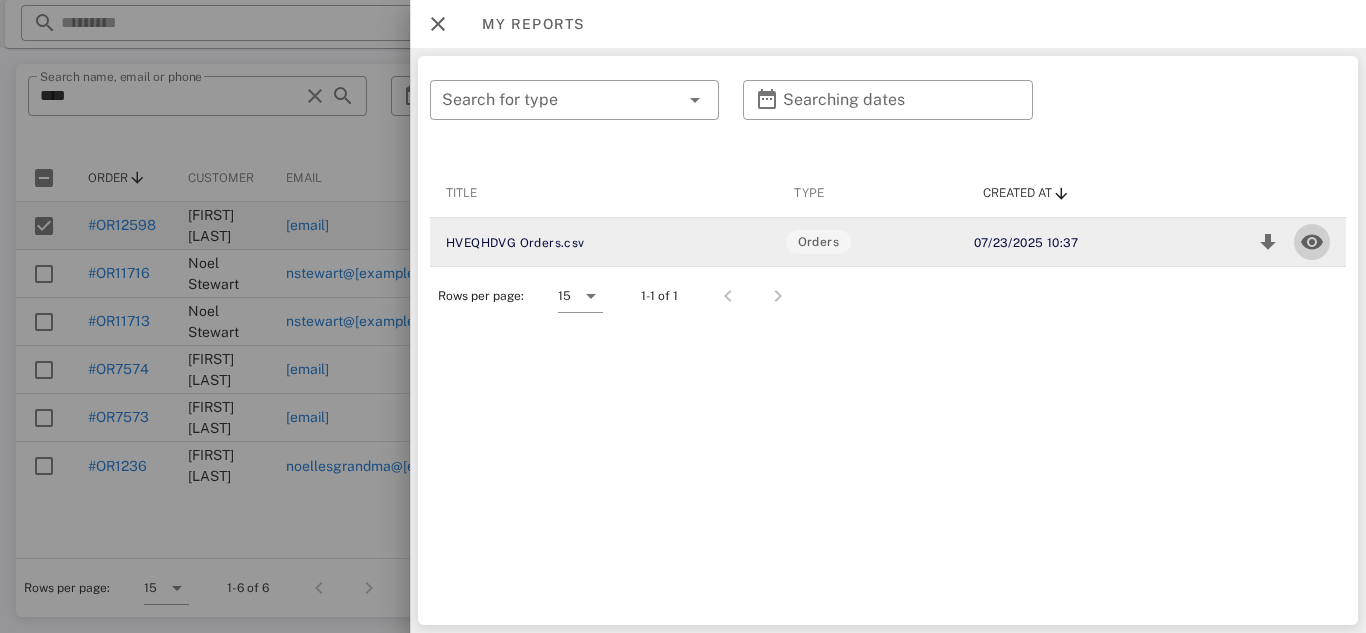click at bounding box center (1312, 242) 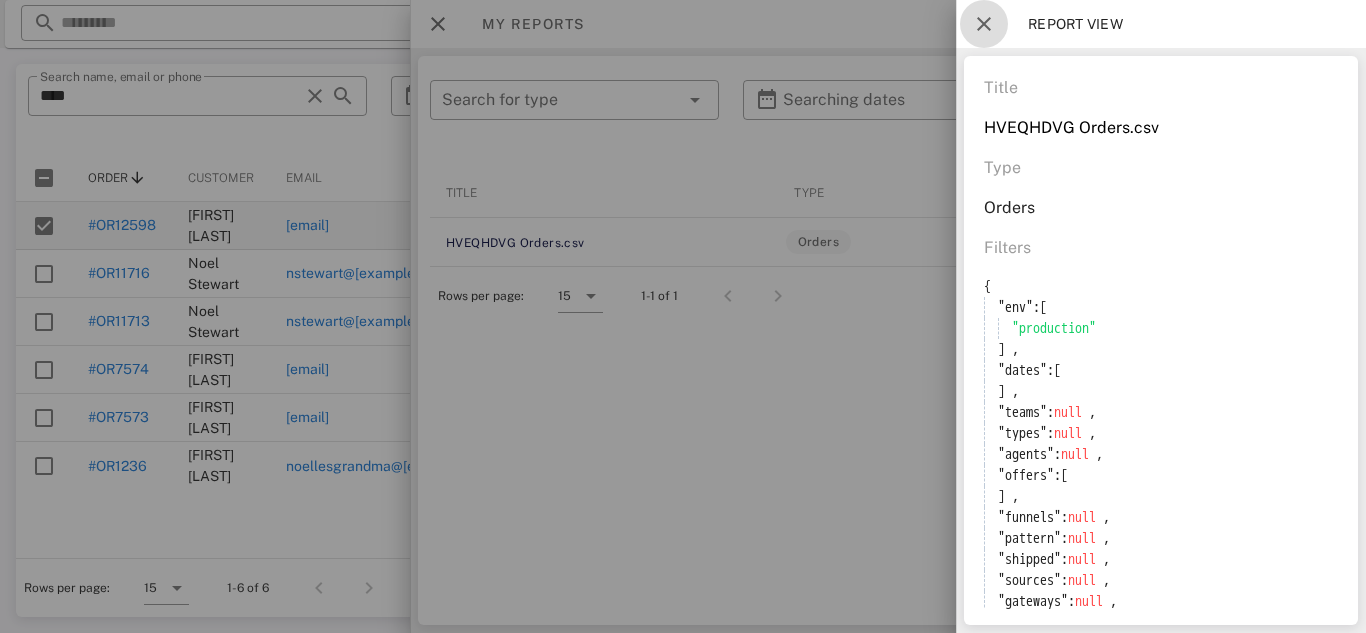 click at bounding box center (984, 24) 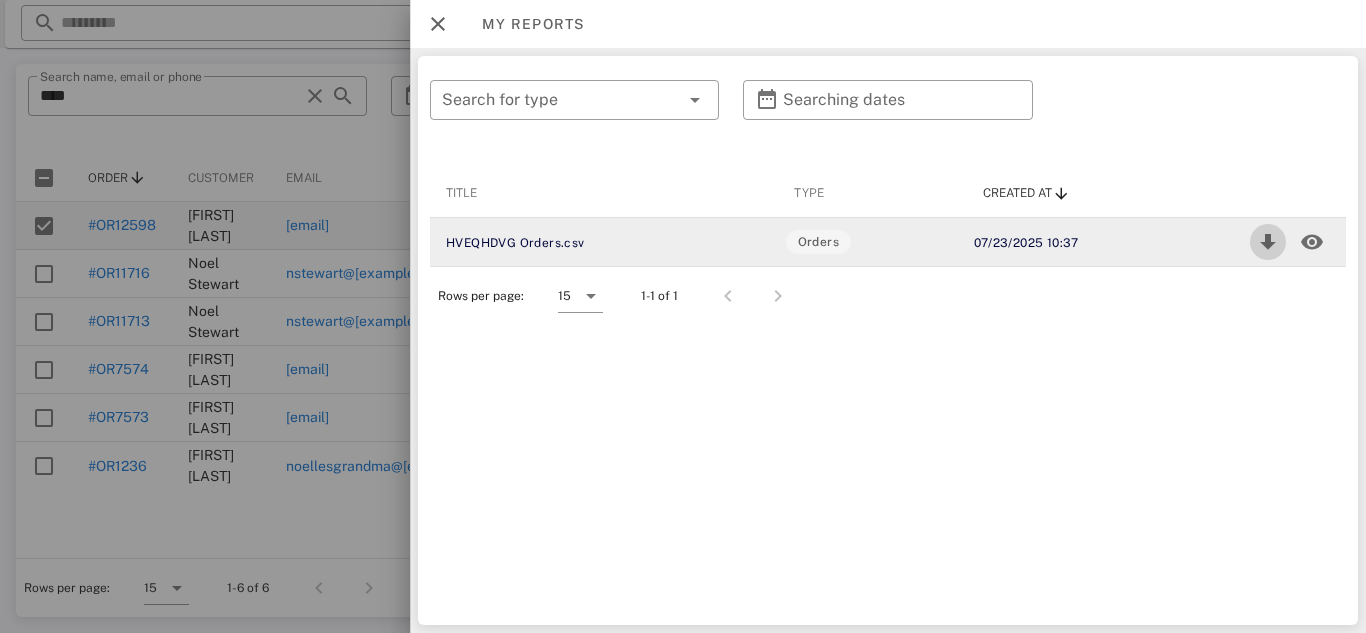 click at bounding box center [1268, 242] 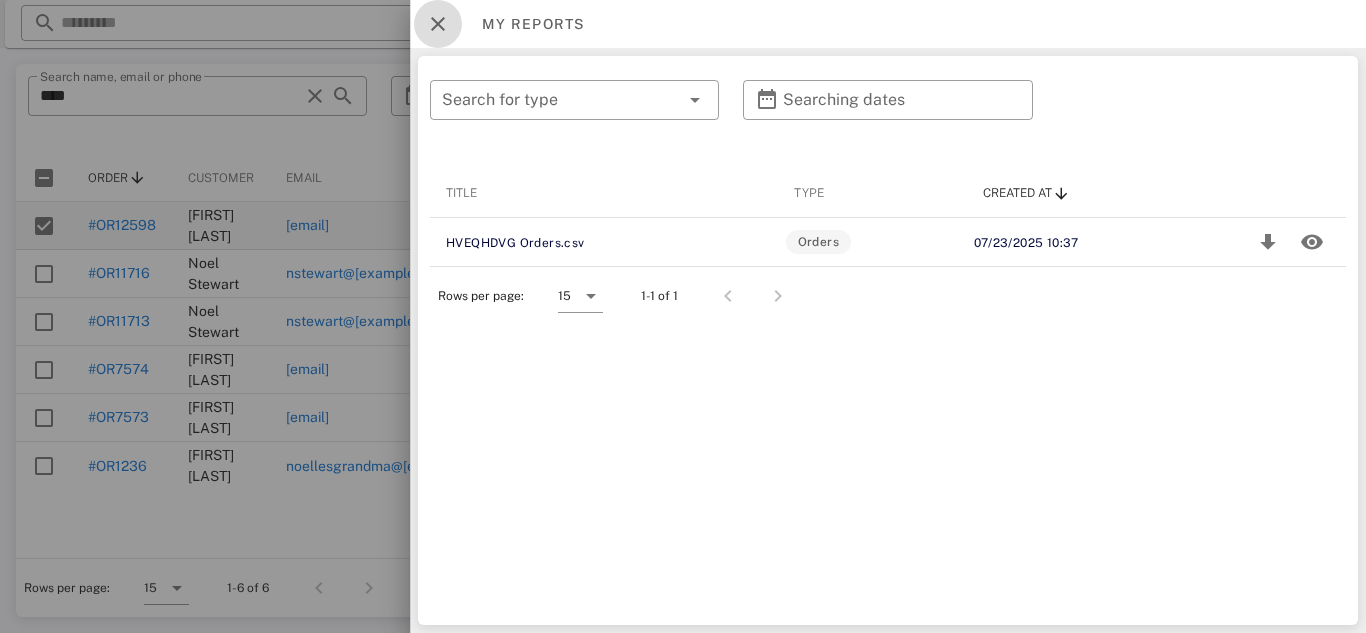 click at bounding box center (438, 24) 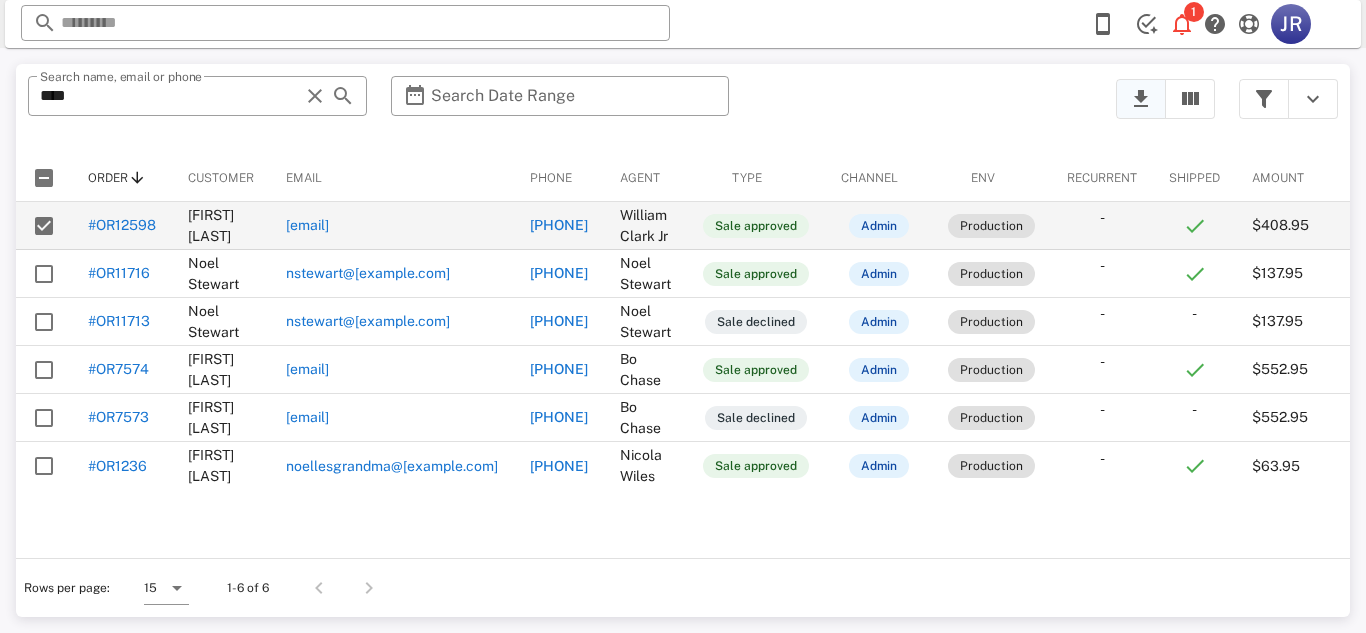 click at bounding box center (1141, 99) 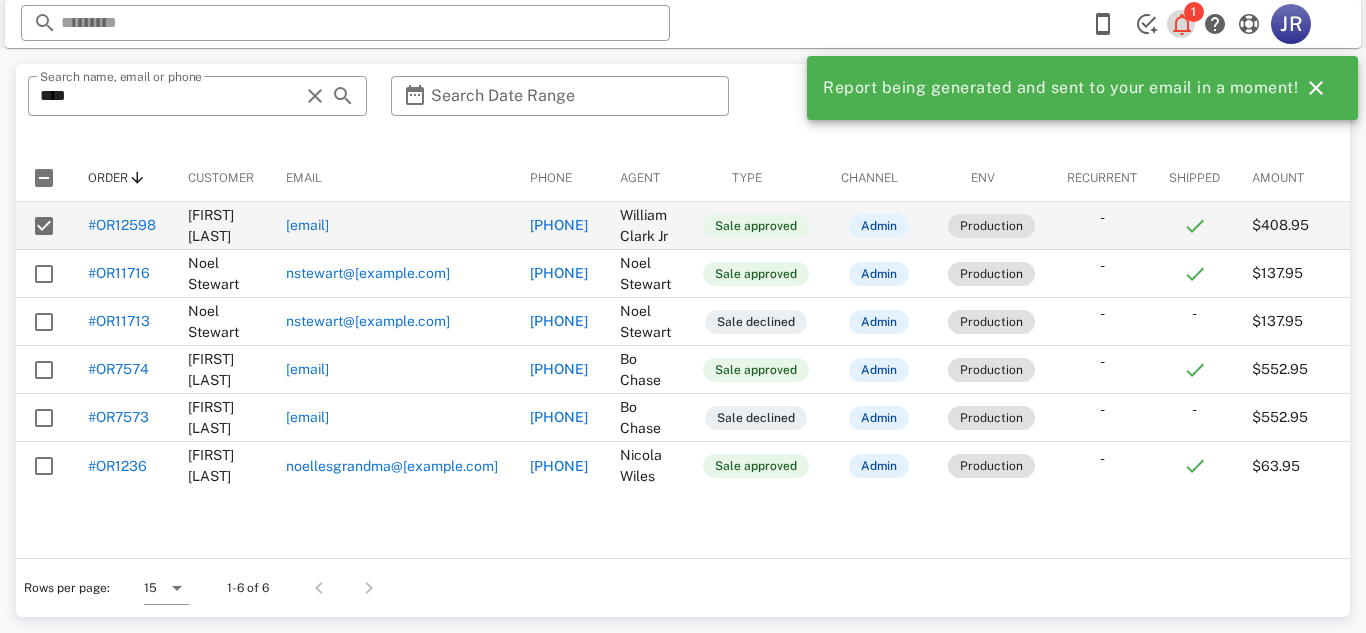 click at bounding box center (1182, 24) 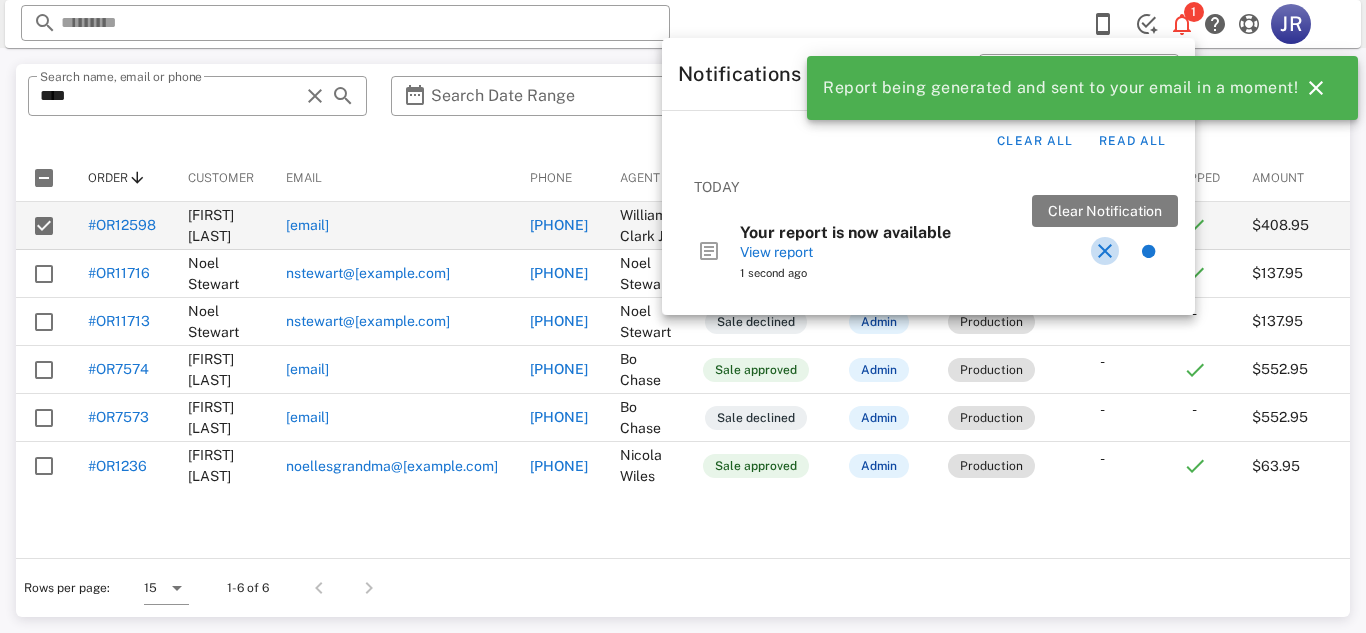 click at bounding box center (1105, 251) 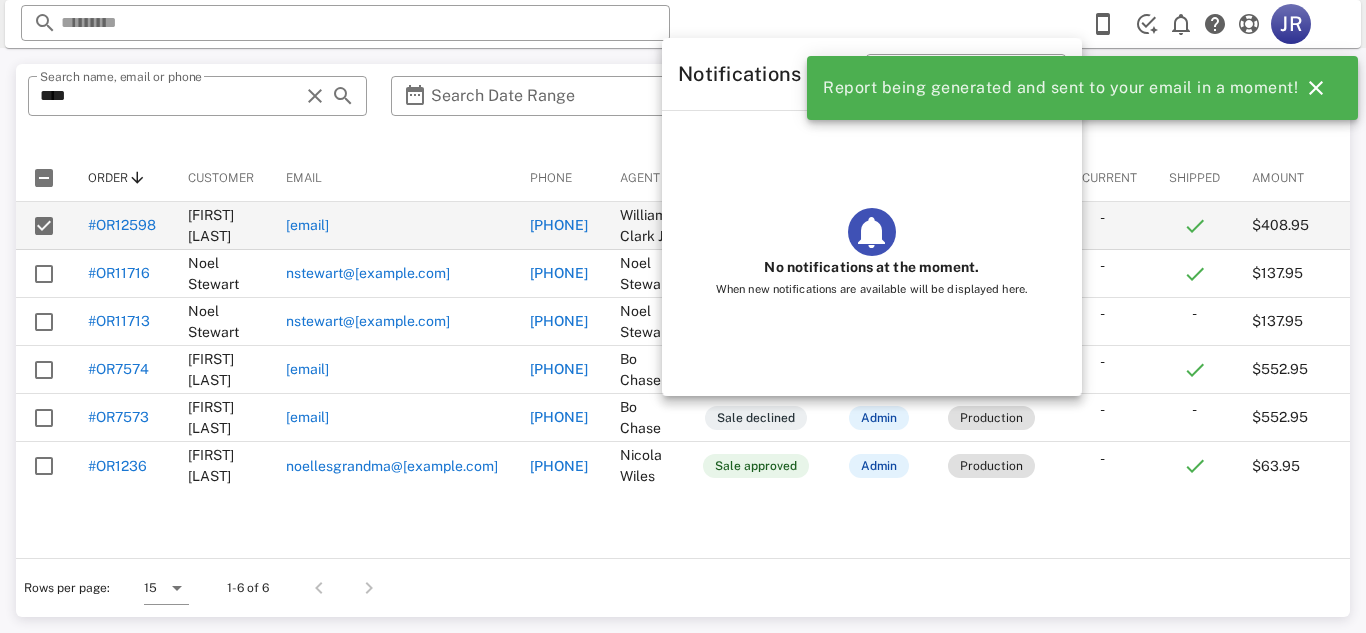 click on "​ JR Reload browser Accept" at bounding box center (683, 24) 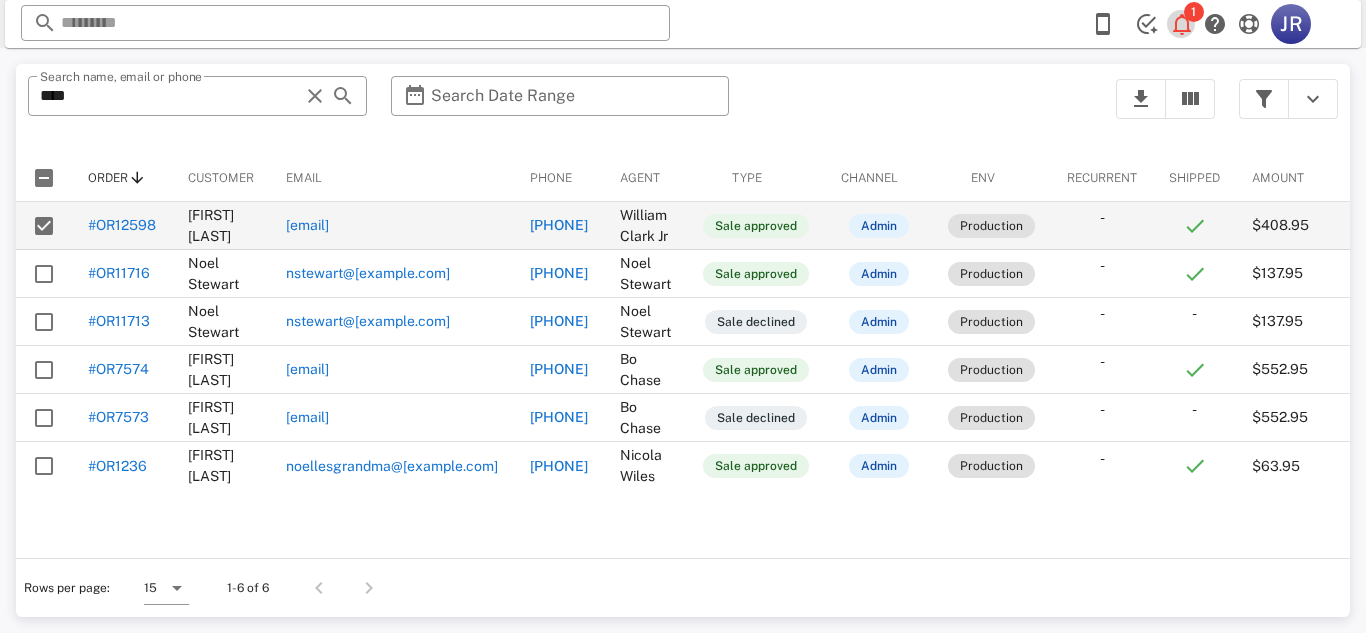 click at bounding box center [1182, 24] 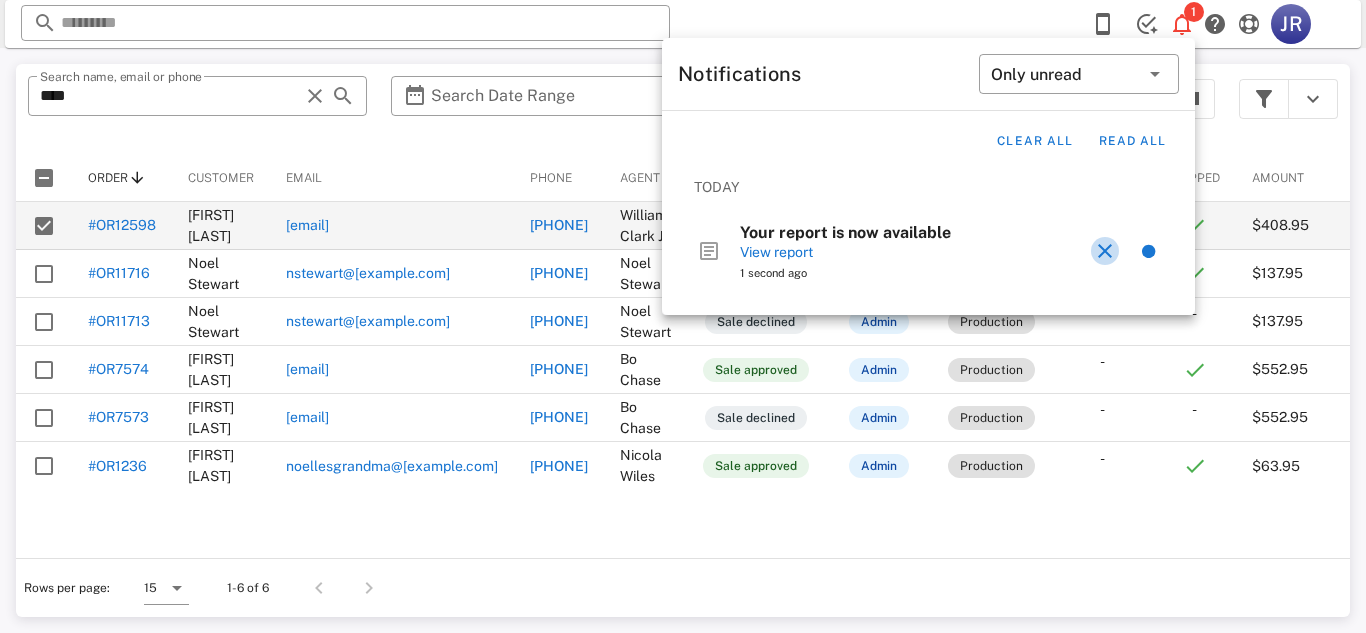 click at bounding box center [1105, 251] 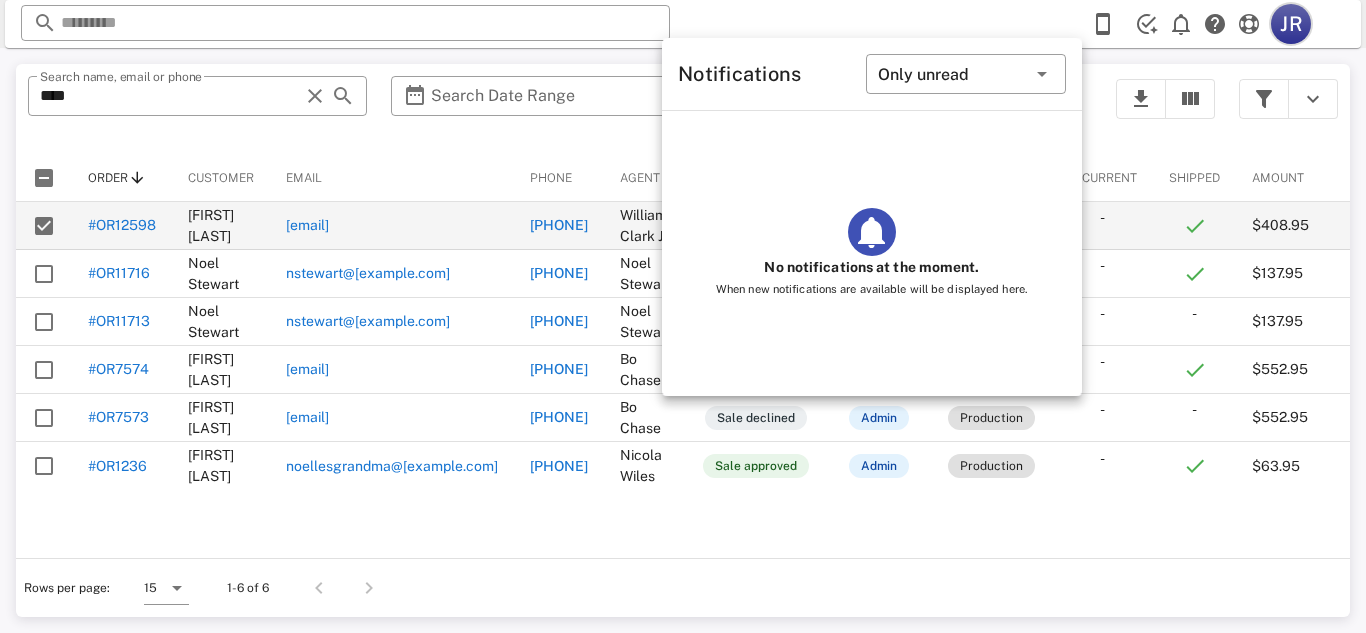click on "JR" at bounding box center [1291, 24] 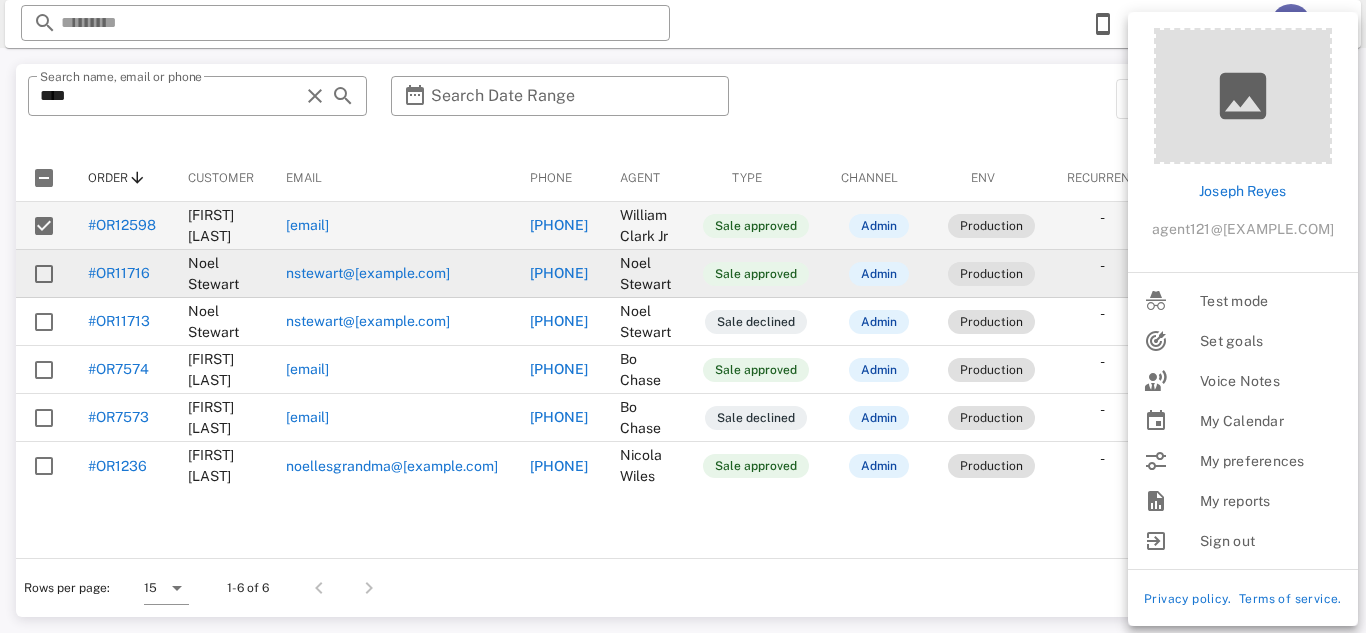 click on "#OR11716" at bounding box center [122, 274] 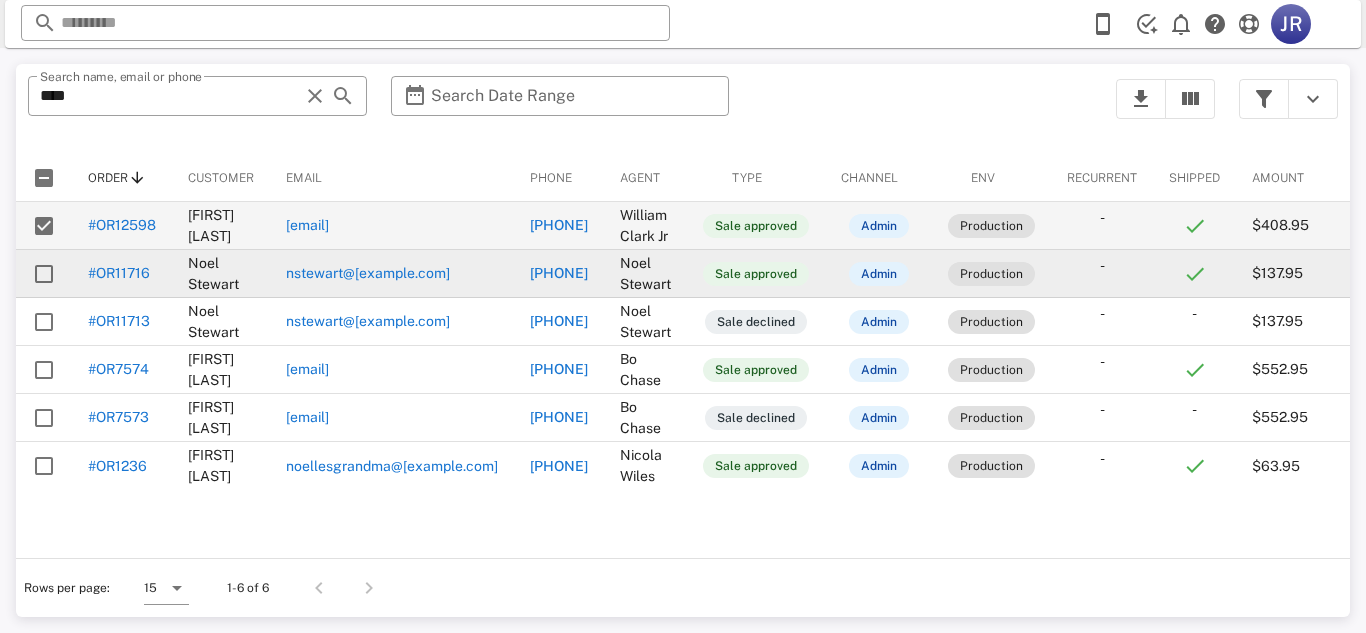 click on "#OR11716" at bounding box center [122, 274] 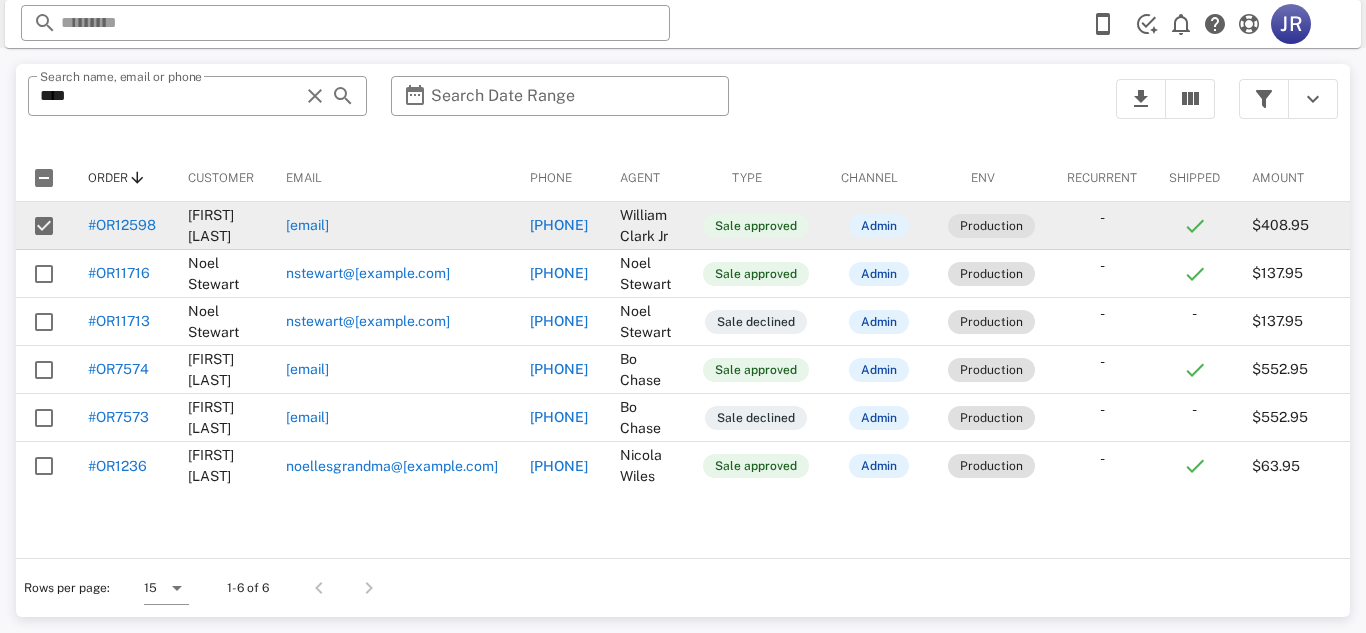 click at bounding box center [44, 226] 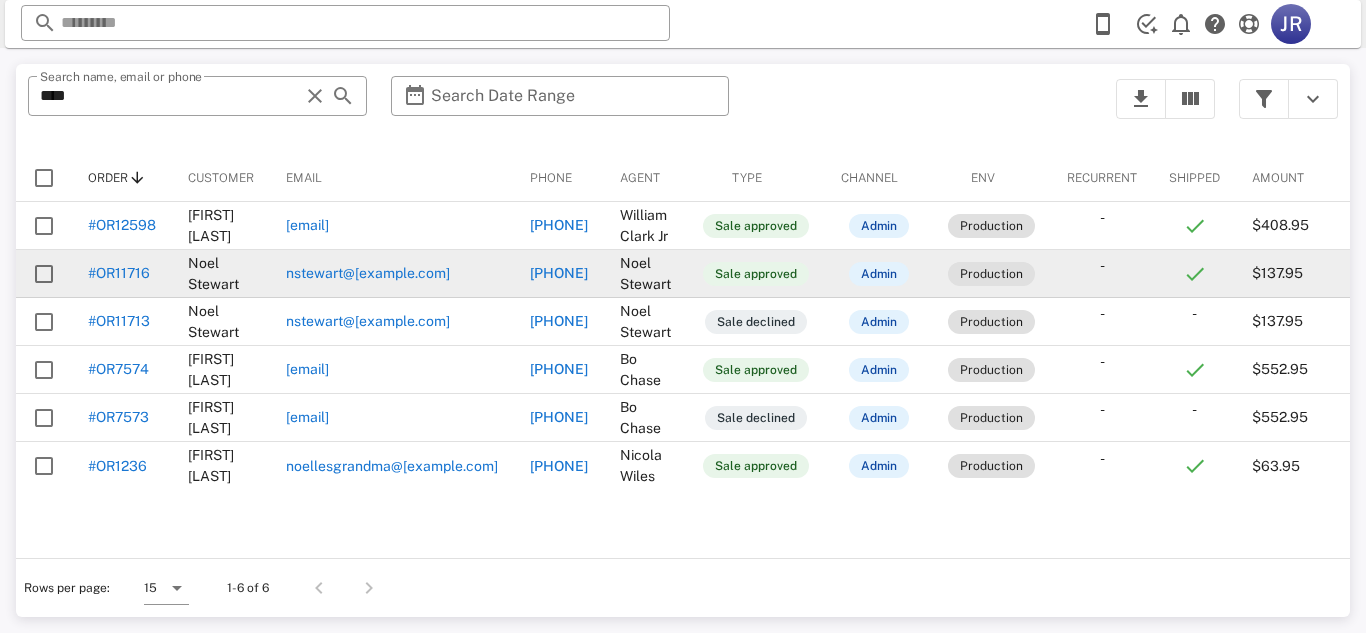 click on "#OR11716" at bounding box center [122, 274] 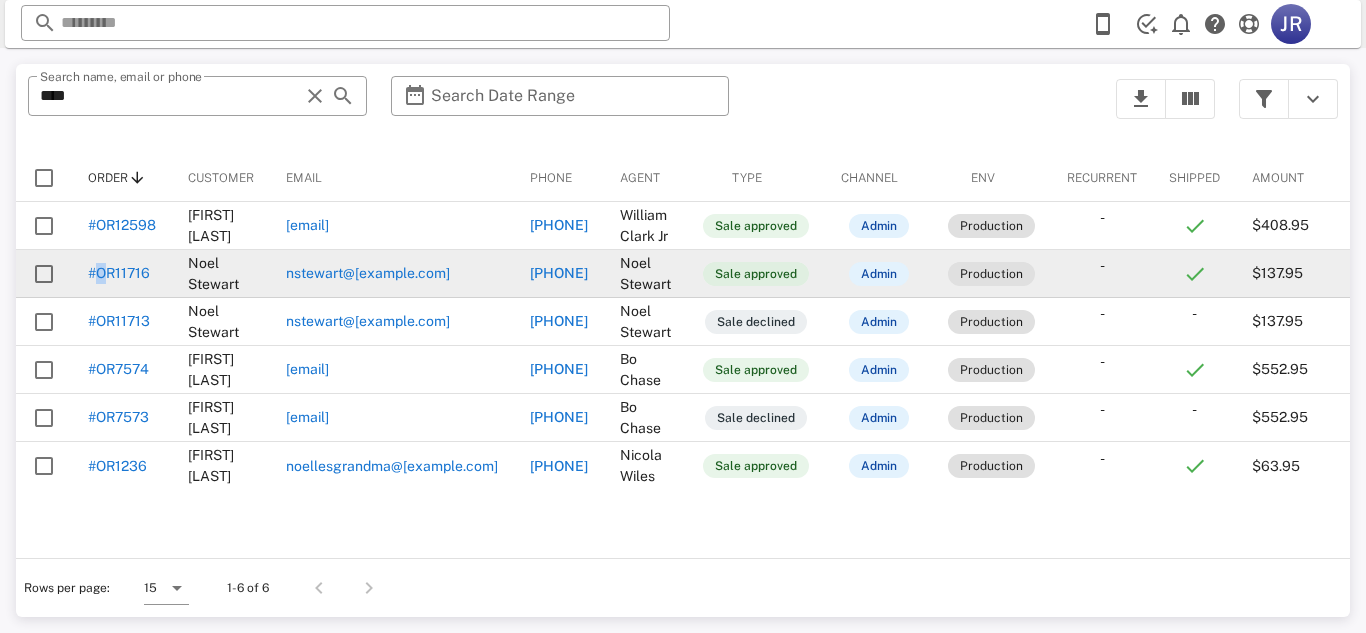 click on "Sale approved" at bounding box center (756, 274) 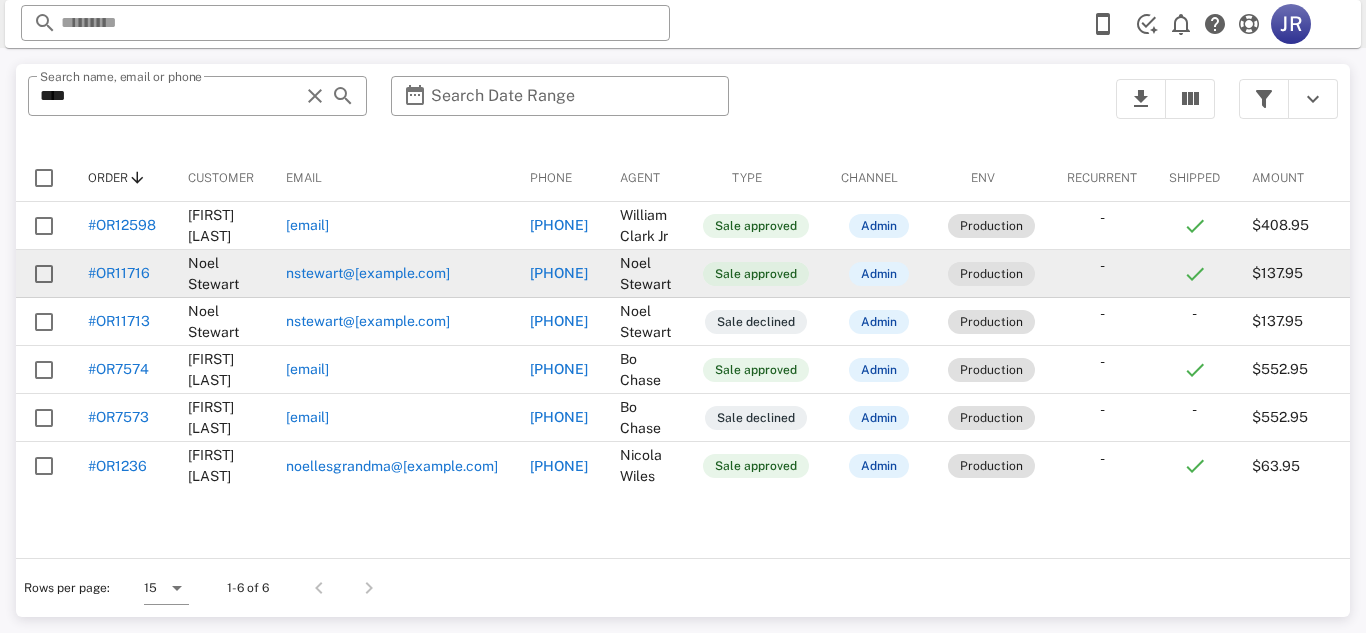 click on "Sale approved" at bounding box center (756, 274) 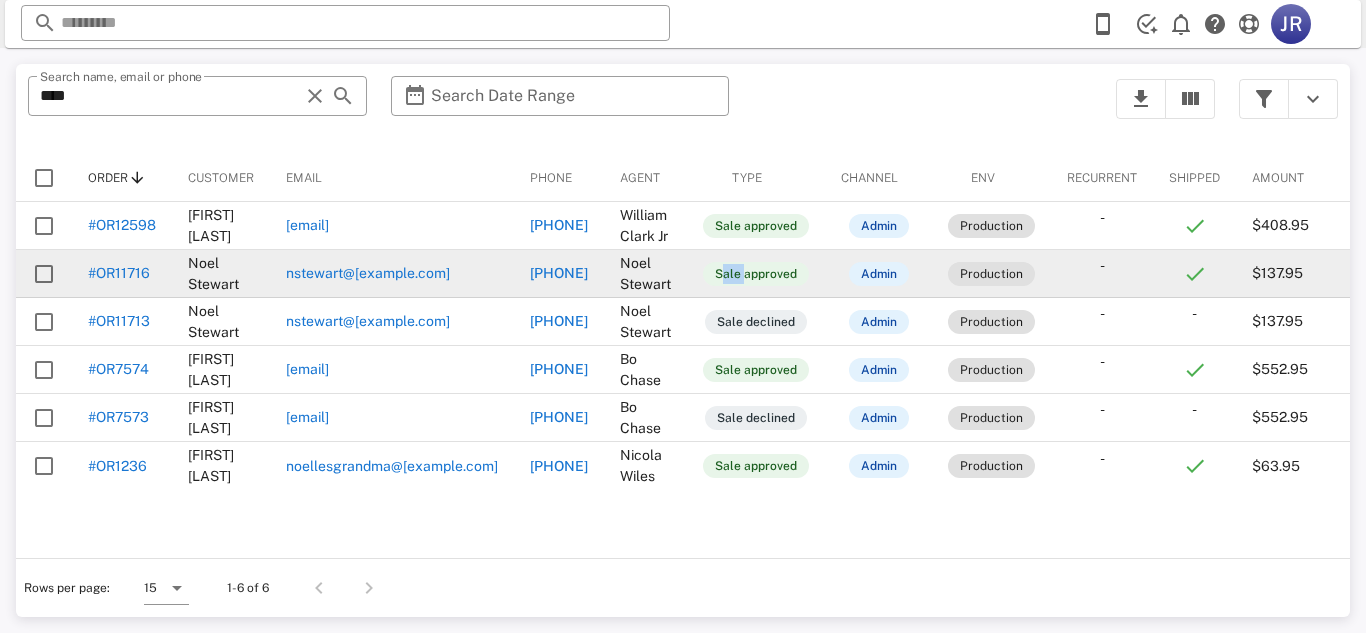 click on "[PHONE]" at bounding box center (559, 273) 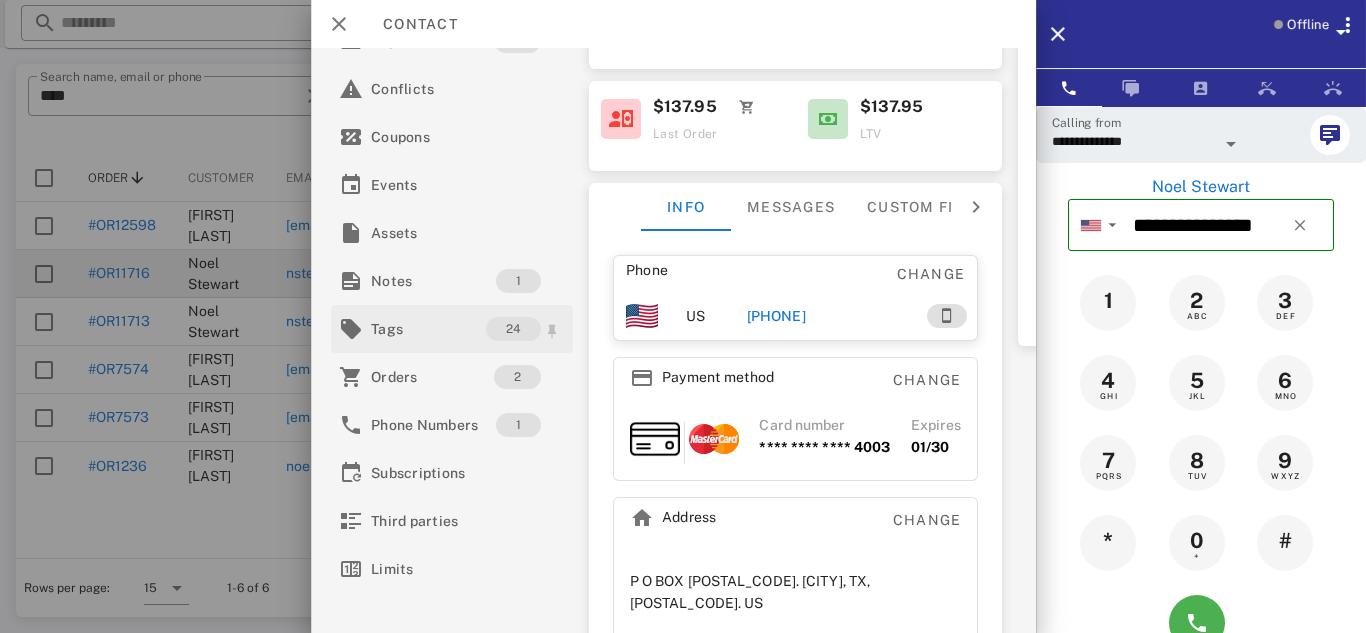 scroll, scrollTop: 295, scrollLeft: 0, axis: vertical 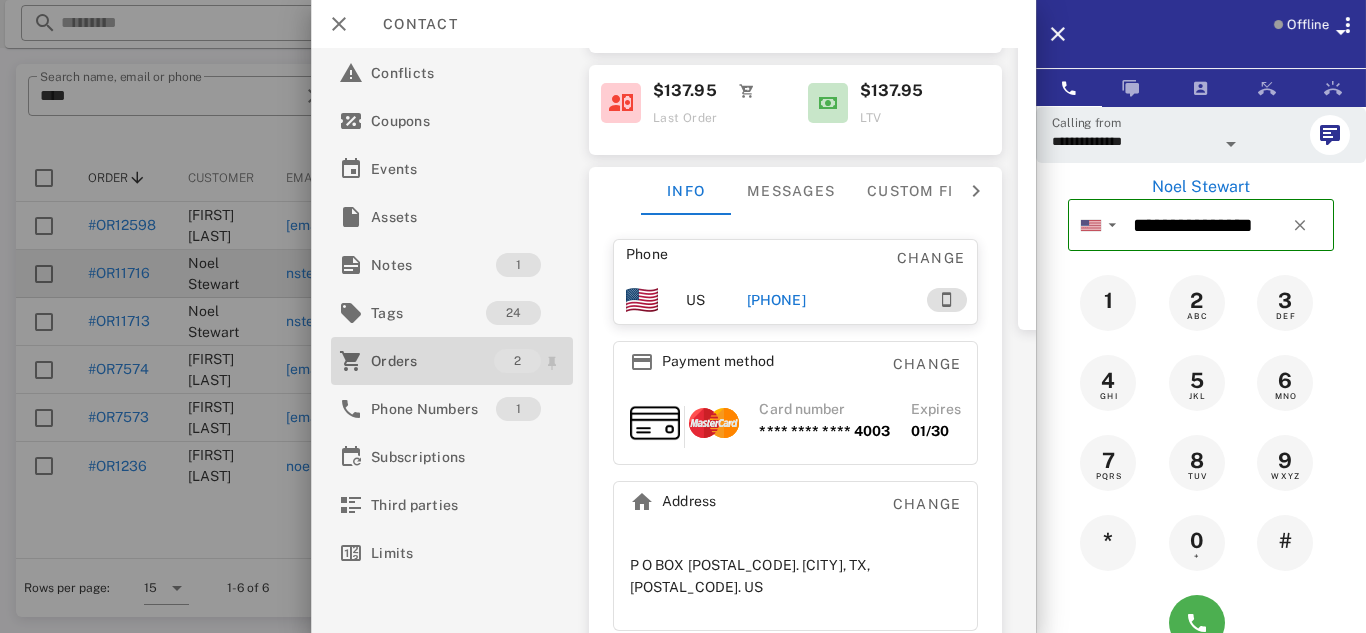 click on "Orders" at bounding box center [432, 361] 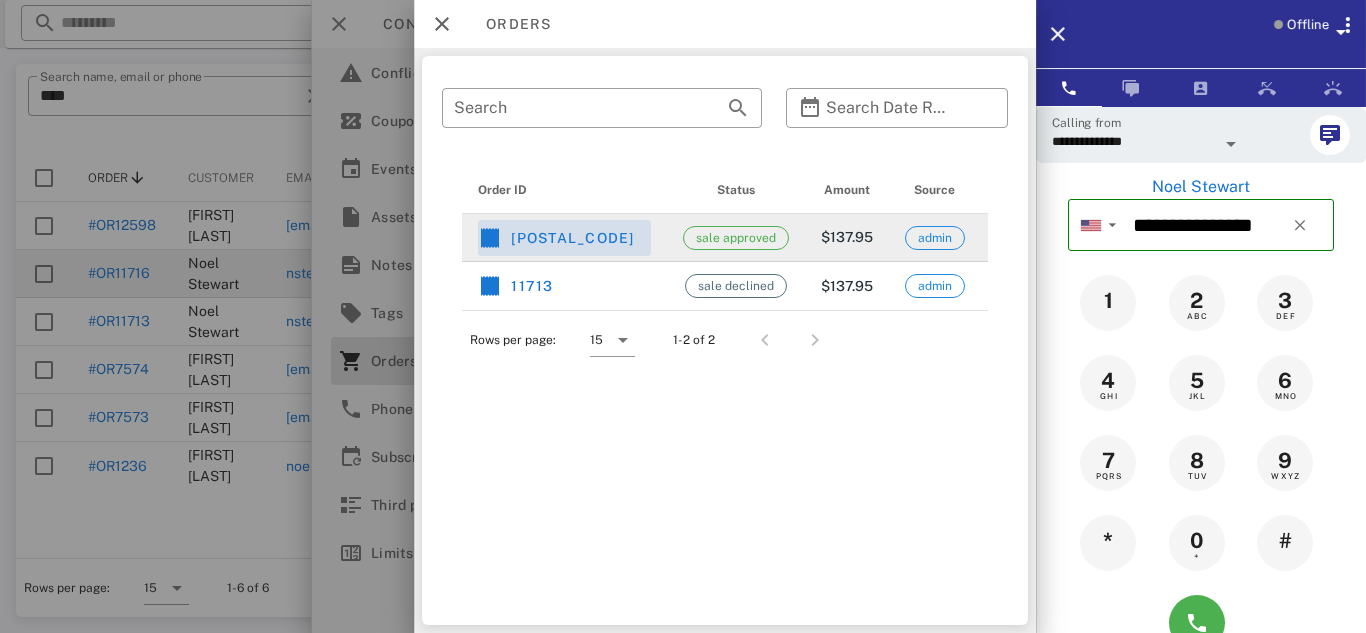 click on "[POSTAL_CODE]" at bounding box center (564, 238) 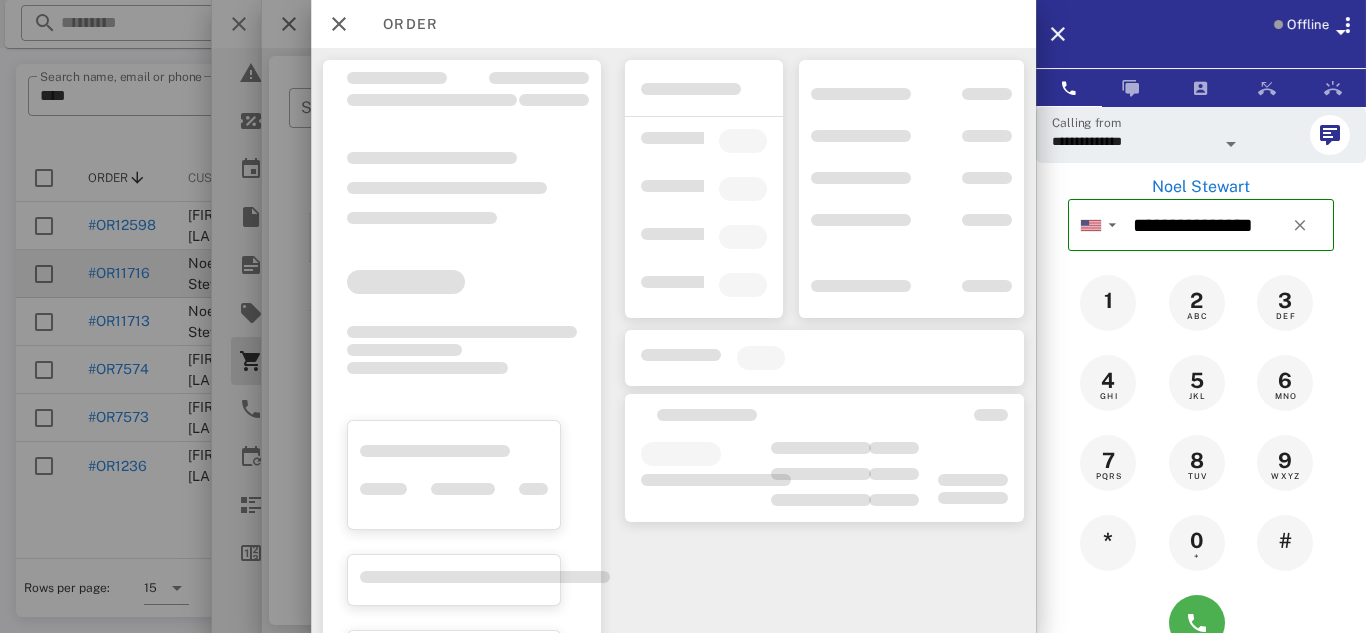 click at bounding box center [683, 316] 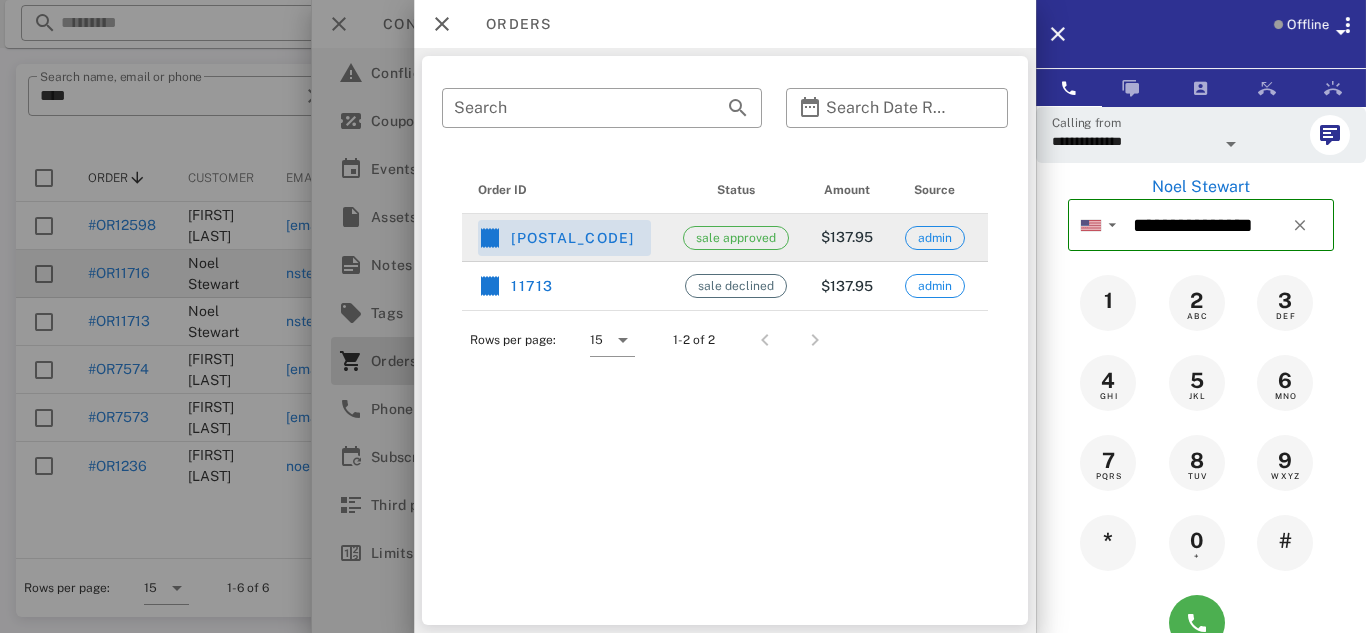 click on "[POSTAL_CODE]" at bounding box center (564, 238) 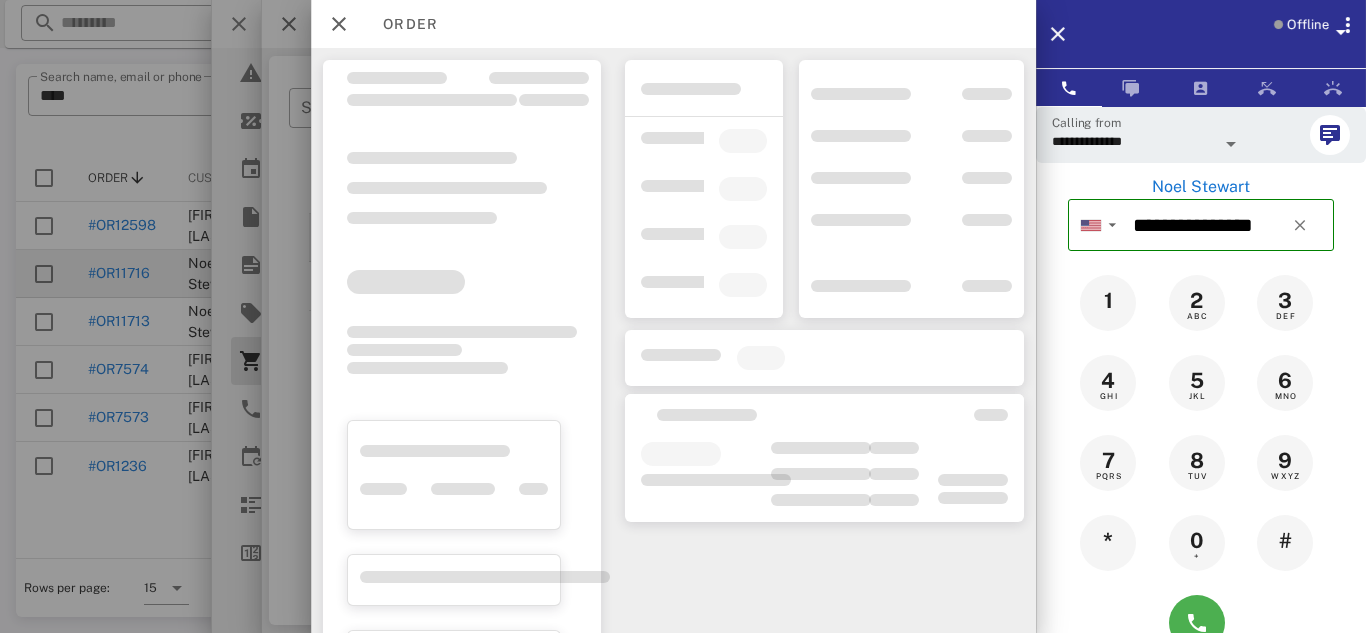 click at bounding box center (683, 316) 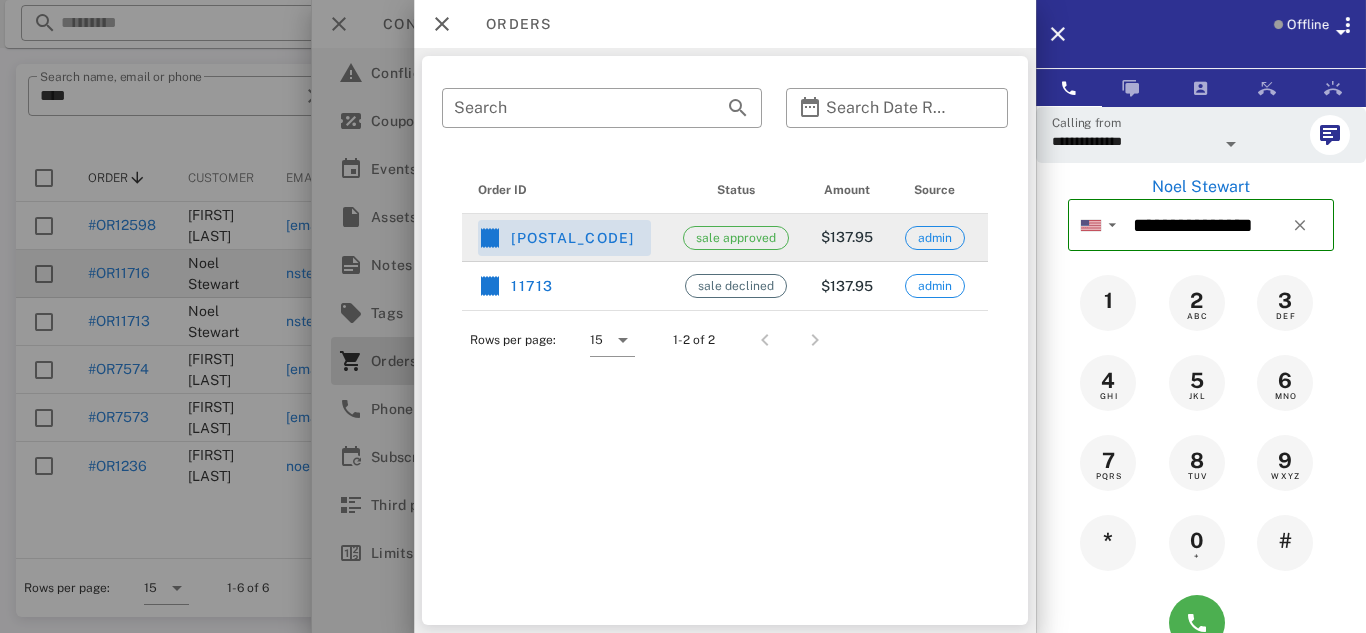 click on "[POSTAL_CODE]" at bounding box center [564, 238] 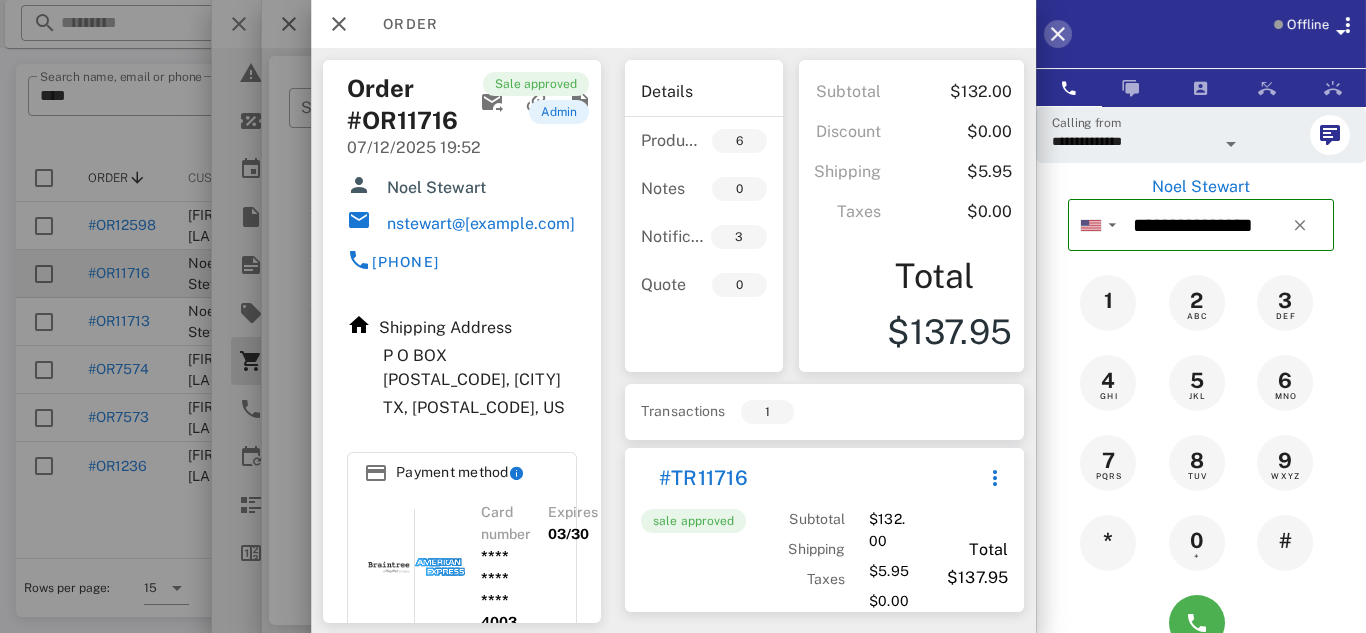 click at bounding box center (1058, 34) 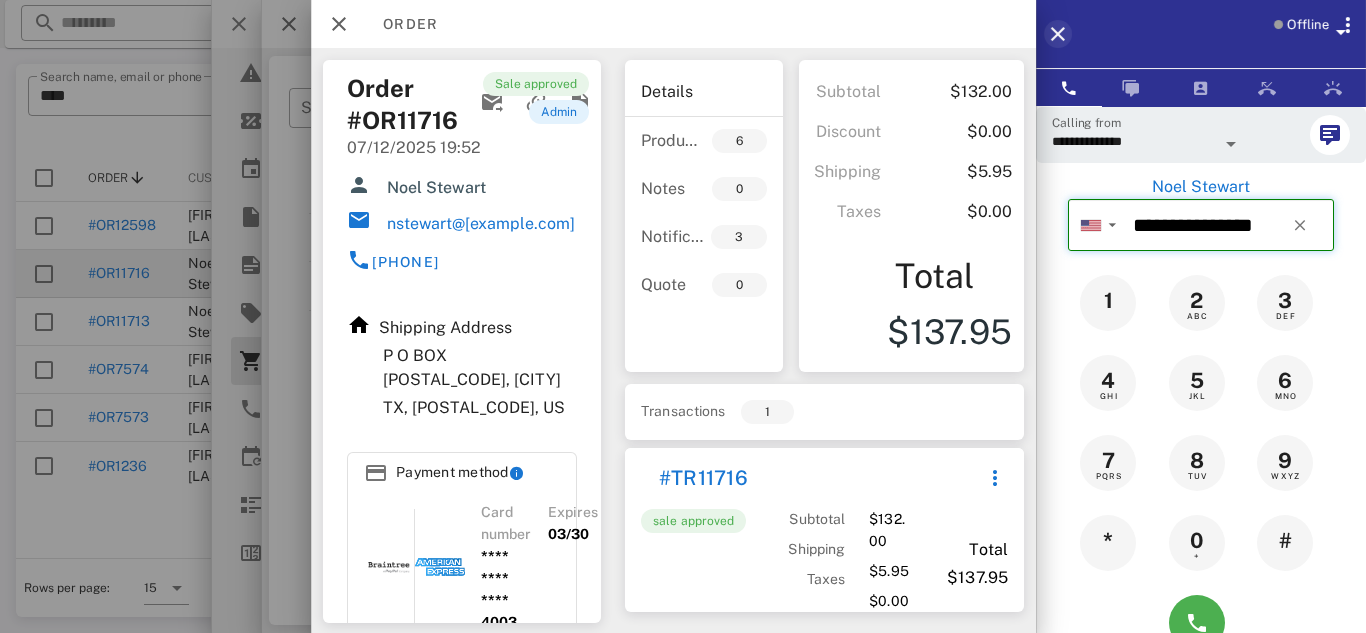 type 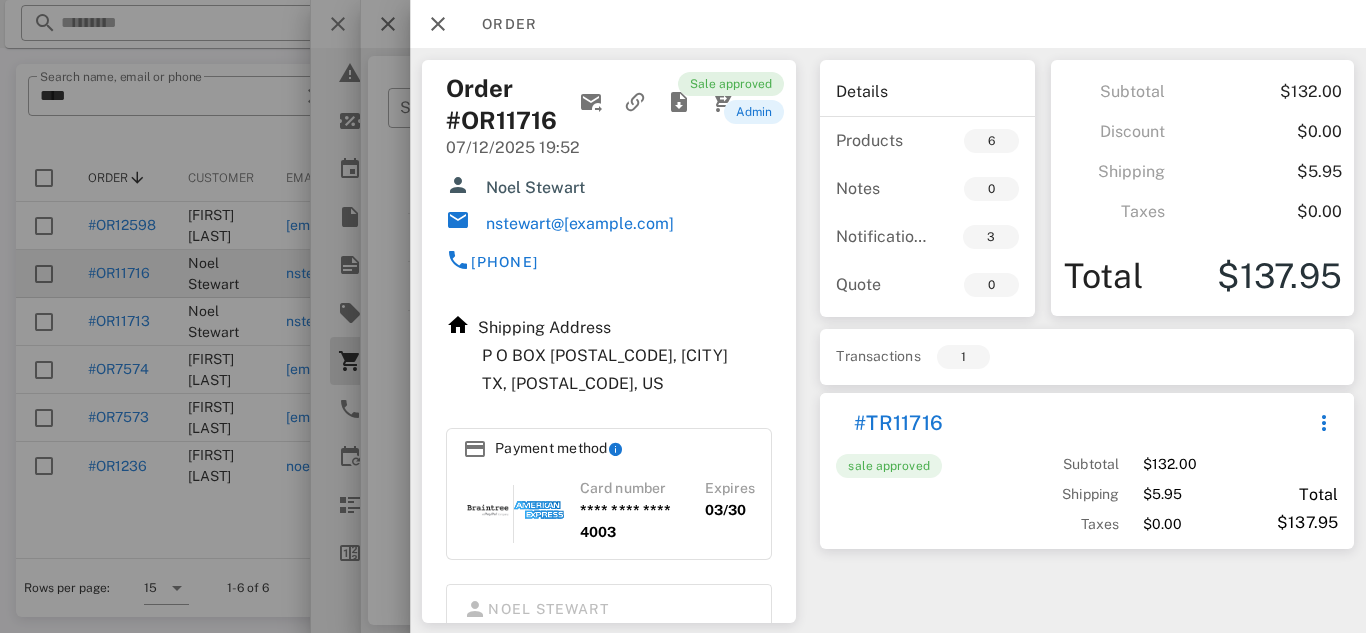 click on "Sale approved" at bounding box center [731, 84] 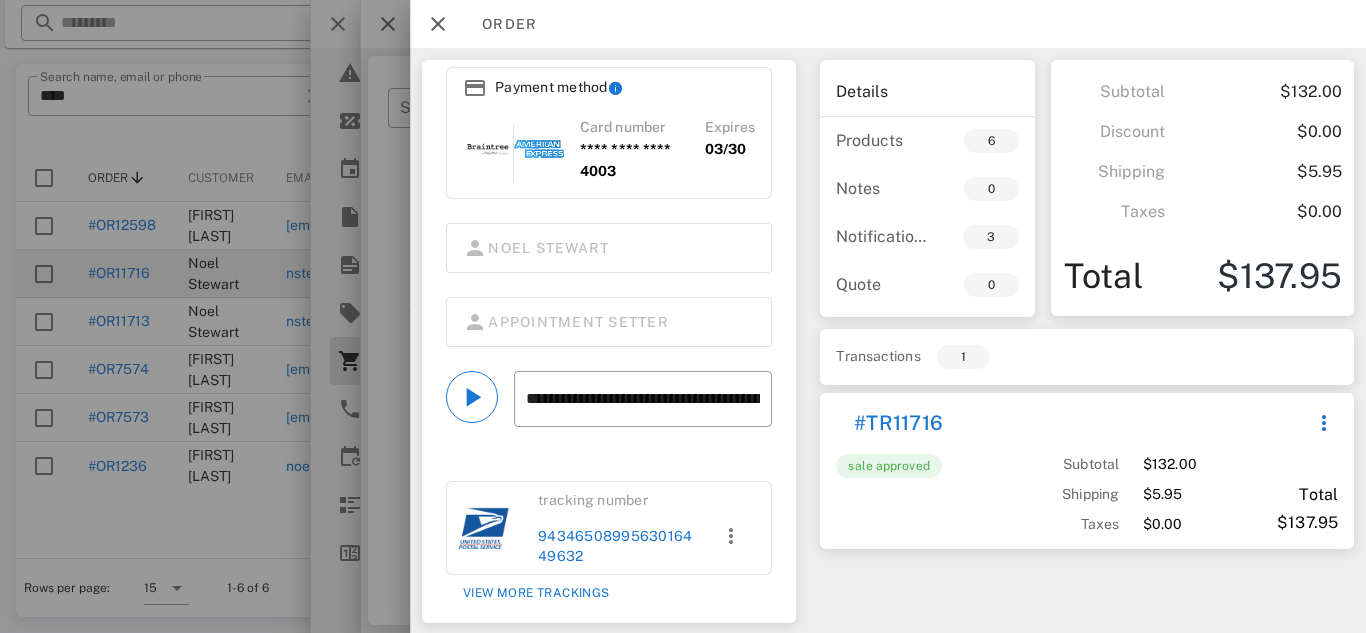 scroll, scrollTop: 0, scrollLeft: 0, axis: both 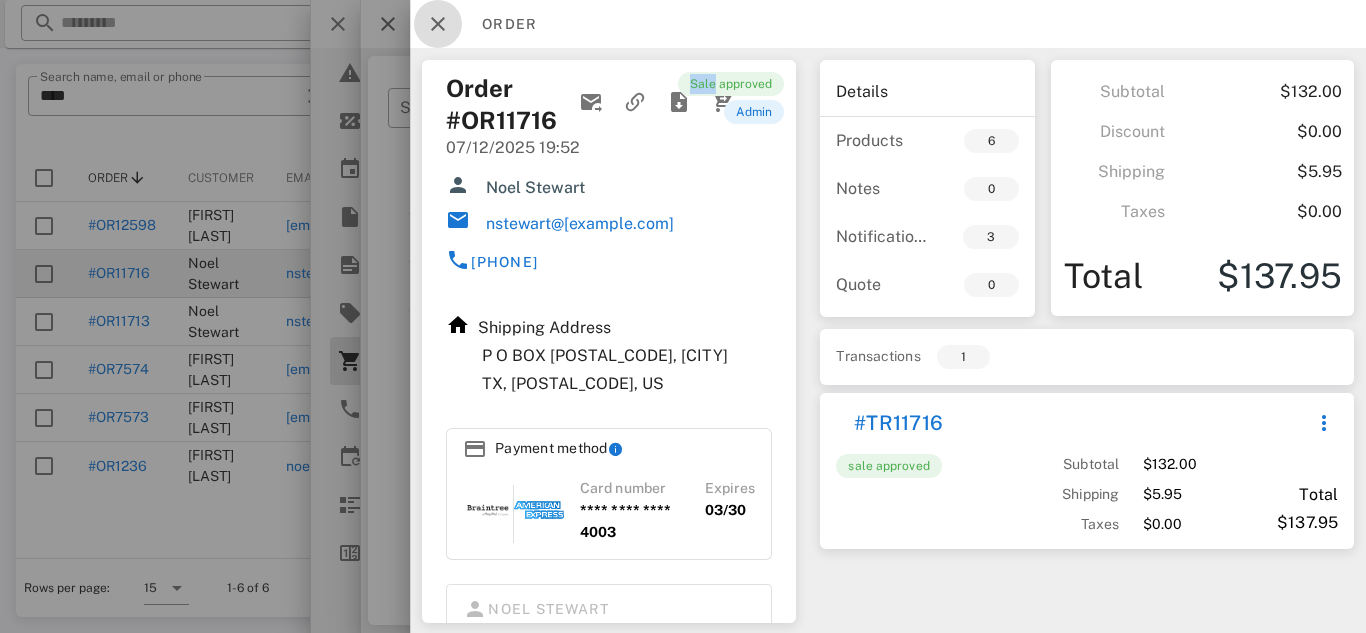 click at bounding box center [438, 24] 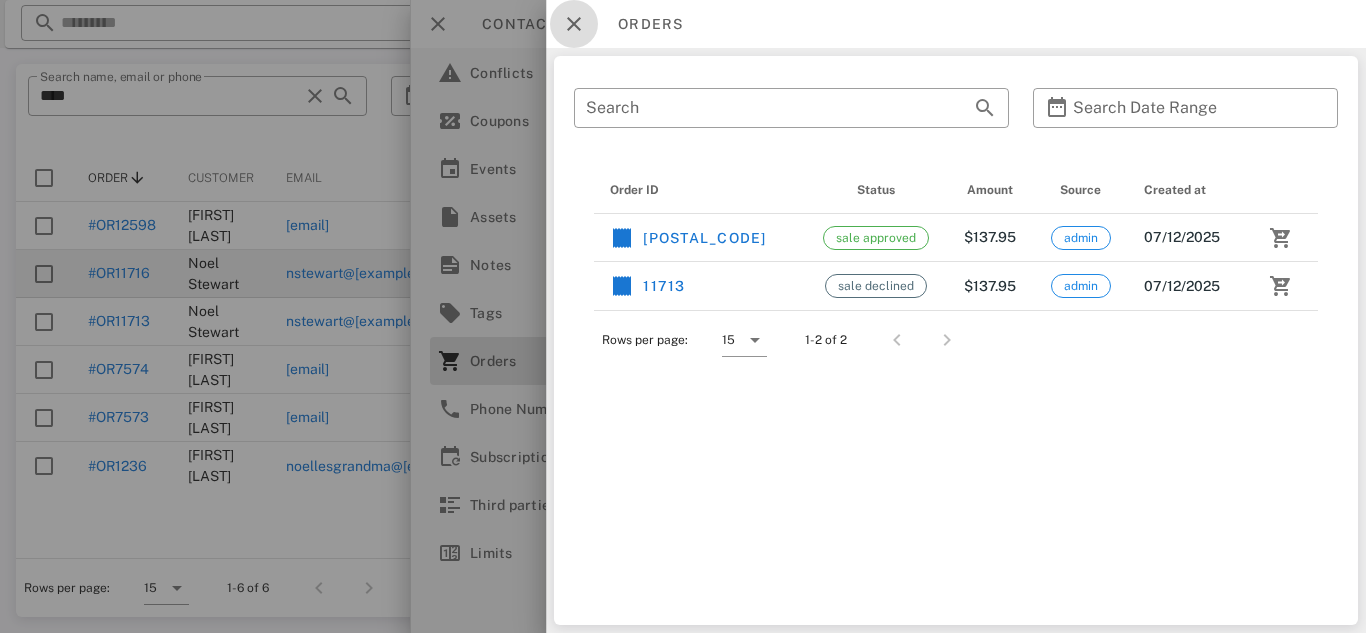 click at bounding box center [574, 24] 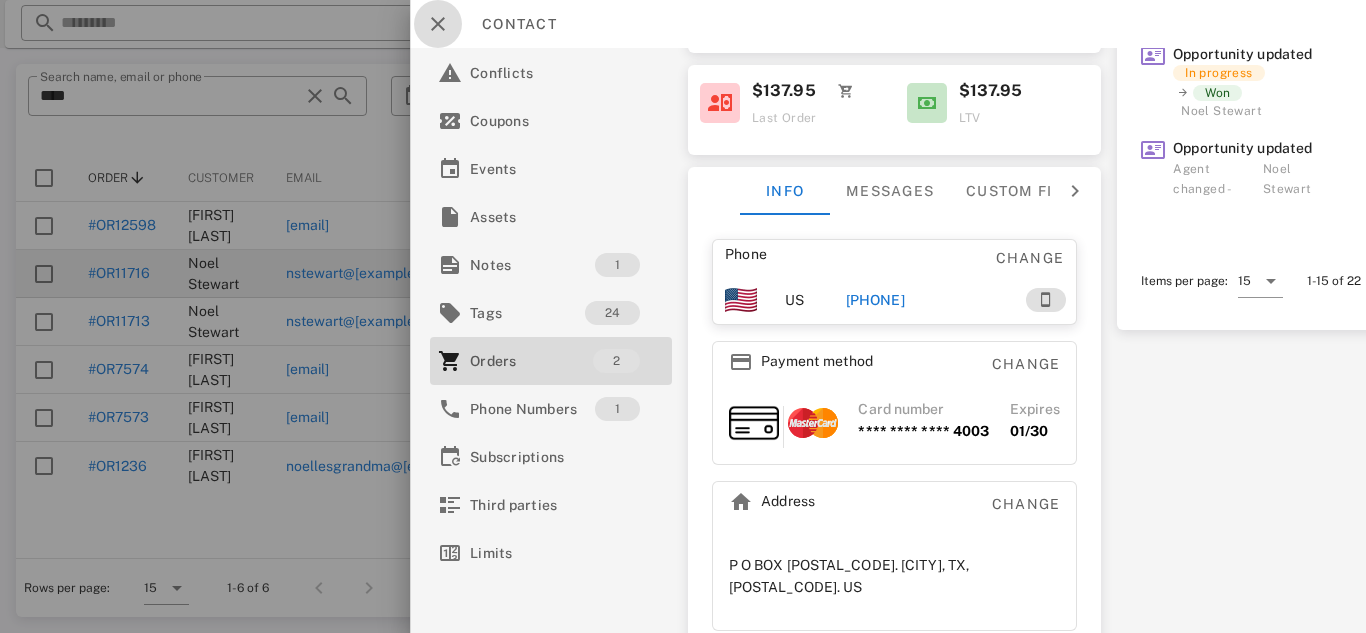 click at bounding box center (438, 24) 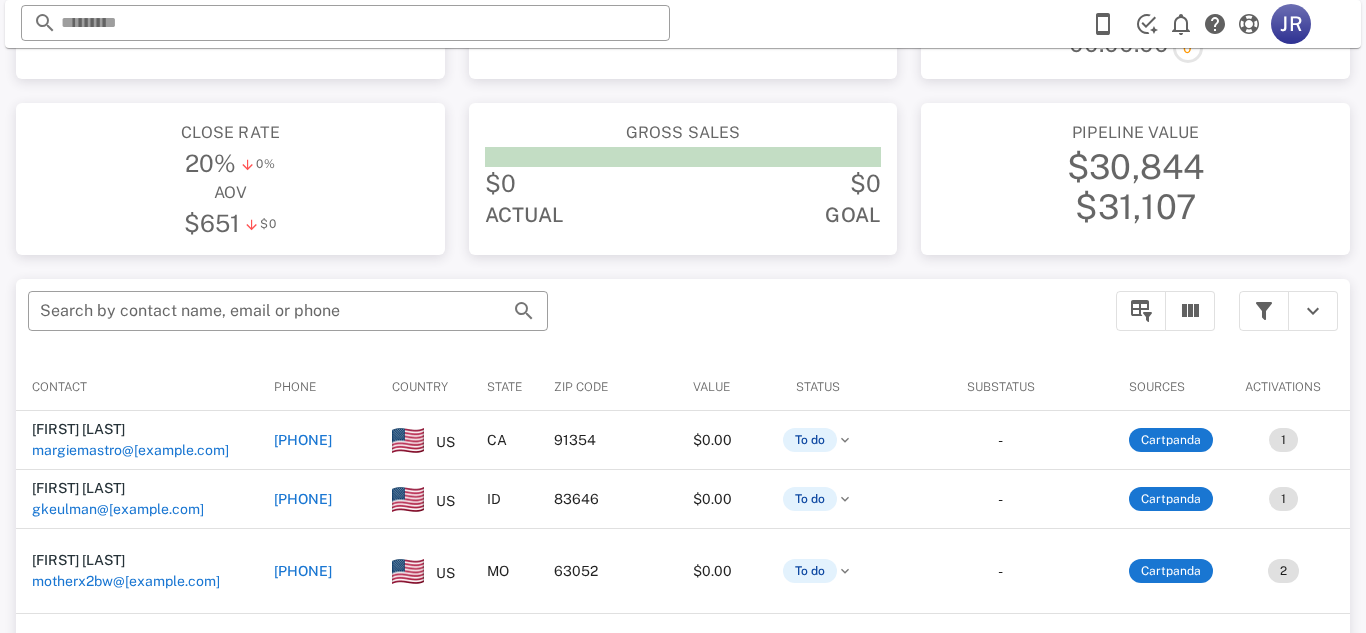 scroll, scrollTop: 0, scrollLeft: 0, axis: both 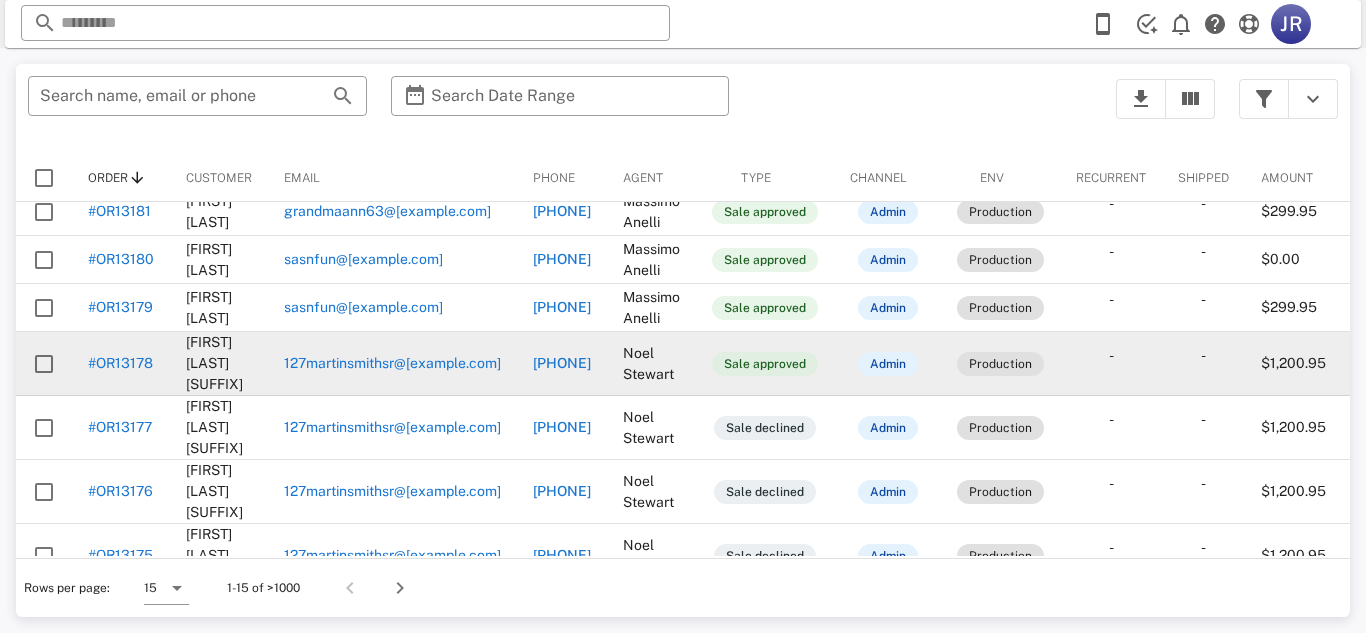 click on "Sale approved" at bounding box center (765, 364) 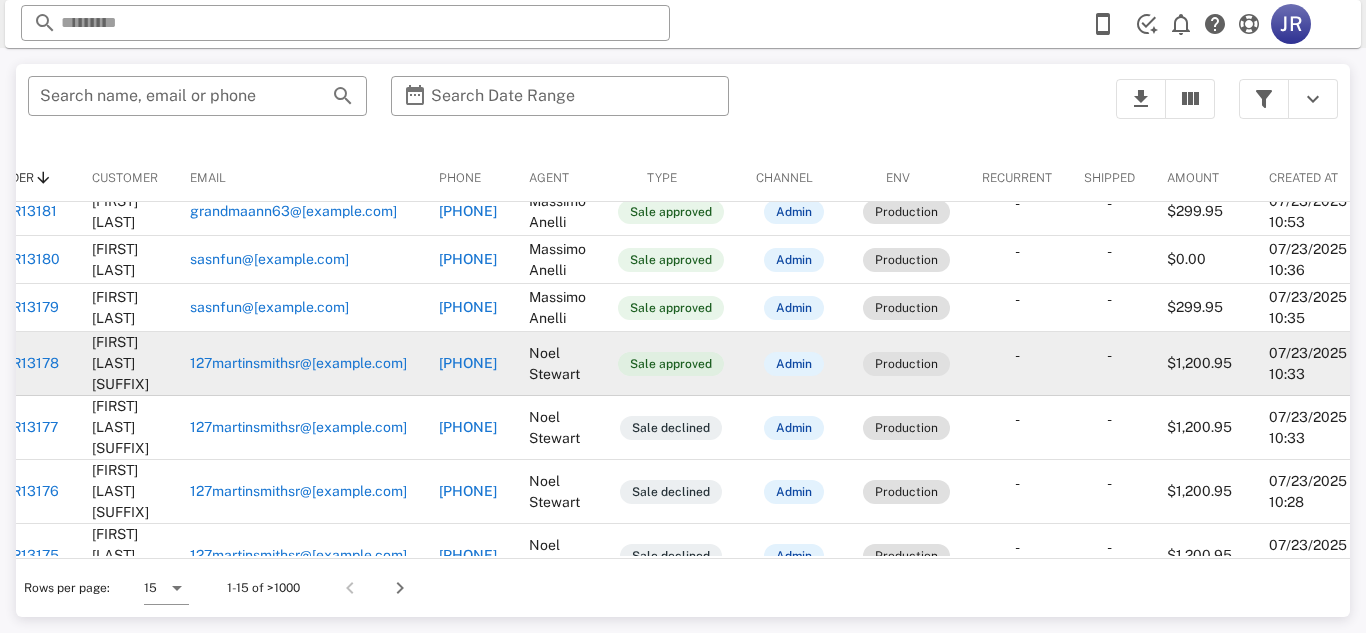 scroll, scrollTop: 14, scrollLeft: 157, axis: both 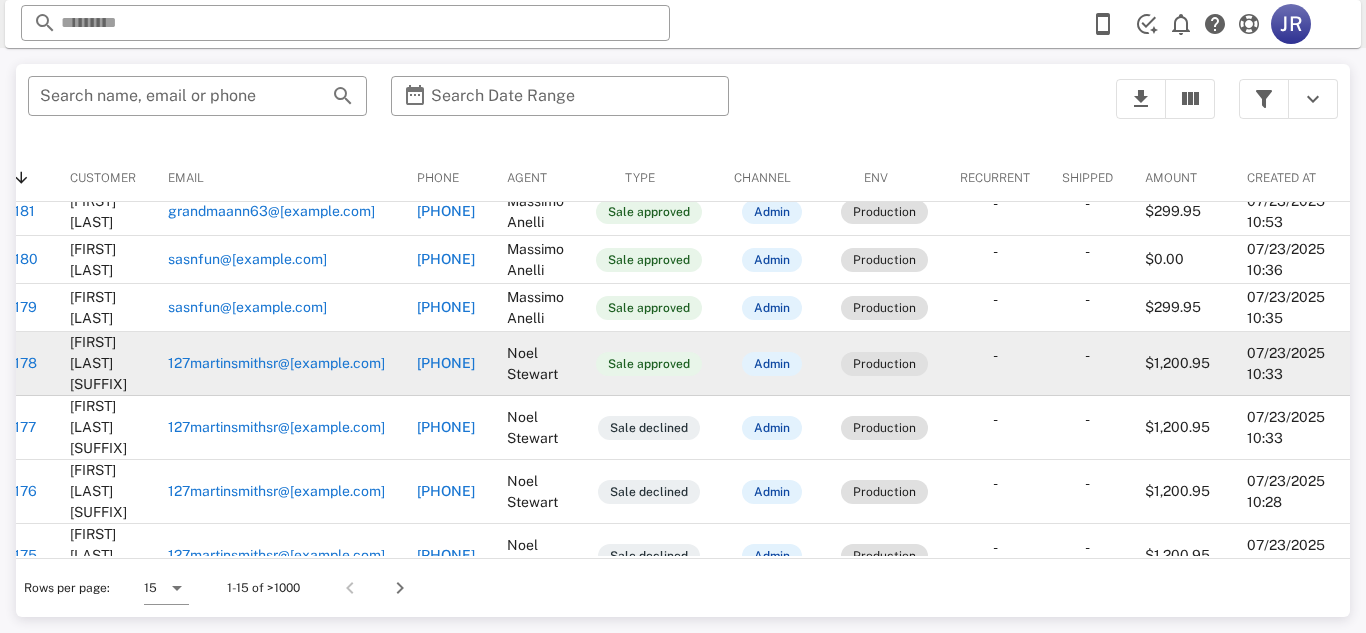 click on "07/23/2025 10:33" at bounding box center (1290, 364) 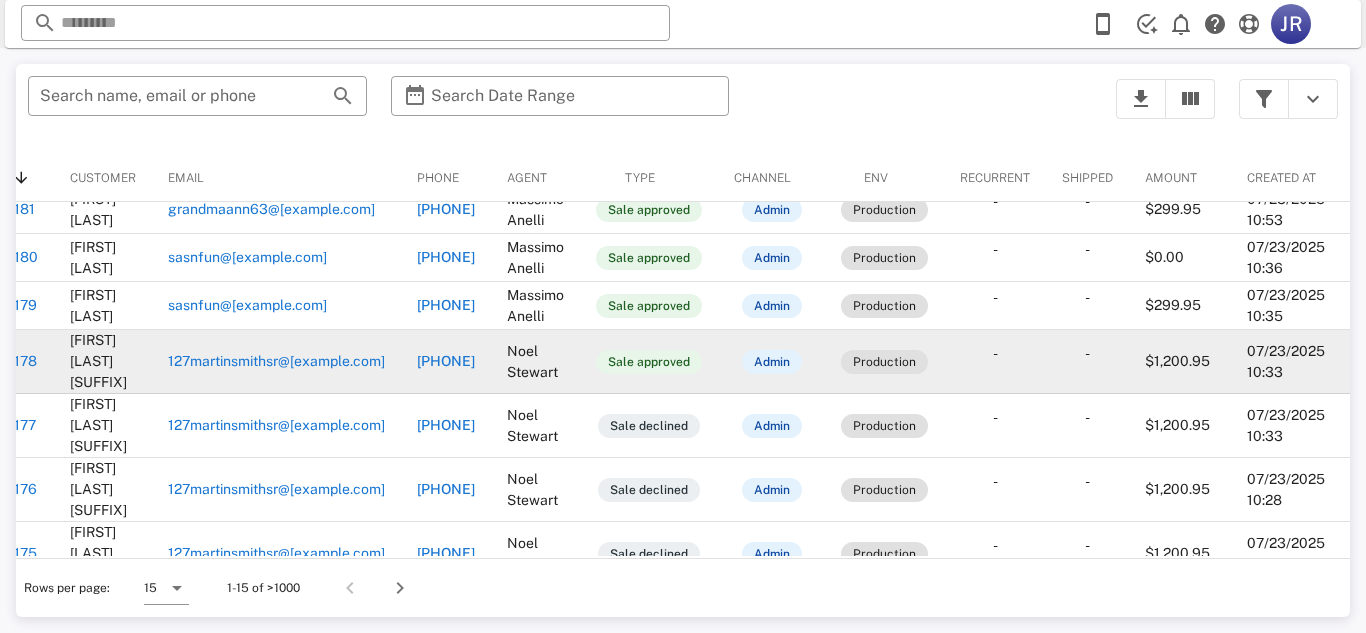 scroll, scrollTop: 16, scrollLeft: 0, axis: vertical 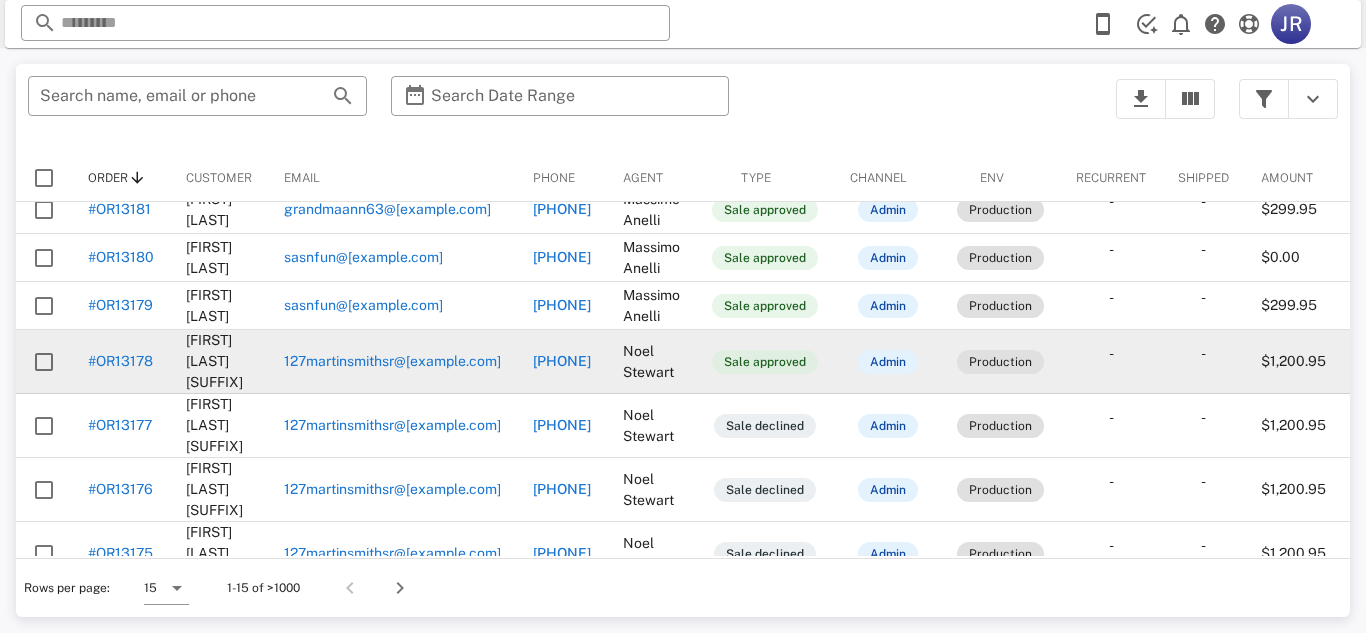 click on "Sale approved" at bounding box center [765, 362] 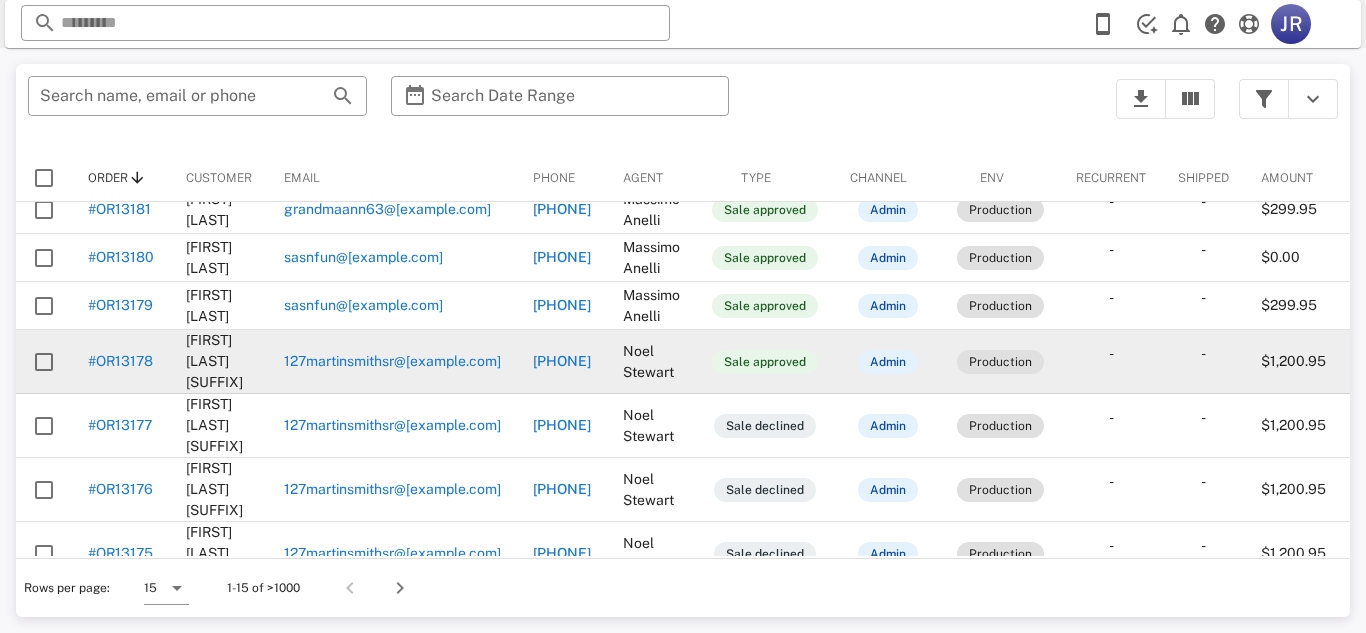 click at bounding box center (44, 362) 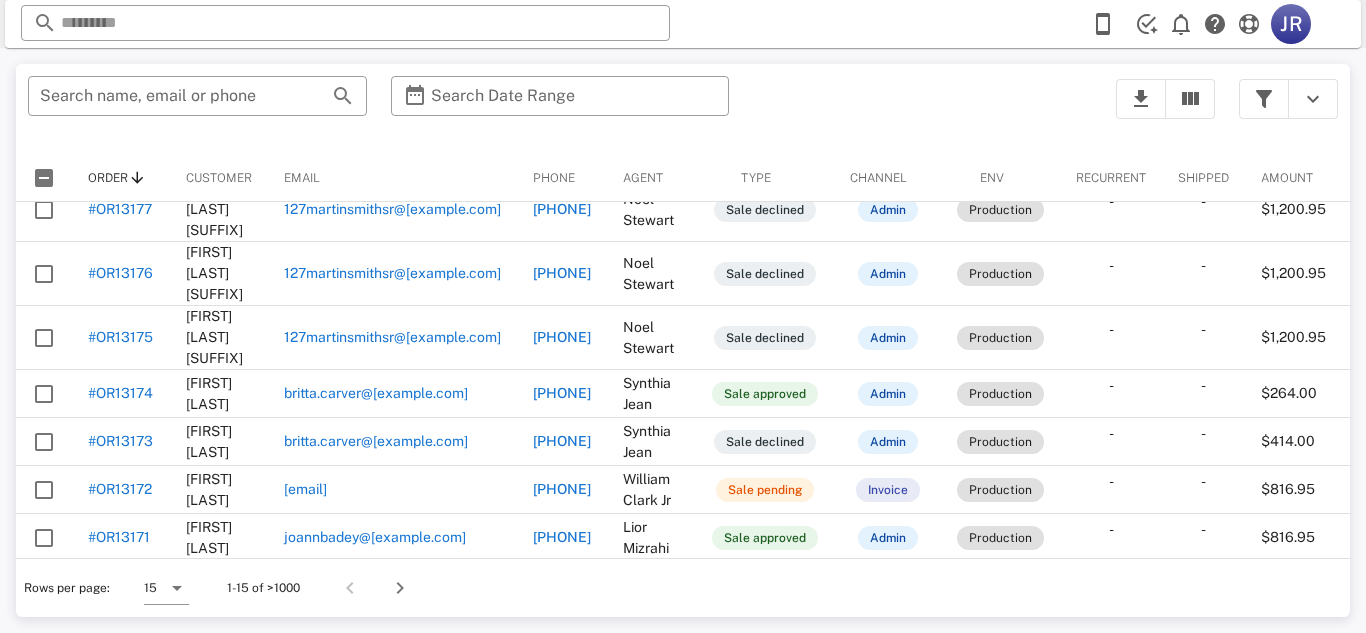 scroll, scrollTop: 366, scrollLeft: 0, axis: vertical 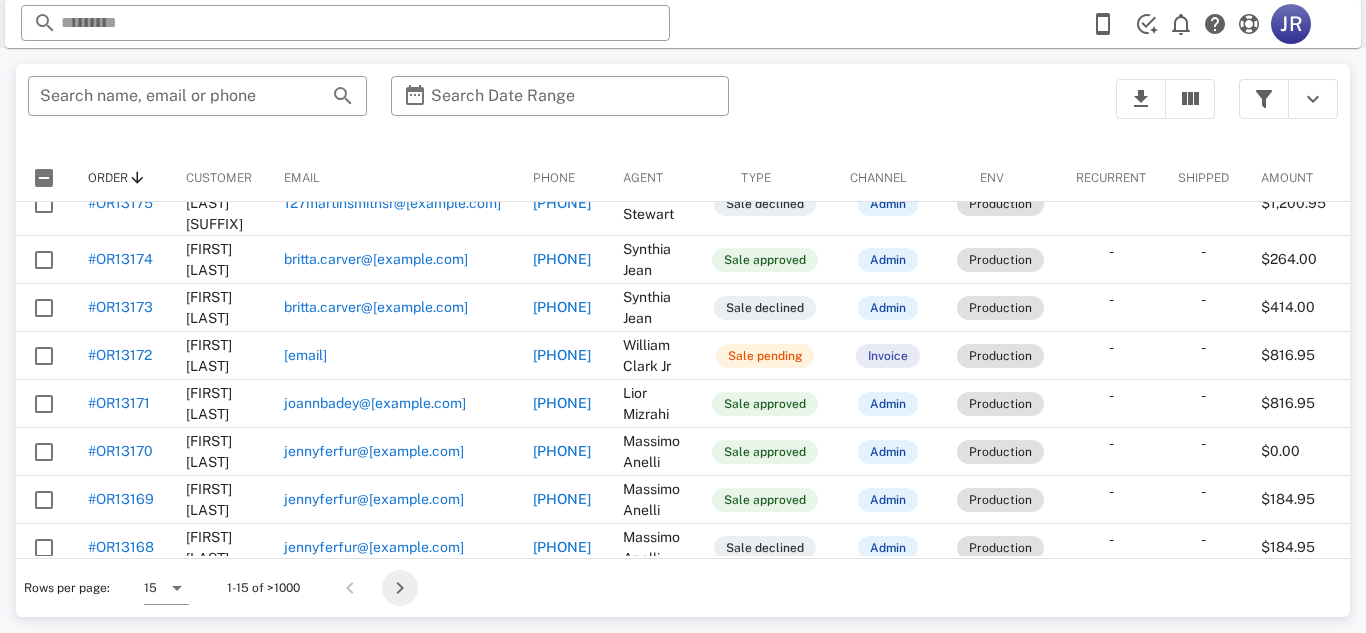 click at bounding box center (400, 588) 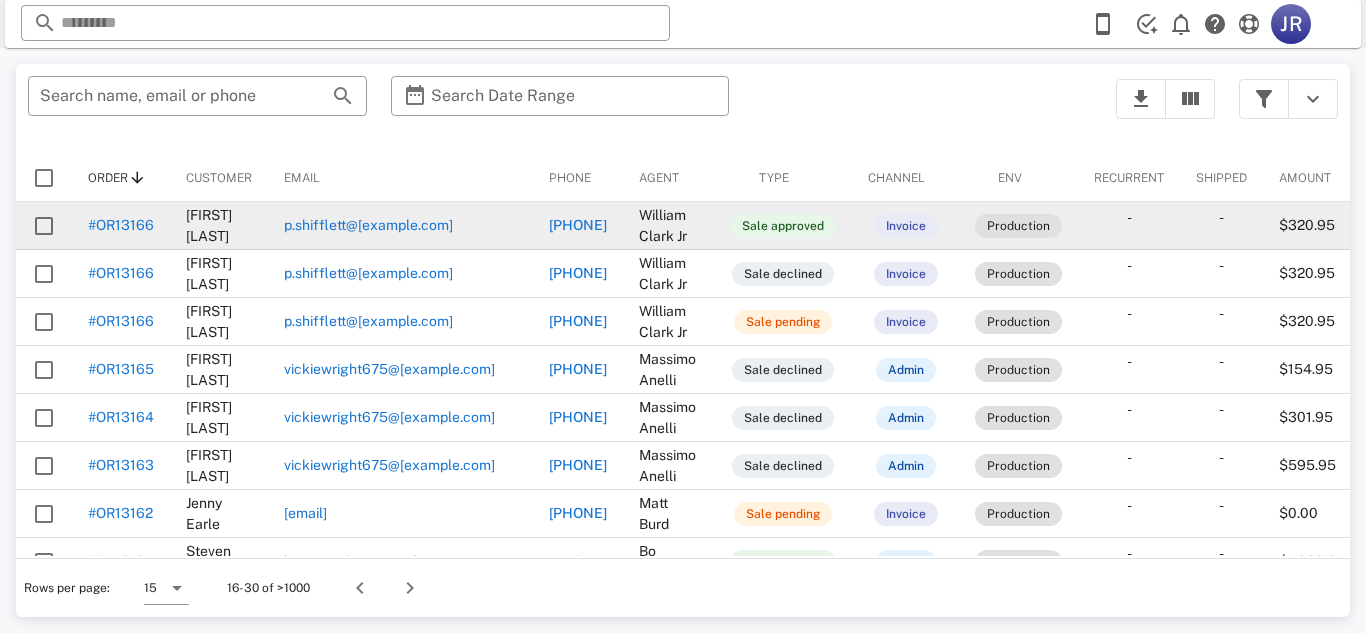 click on "#OR13166" at bounding box center (121, 225) 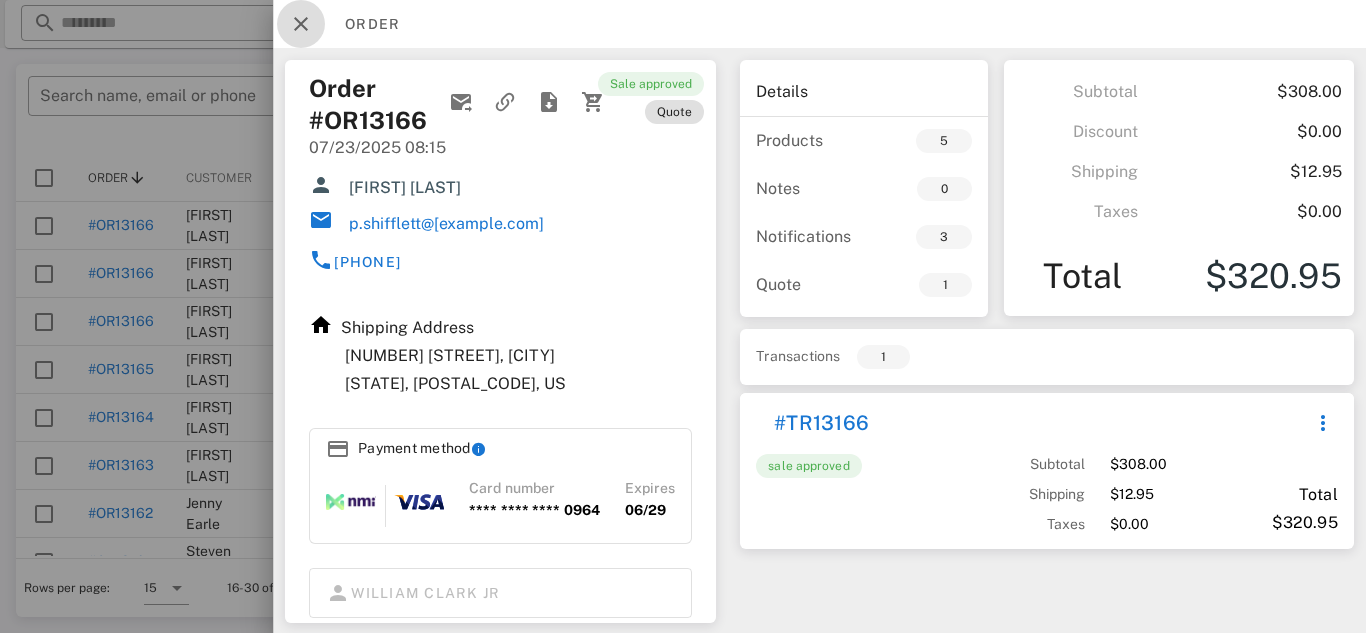 click at bounding box center (301, 24) 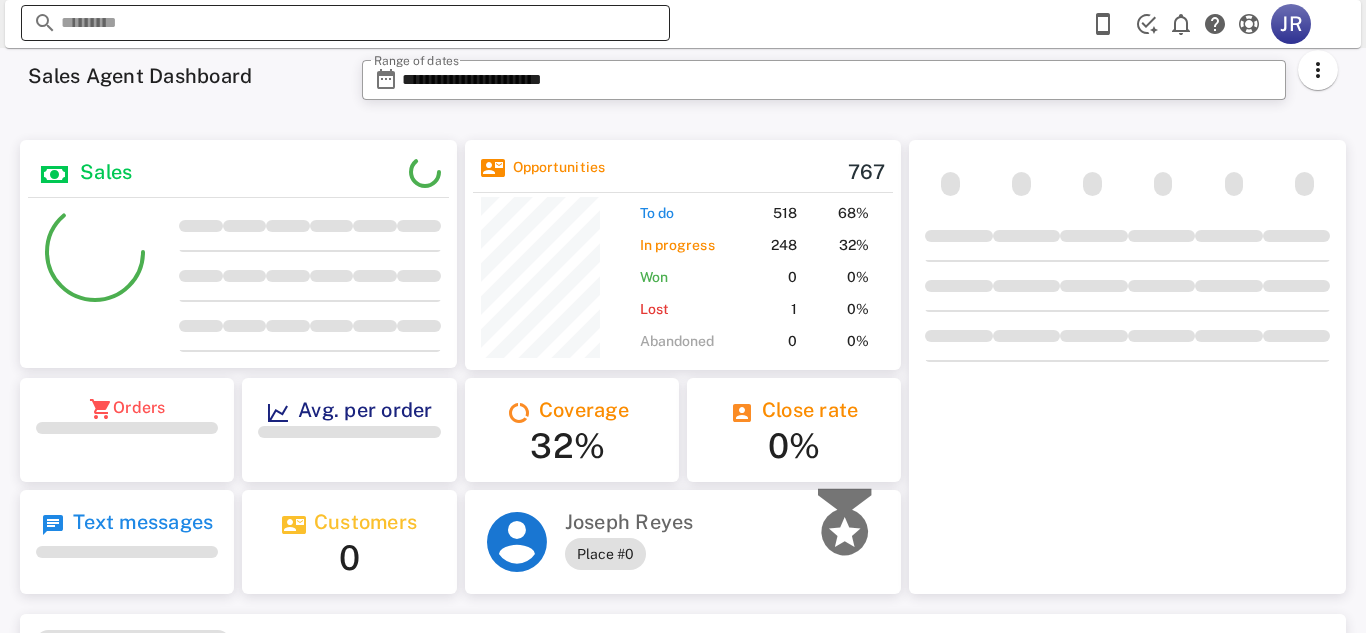 scroll, scrollTop: 999770, scrollLeft: 999563, axis: both 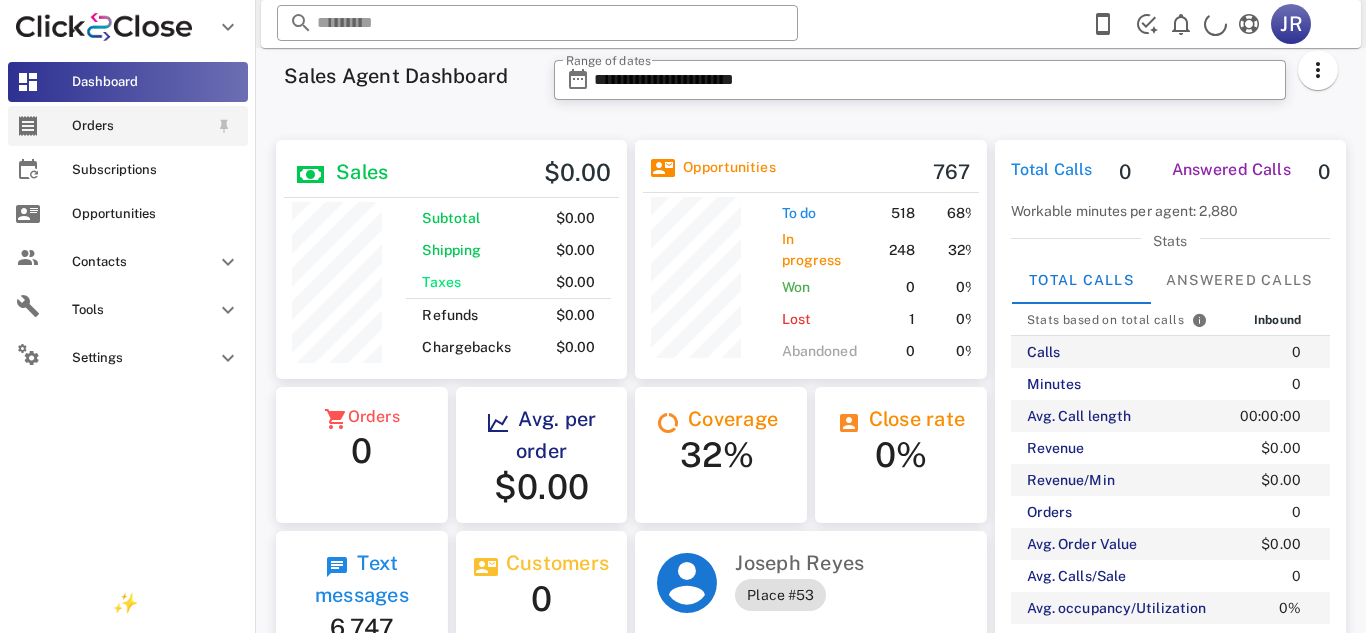 click at bounding box center (28, 126) 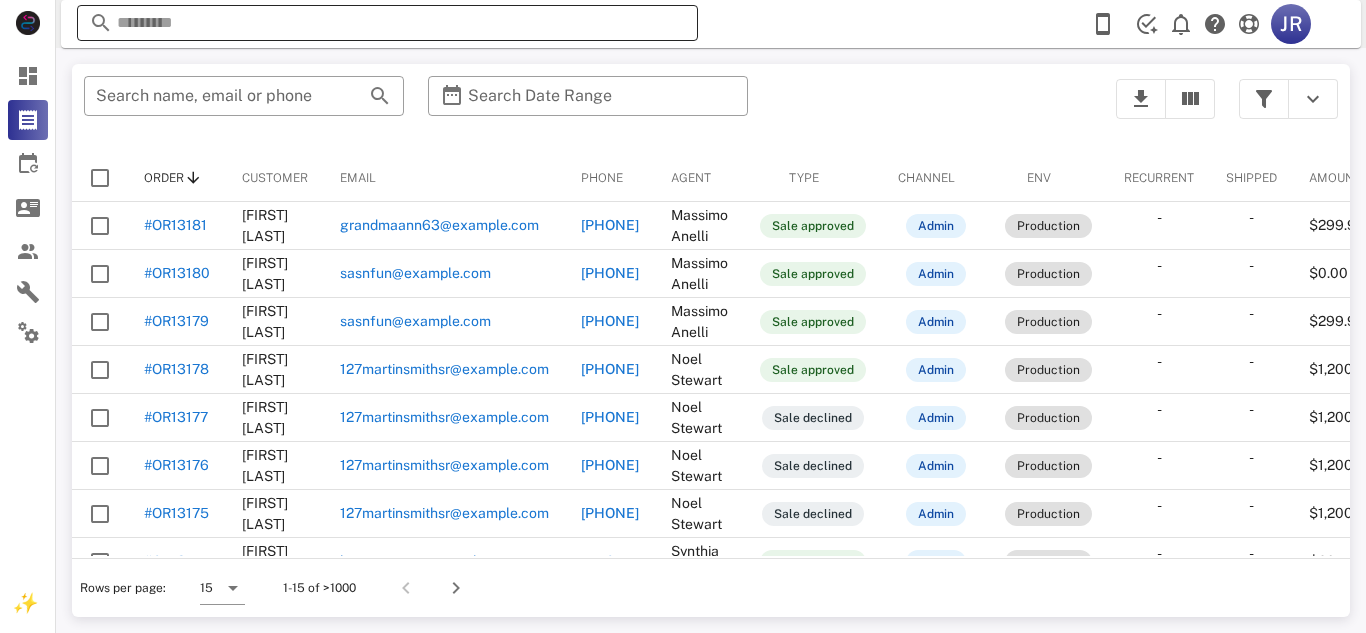click at bounding box center [387, 23] 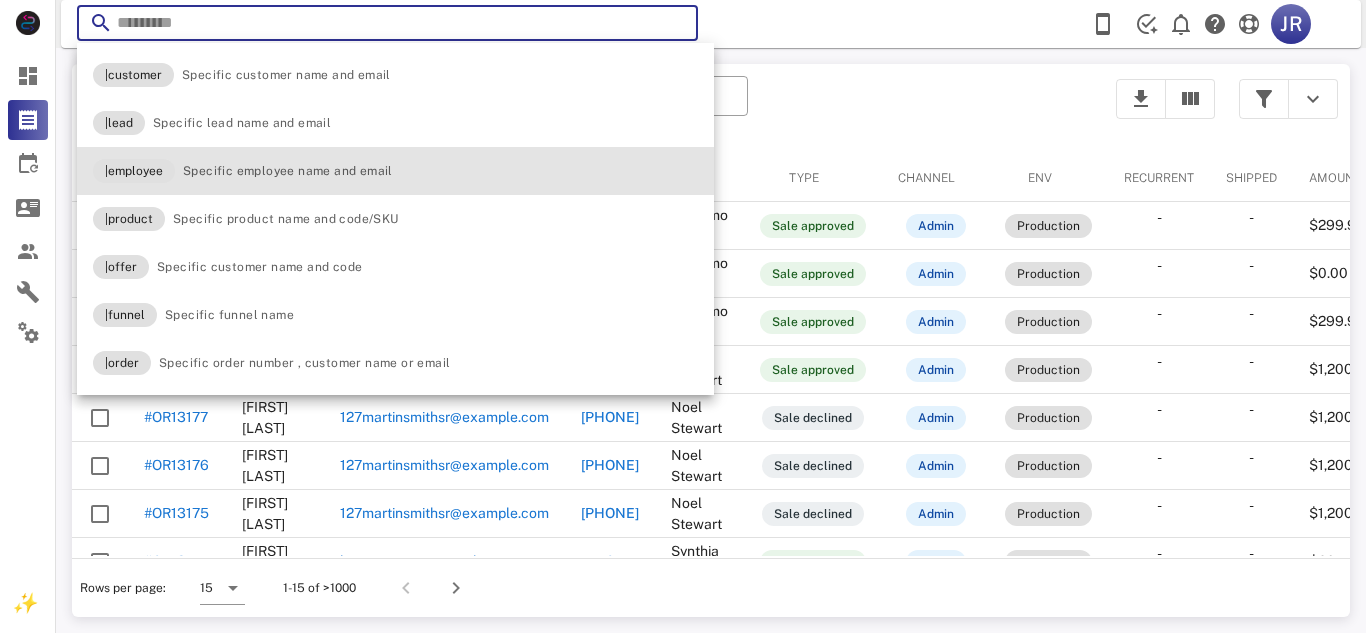 click on "Specific employee name and email" at bounding box center (288, 171) 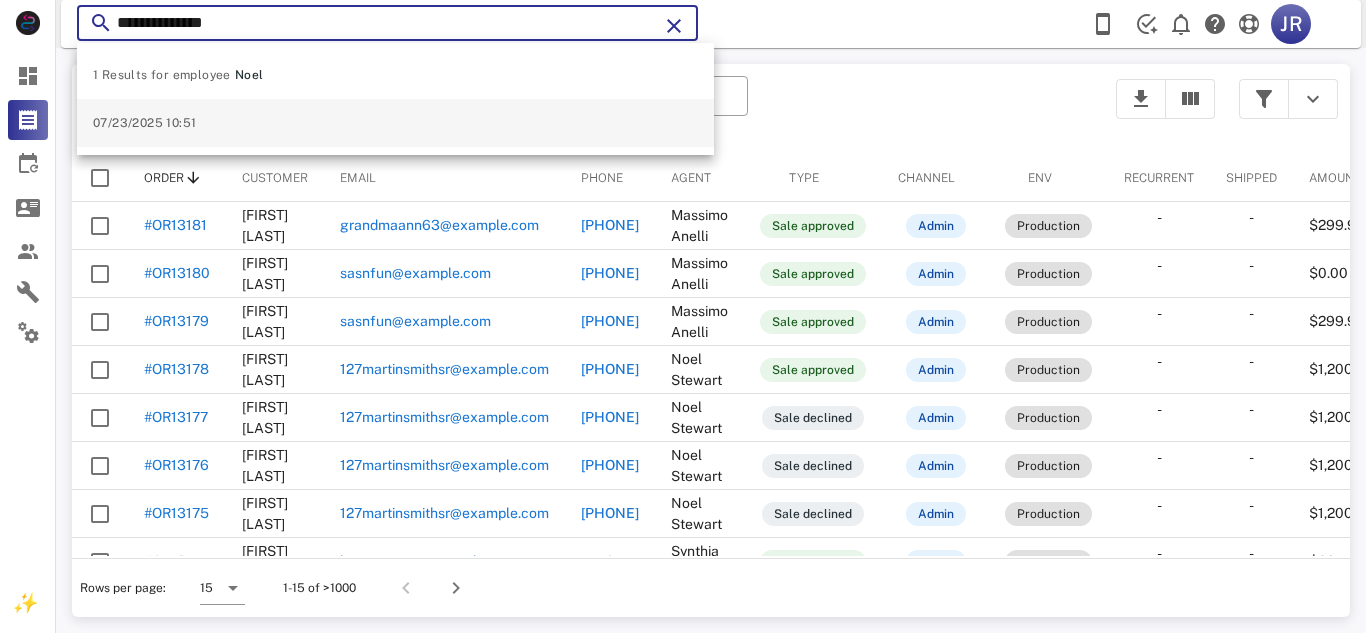 type on "**********" 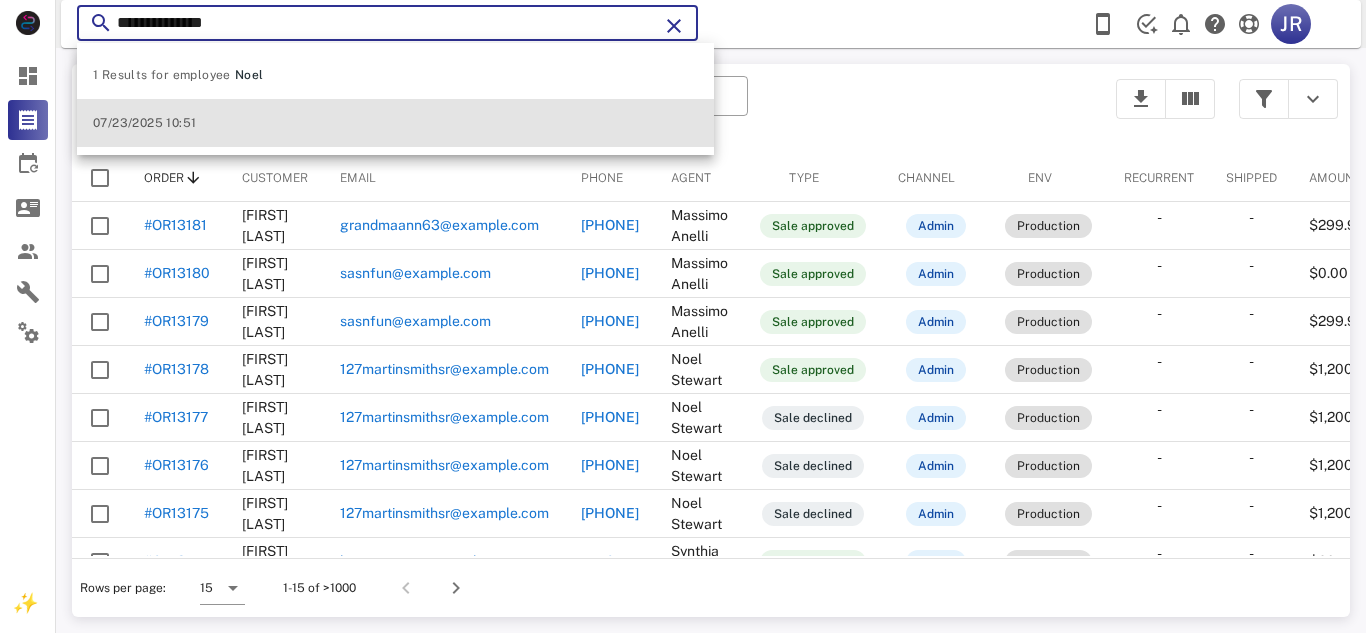 click on "07/23/2025 10:51" at bounding box center (144, 123) 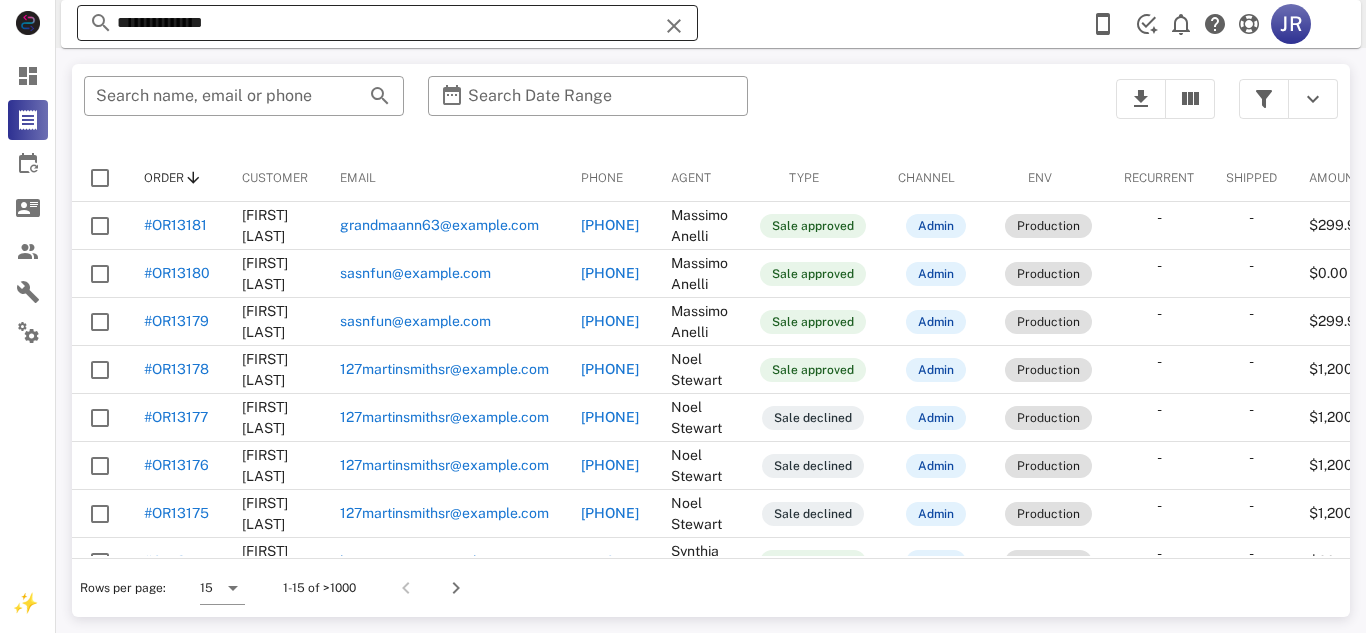 click on "**********" at bounding box center (387, 23) 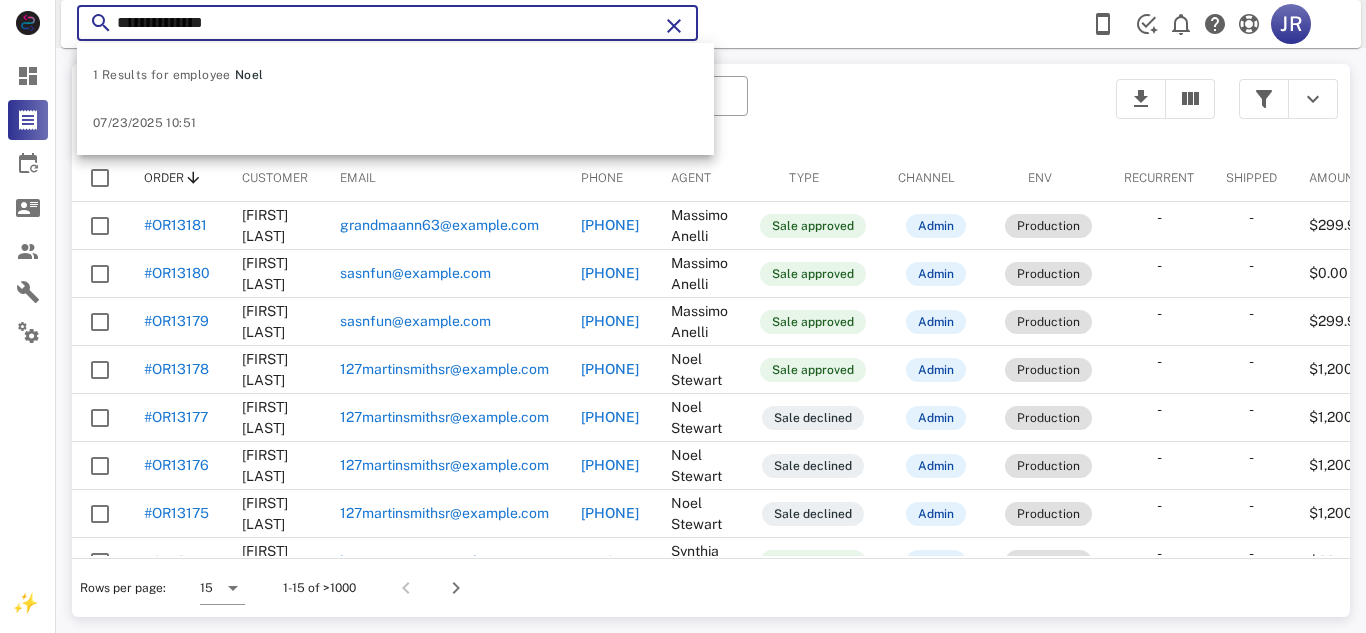 click on "1 Results for employee" at bounding box center (162, 75) 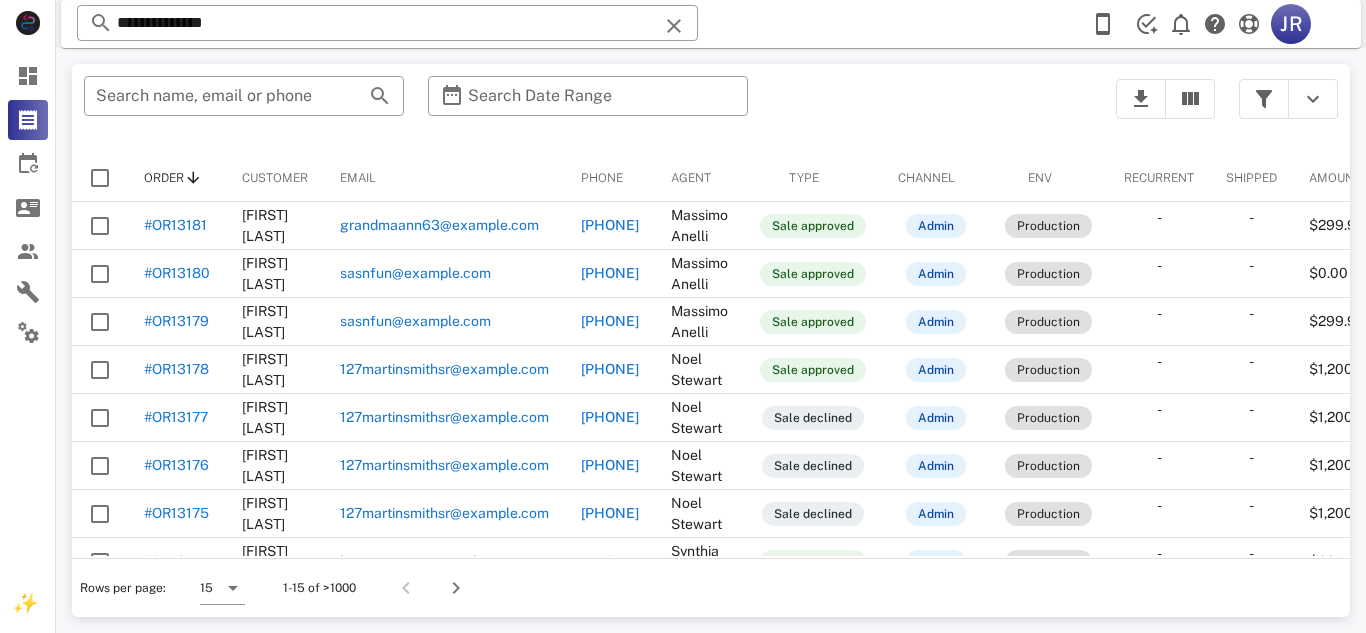 click on "Search name, email or phone" at bounding box center [216, 96] 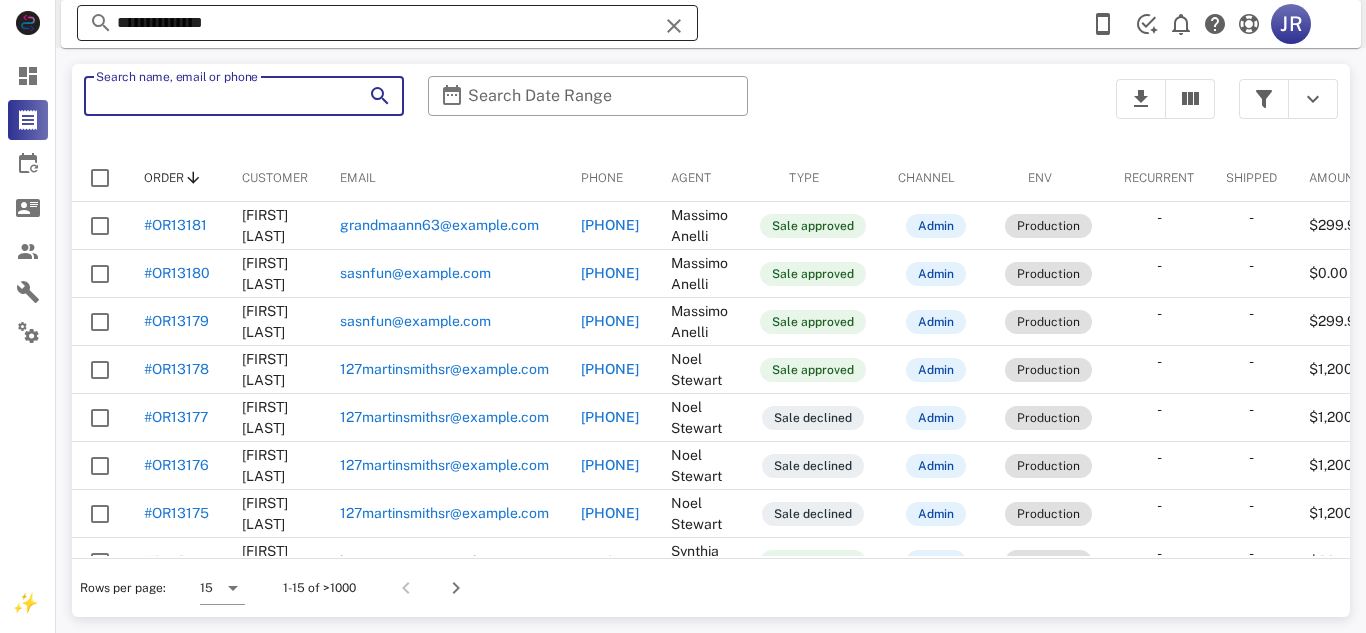 click on "**********" at bounding box center (387, 23) 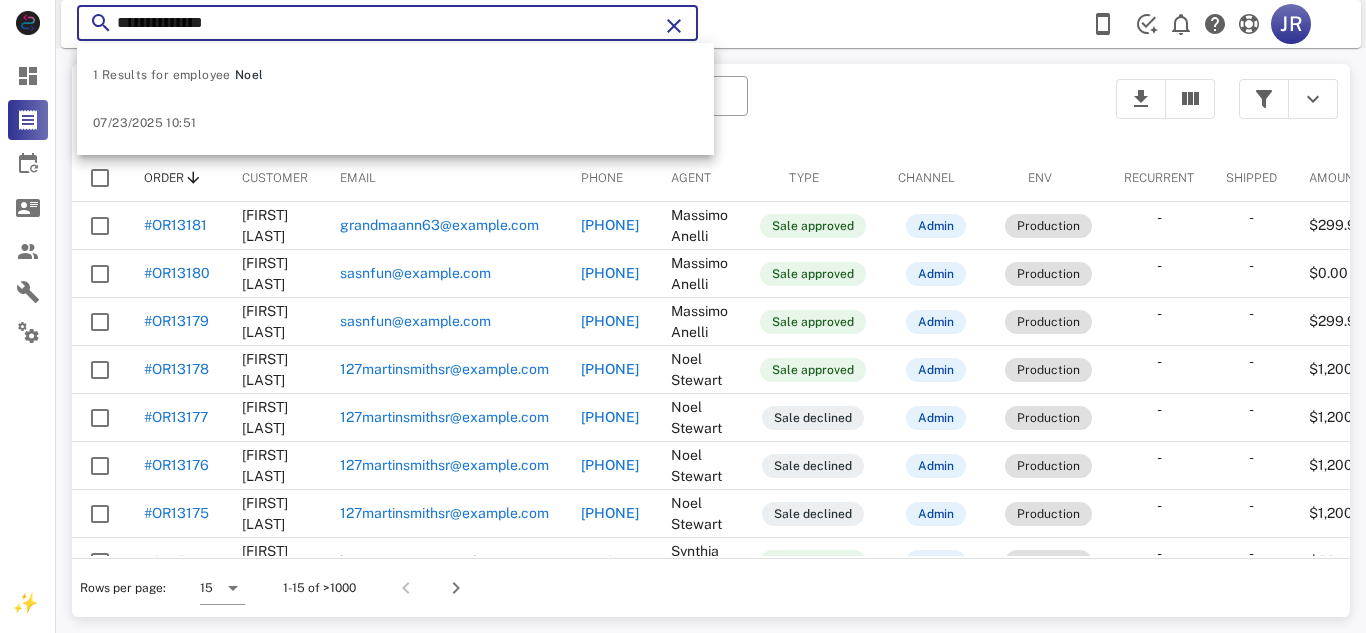 click at bounding box center (674, 26) 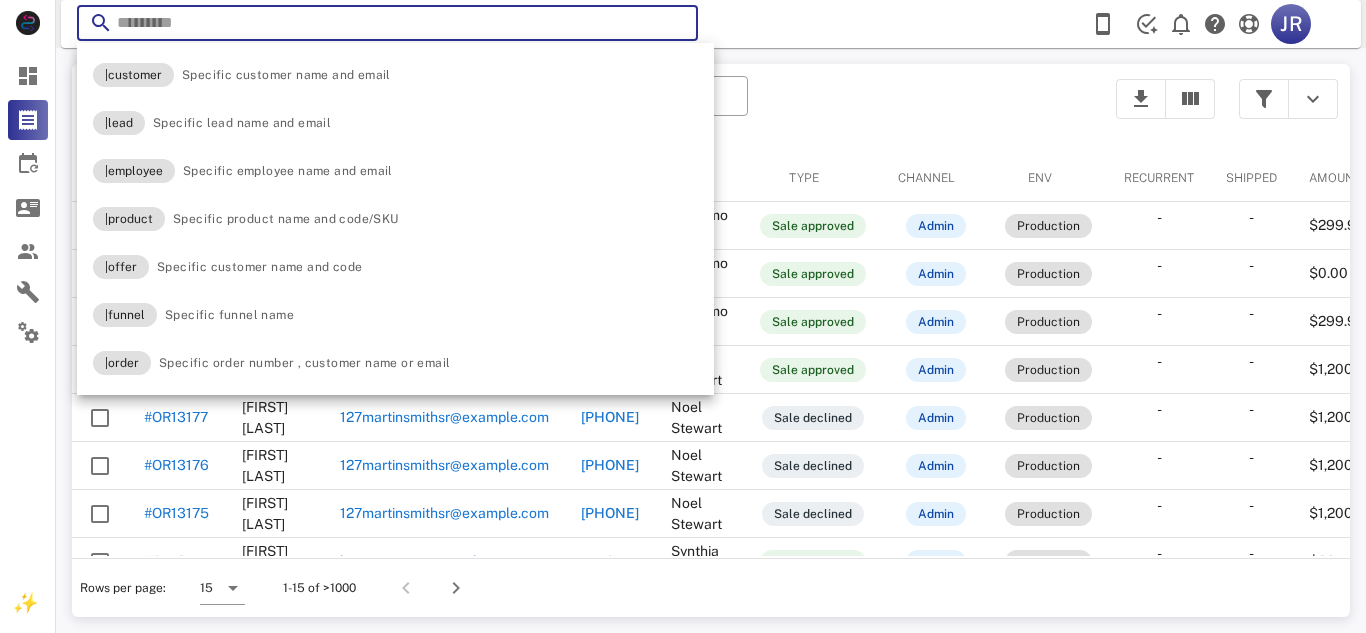 click on "​ JR Reload browser Accept" at bounding box center (711, 24) 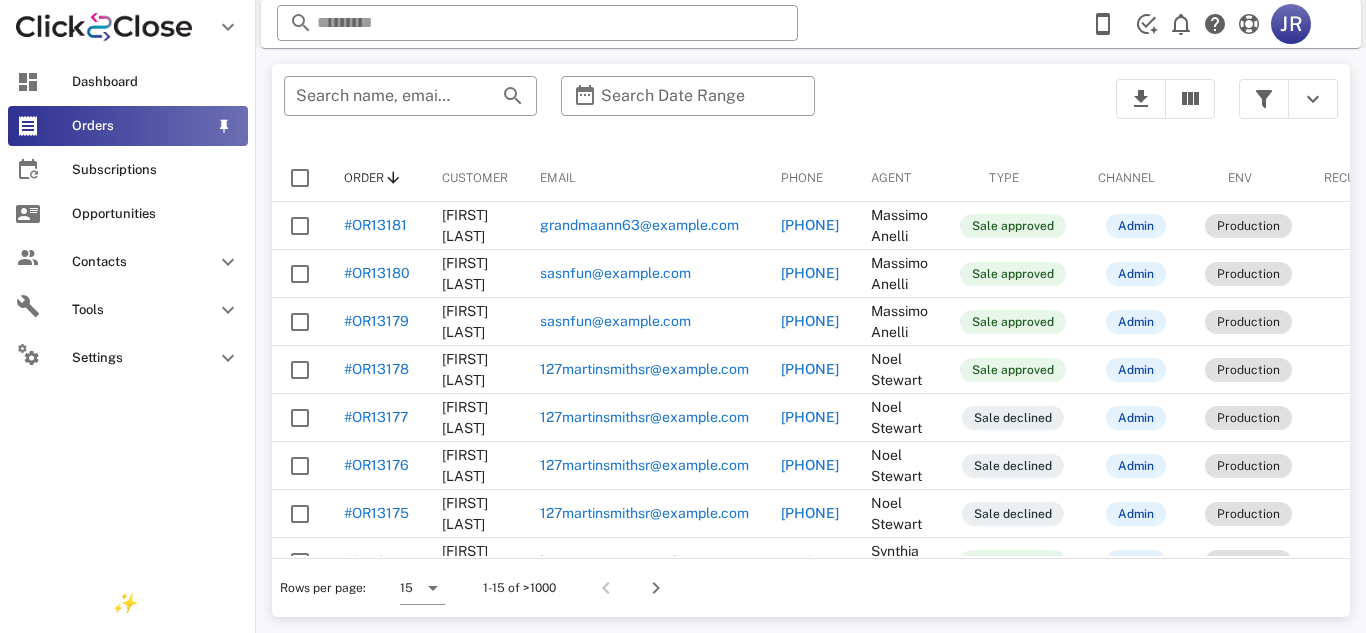 click on "Orders" at bounding box center [128, 126] 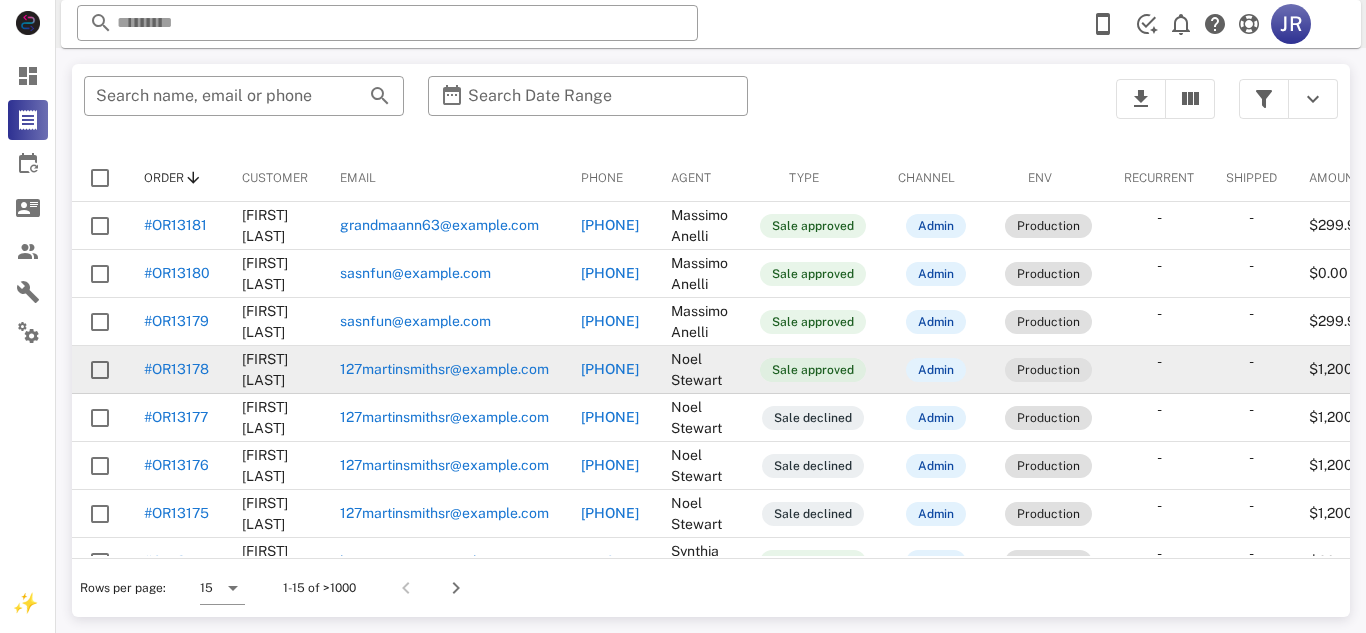 click on "Sale approved" at bounding box center [813, 370] 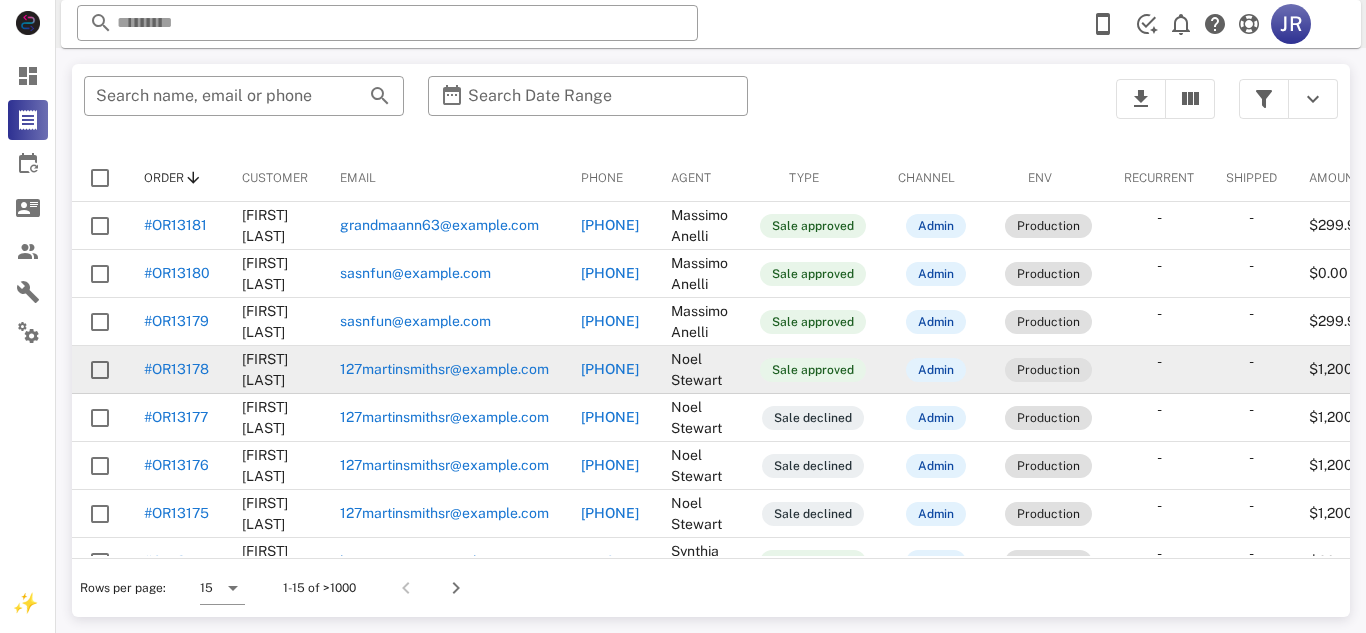 click on "#OR13178" at bounding box center [176, 369] 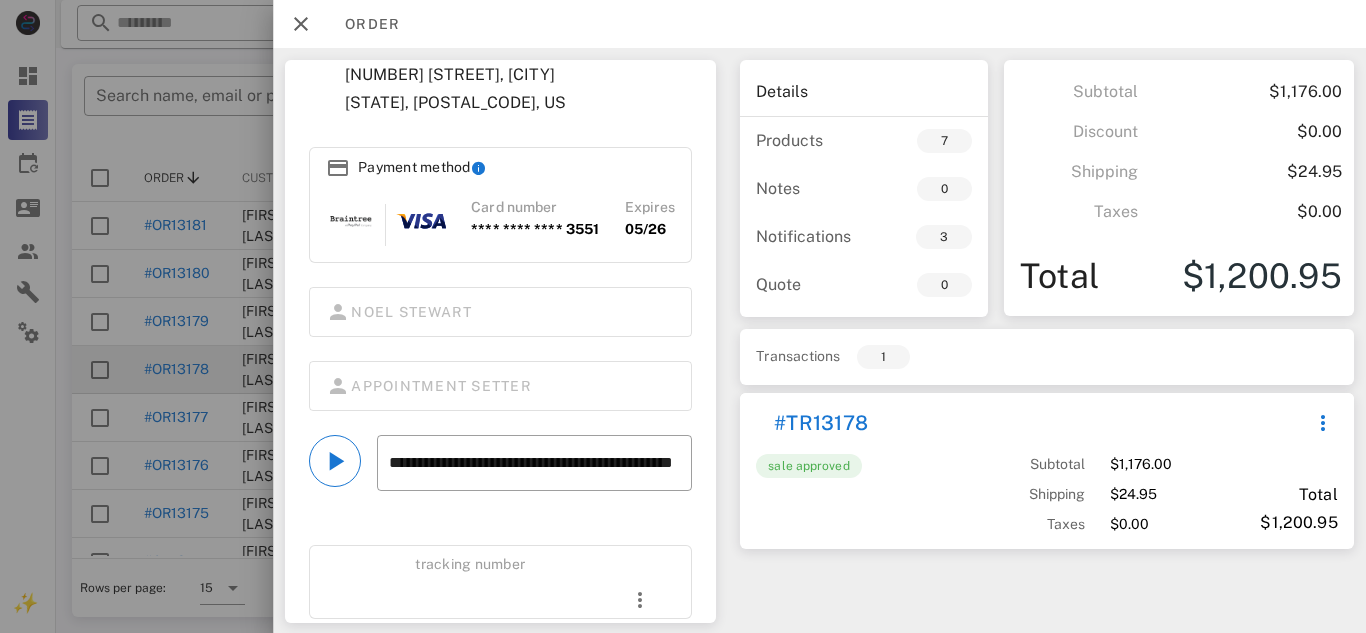 scroll, scrollTop: 283, scrollLeft: 0, axis: vertical 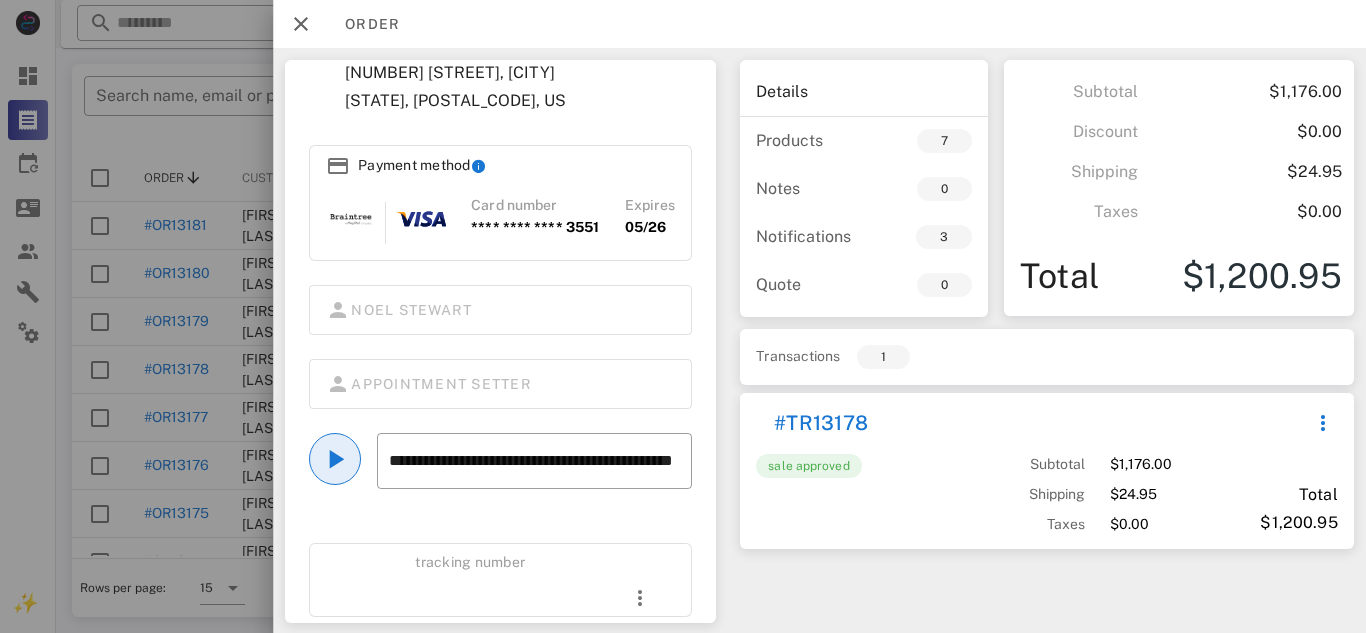 click at bounding box center (335, 459) 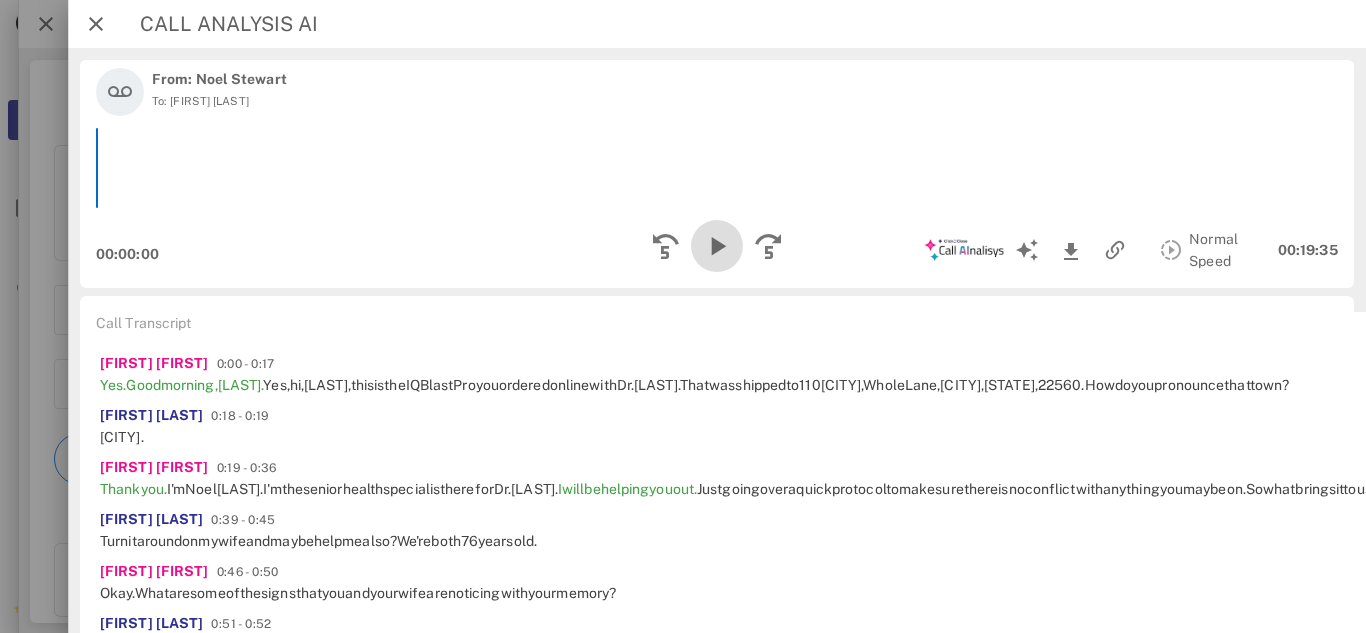 click at bounding box center [717, 246] 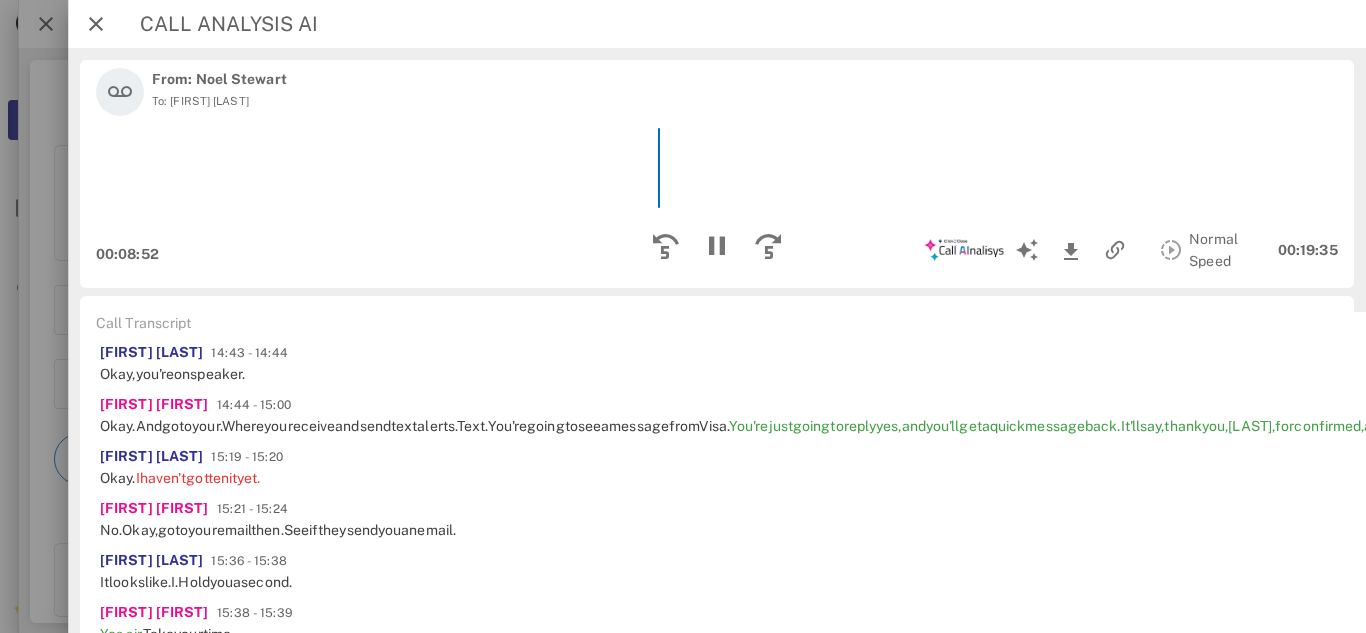 scroll, scrollTop: 3635, scrollLeft: 0, axis: vertical 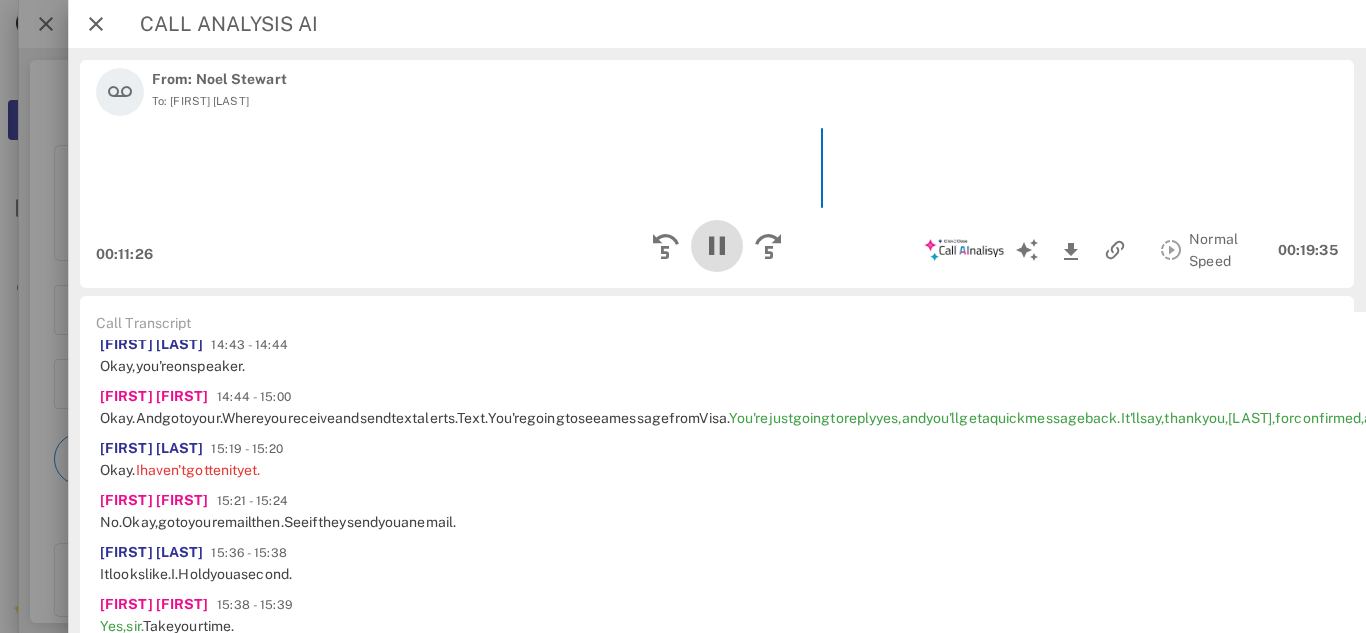 click at bounding box center (717, 246) 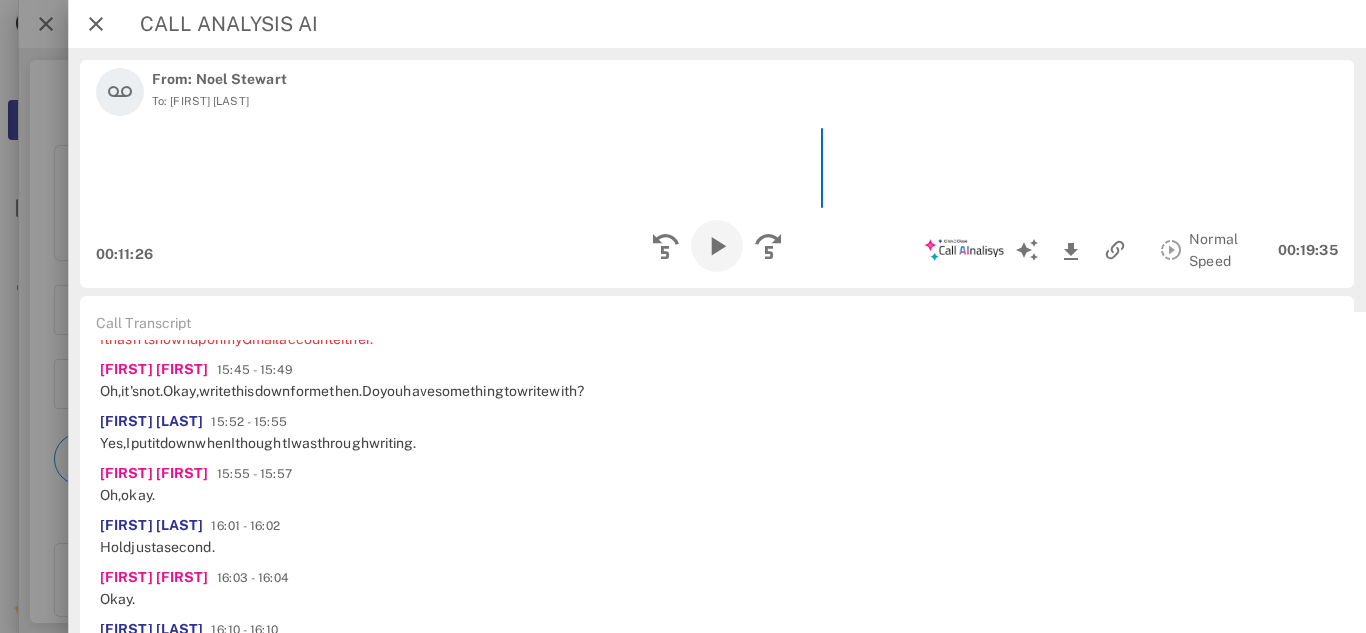 scroll, scrollTop: 3971, scrollLeft: 0, axis: vertical 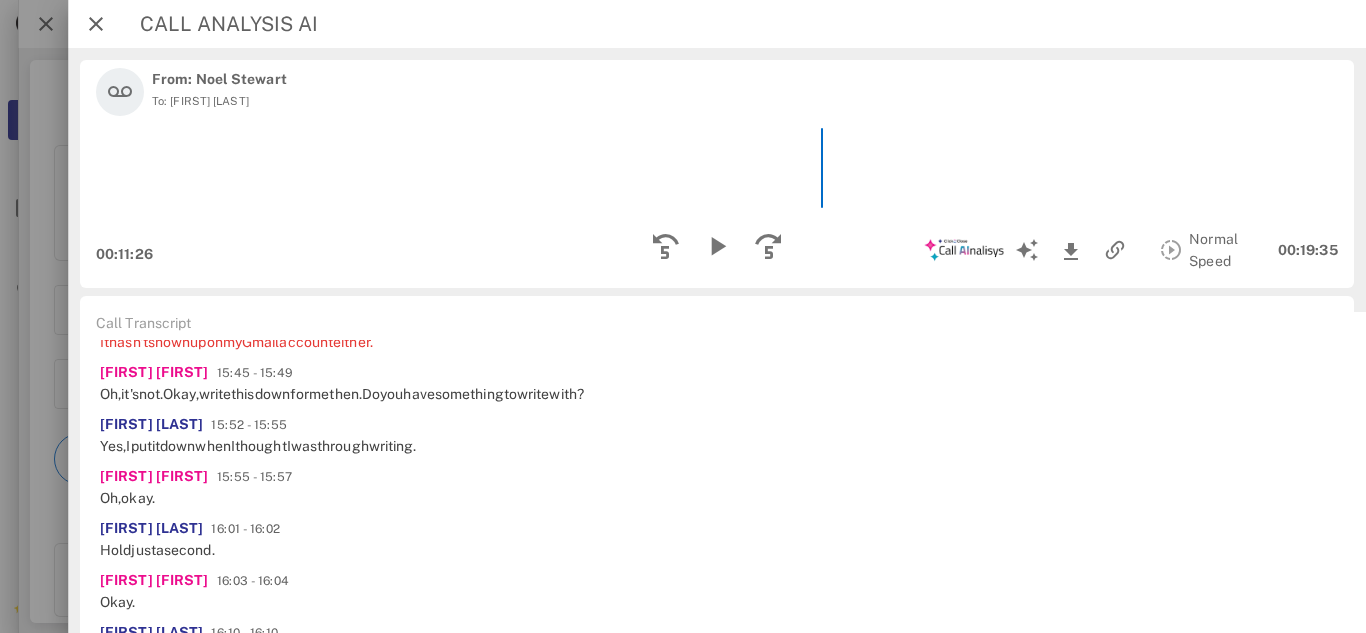 click on "9:42" at bounding box center [717, 168] 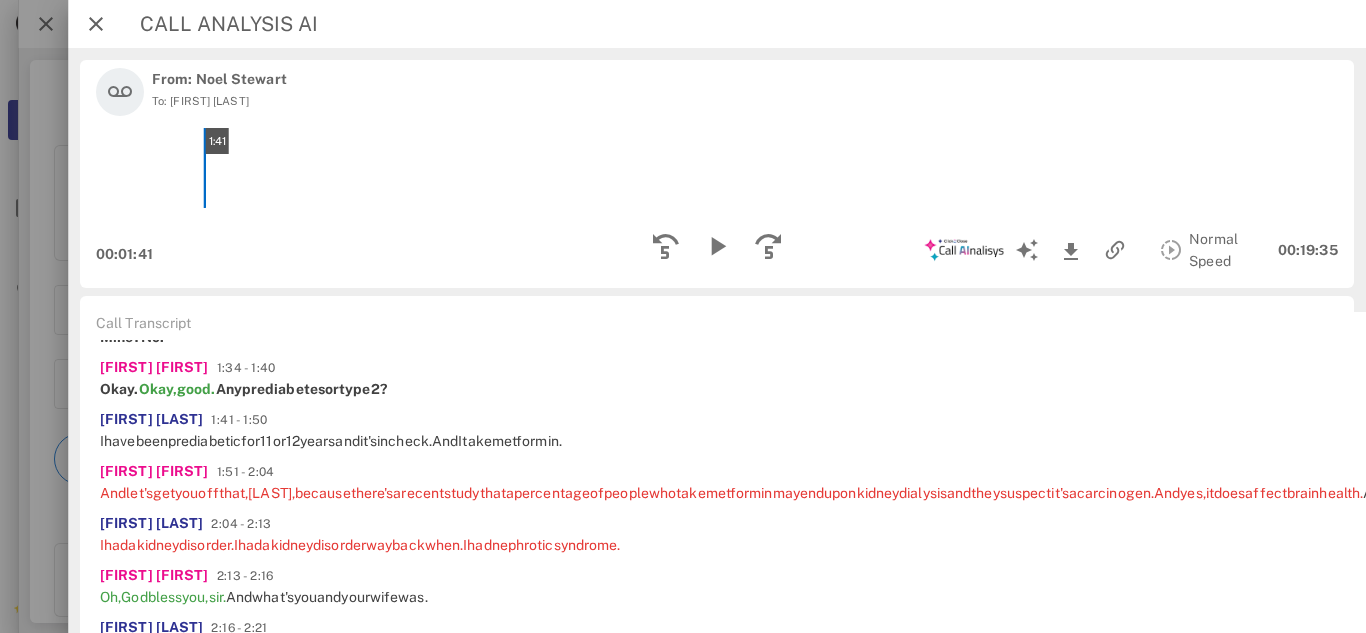 scroll, scrollTop: 855, scrollLeft: 0, axis: vertical 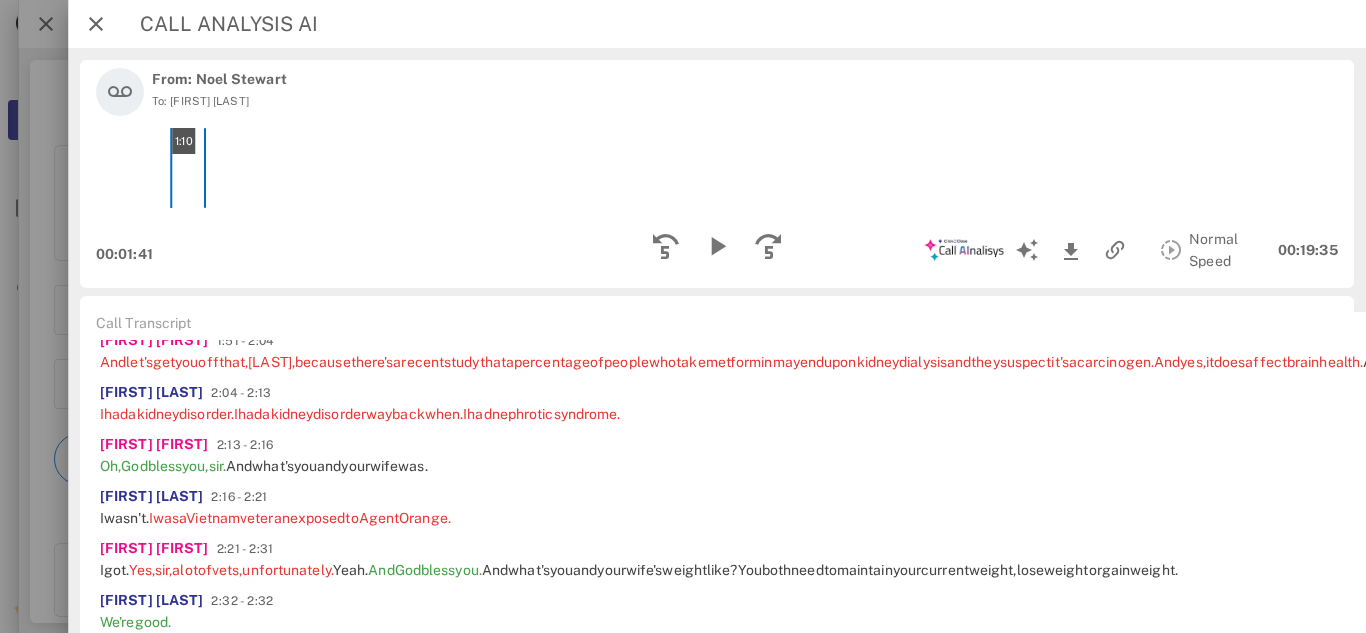 click on "1:10" at bounding box center (717, 168) 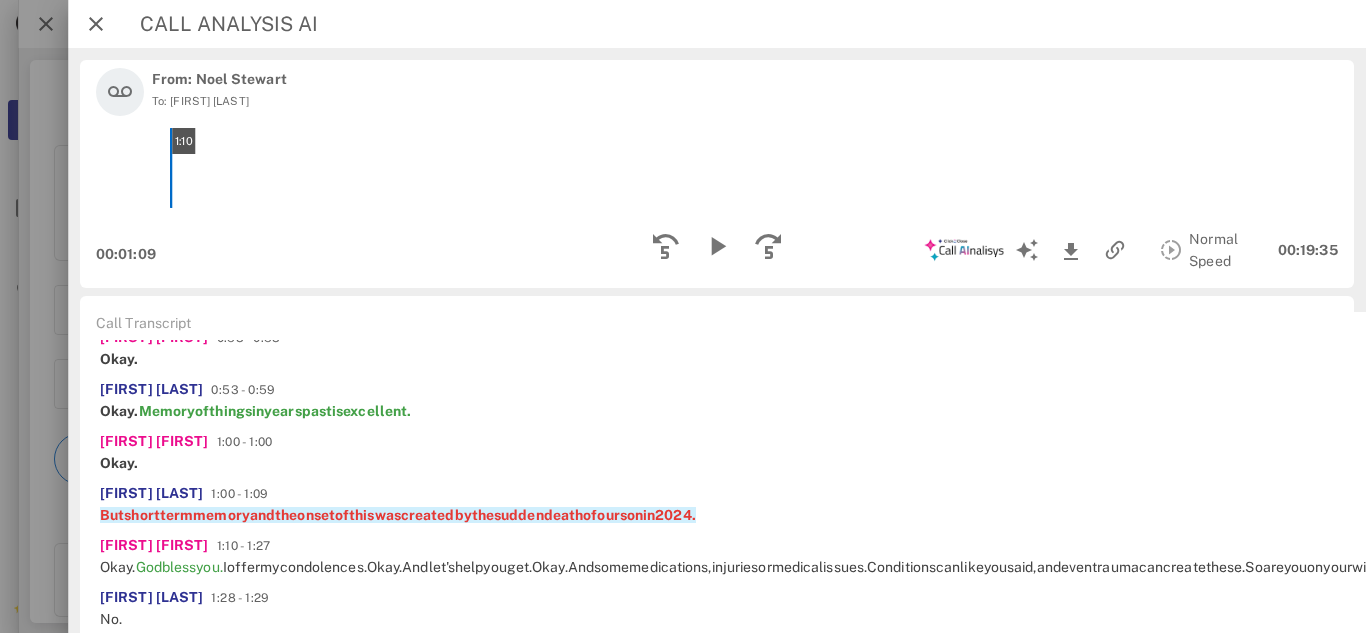 scroll, scrollTop: 319, scrollLeft: 0, axis: vertical 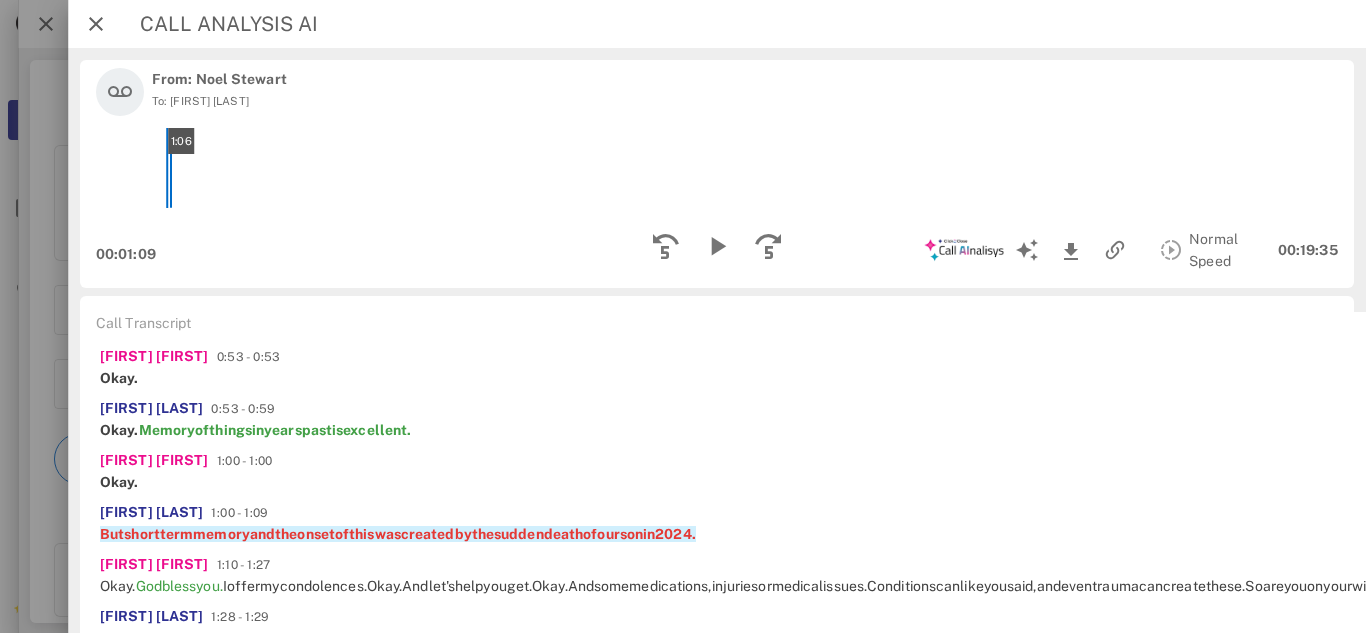 click on "1:06" at bounding box center [717, 168] 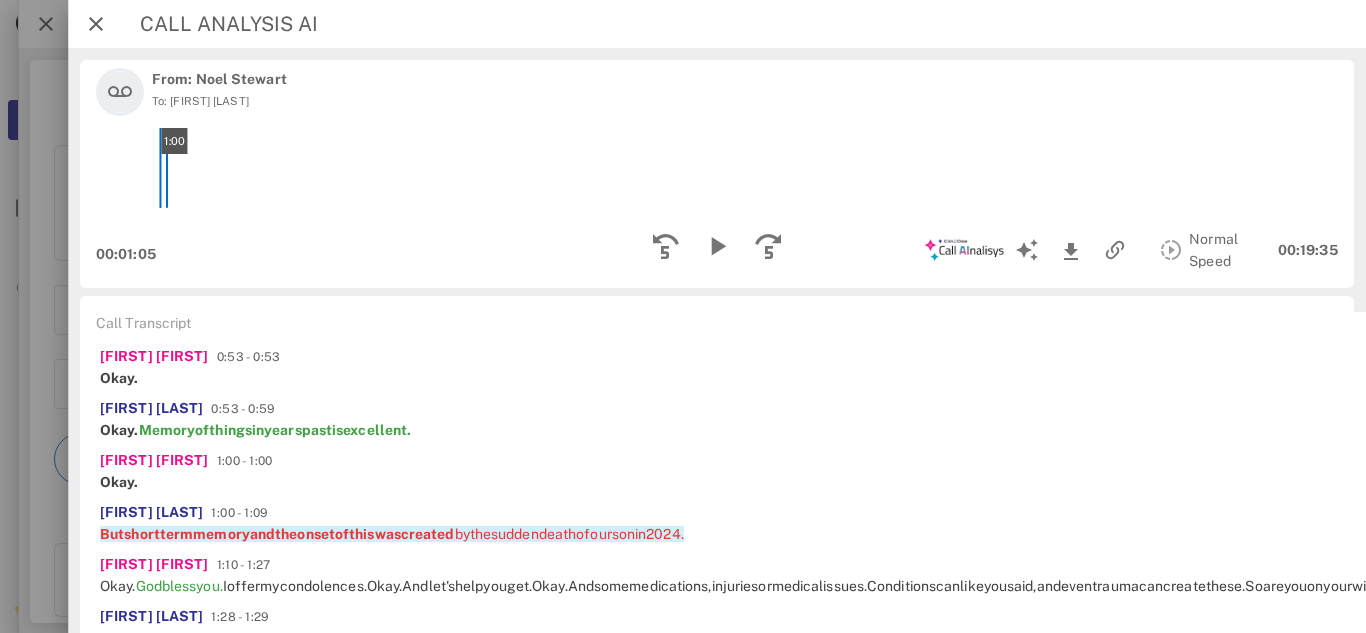 click on "1:00" at bounding box center (717, 168) 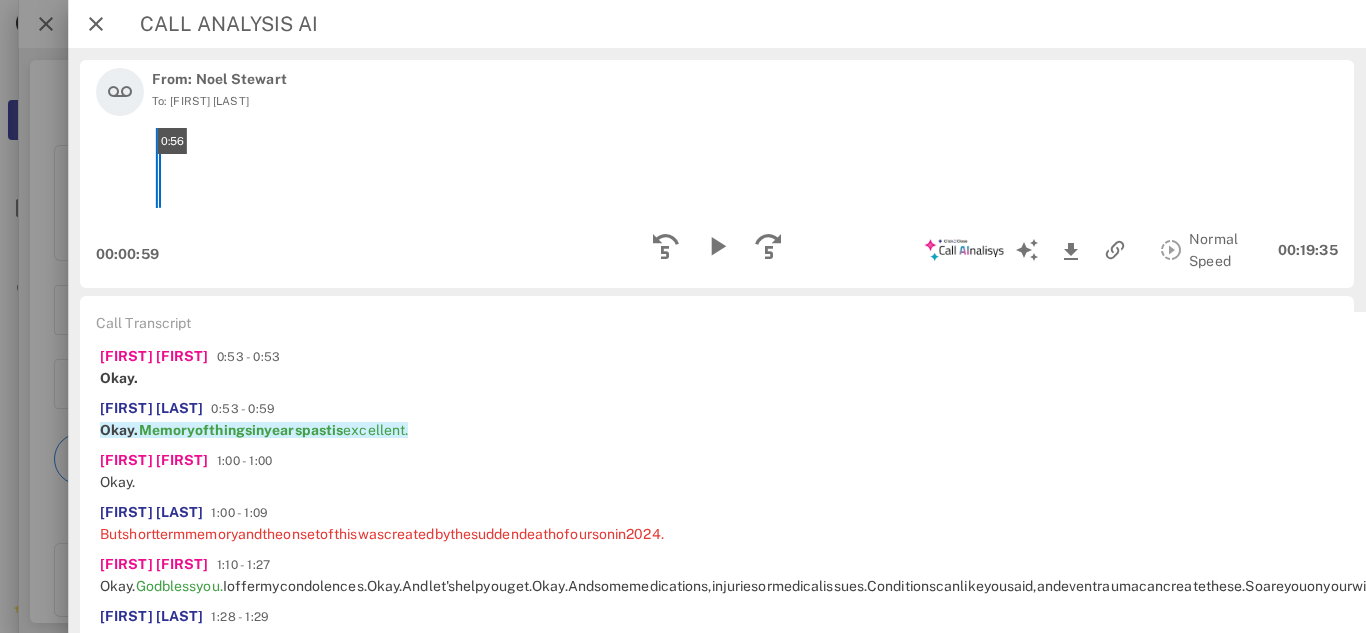 click on "0:56" at bounding box center [717, 168] 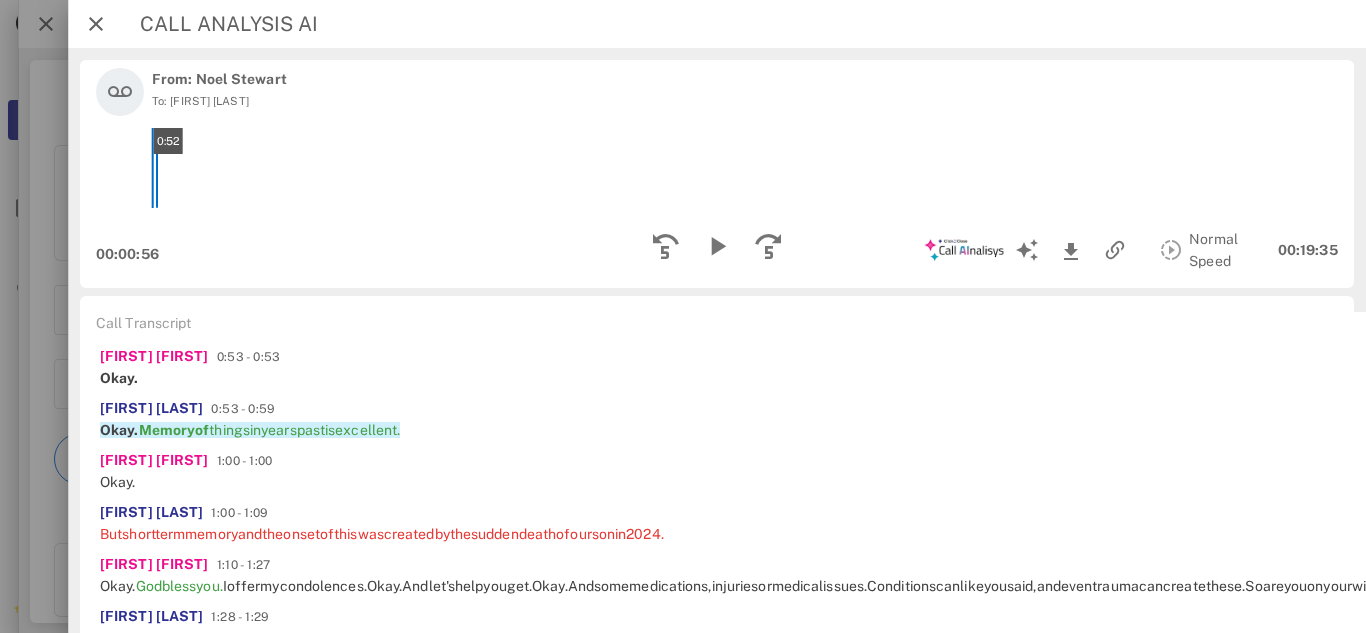 click on "0:52" at bounding box center (717, 168) 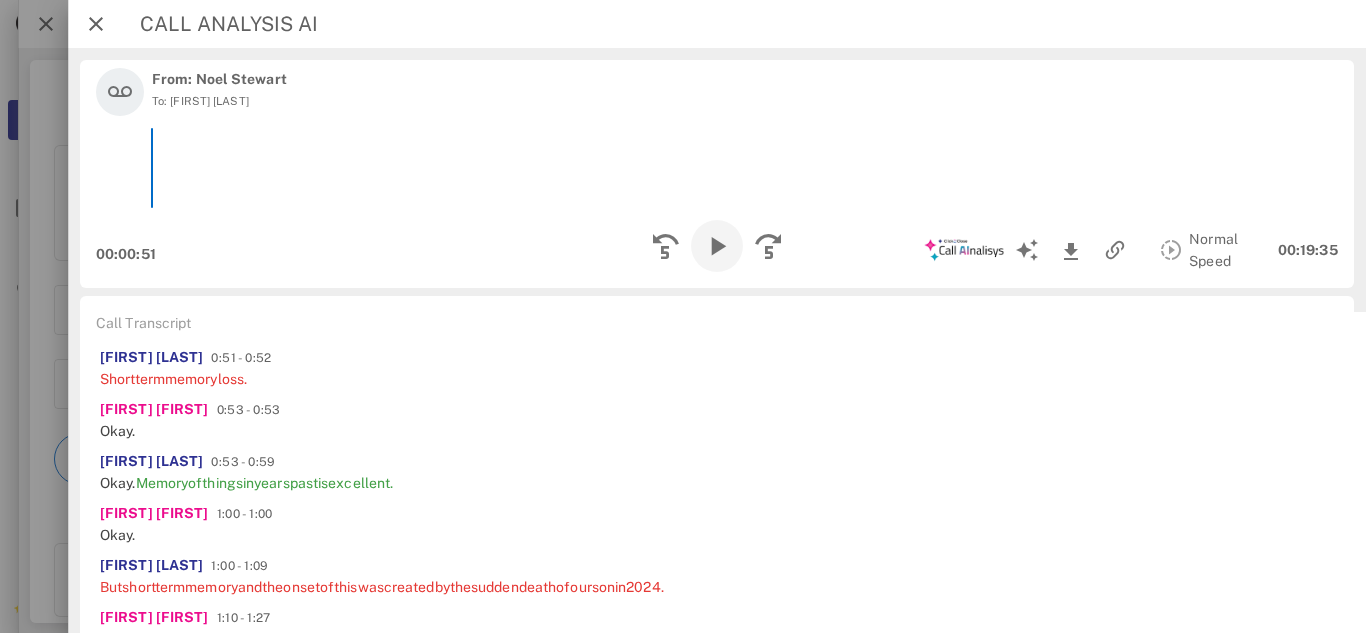 scroll, scrollTop: 264, scrollLeft: 0, axis: vertical 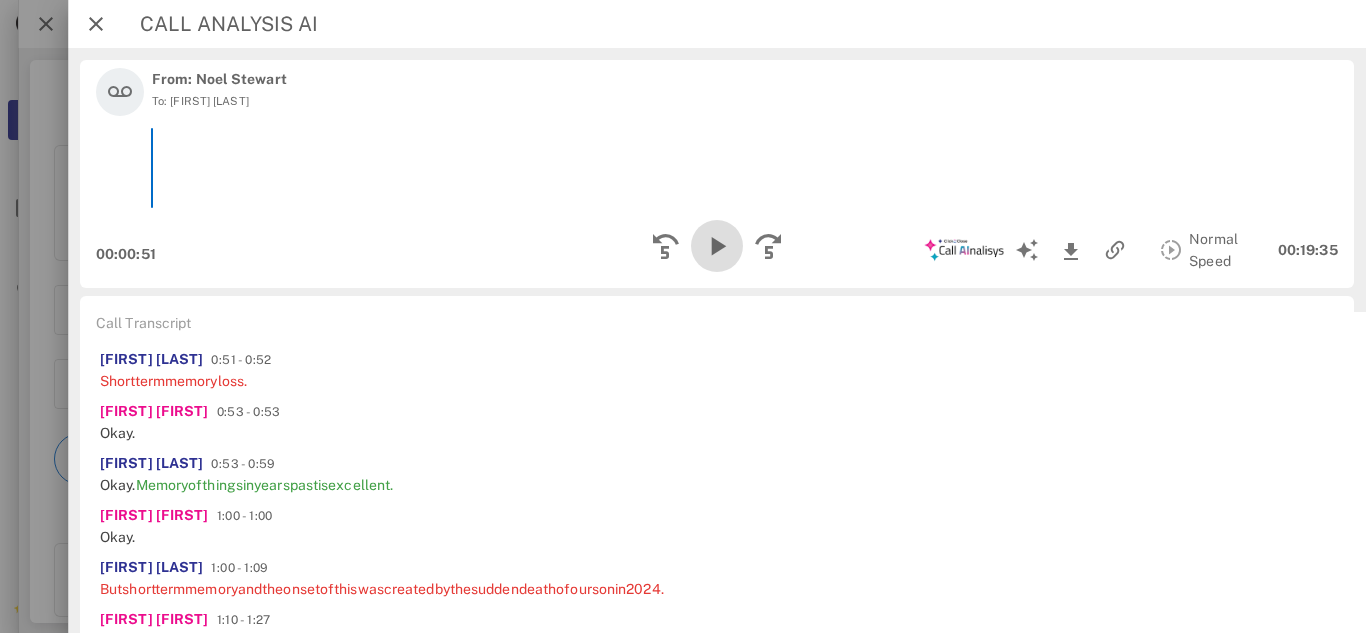 click at bounding box center [717, 246] 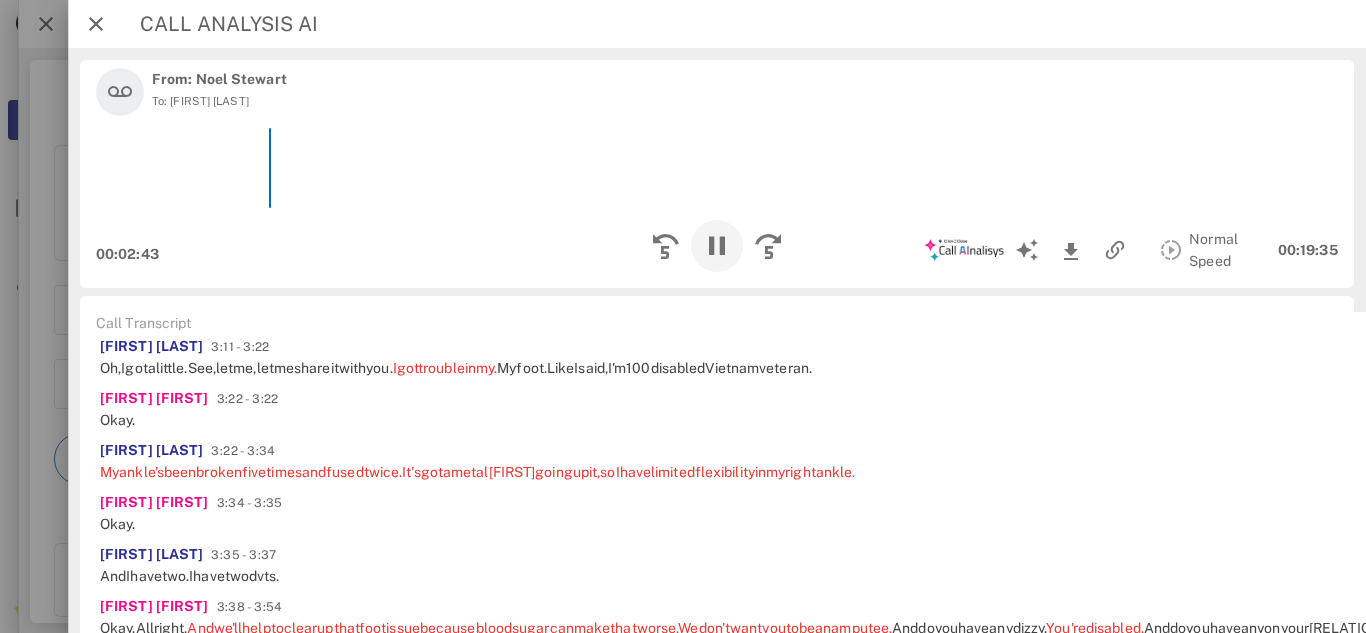 scroll, scrollTop: 1326, scrollLeft: 0, axis: vertical 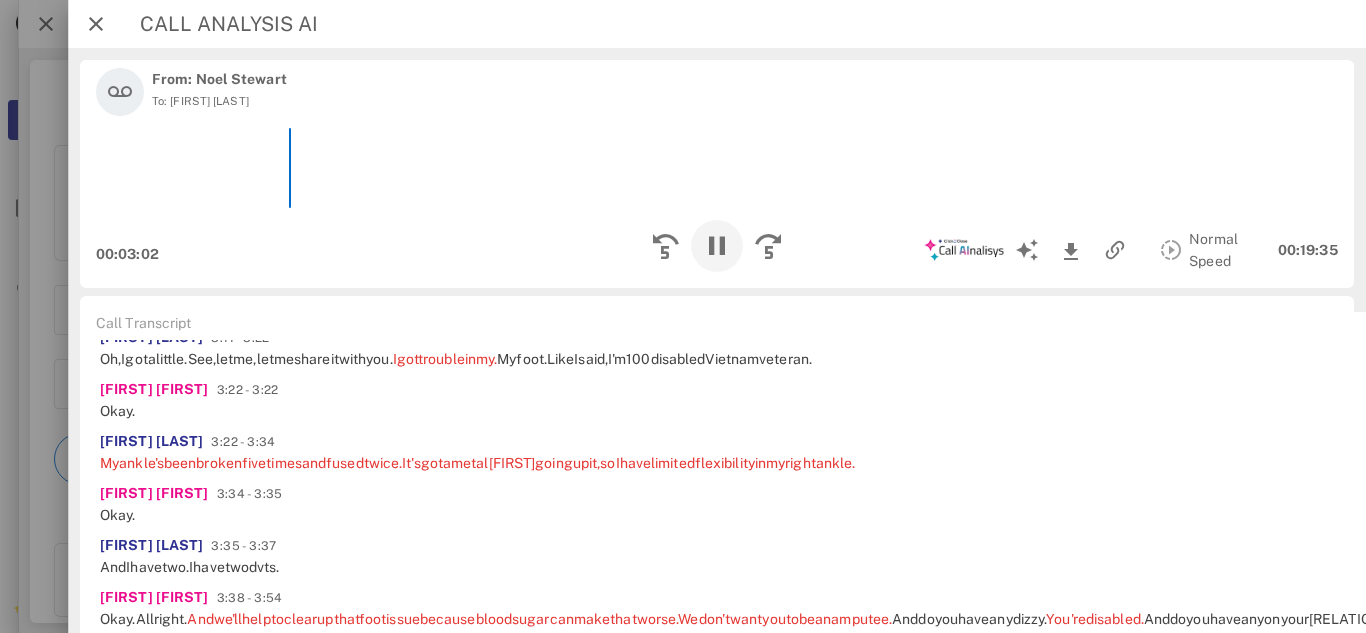 click on "2:55" at bounding box center (717, 168) 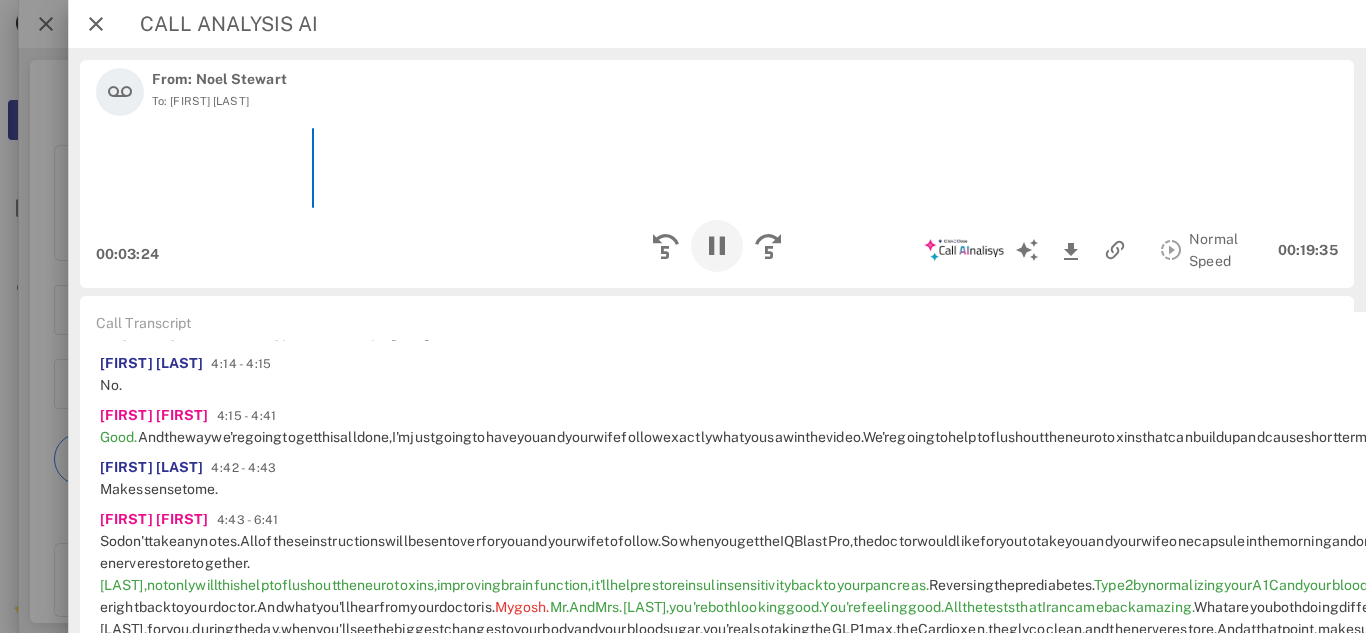 scroll, scrollTop: 1707, scrollLeft: 0, axis: vertical 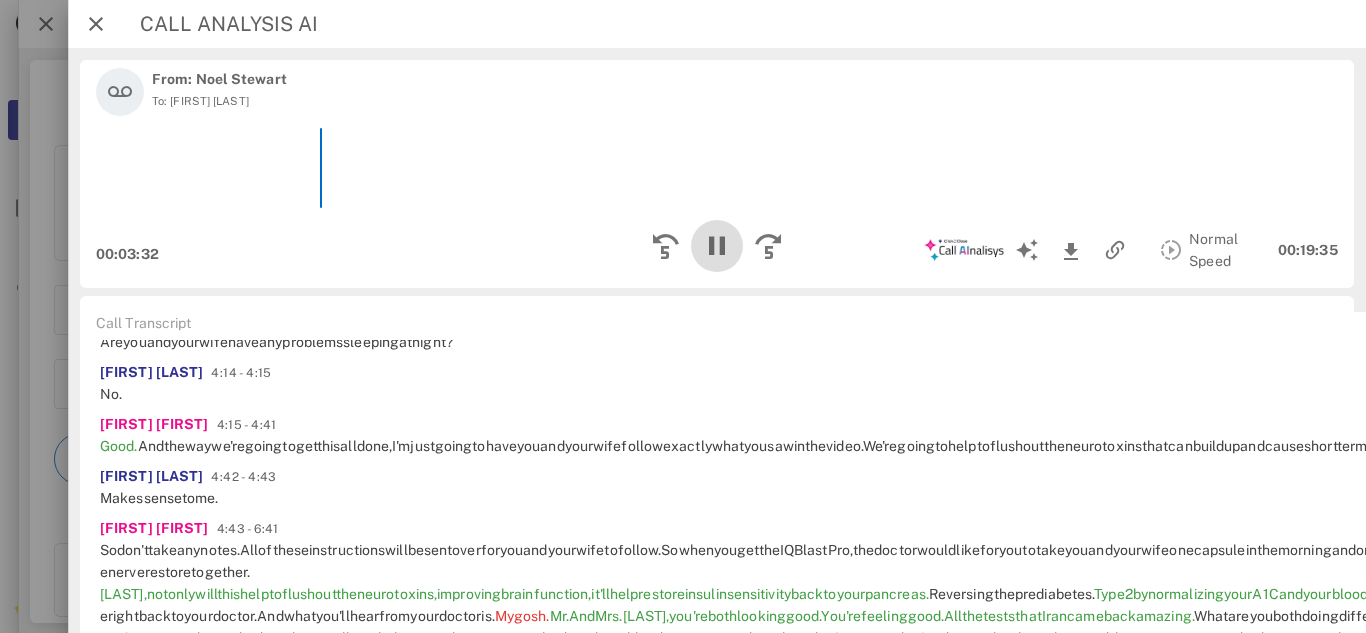 click at bounding box center [717, 246] 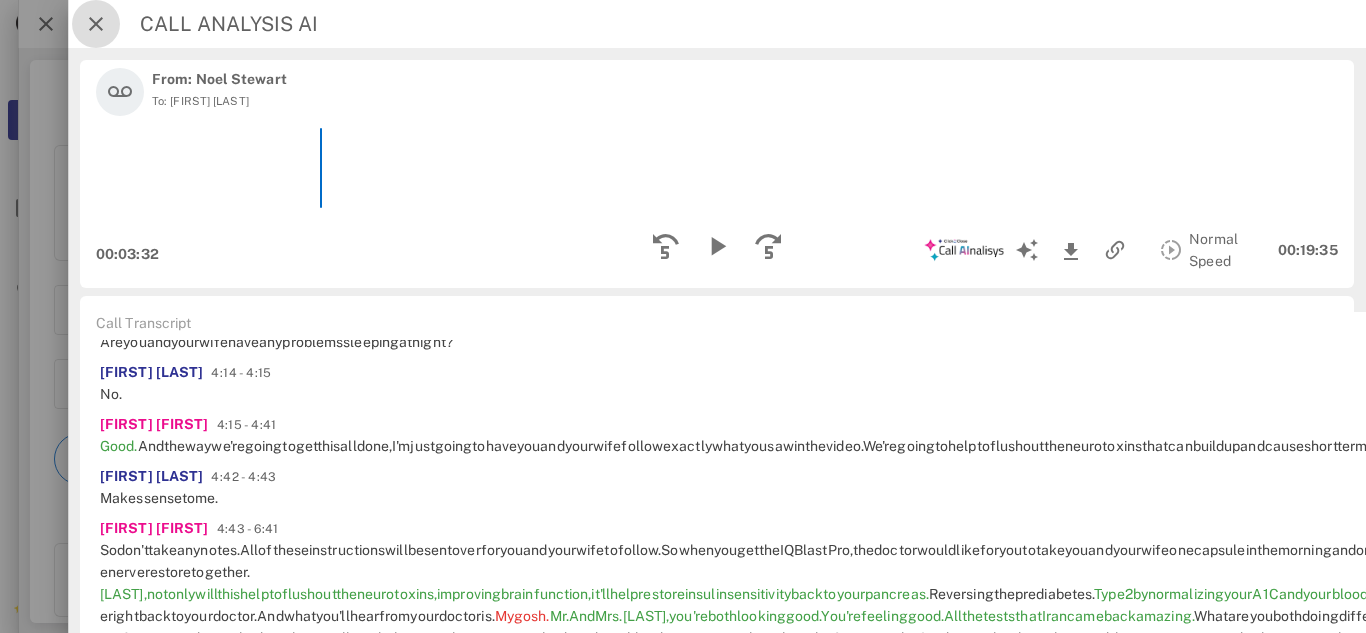 click at bounding box center [96, 24] 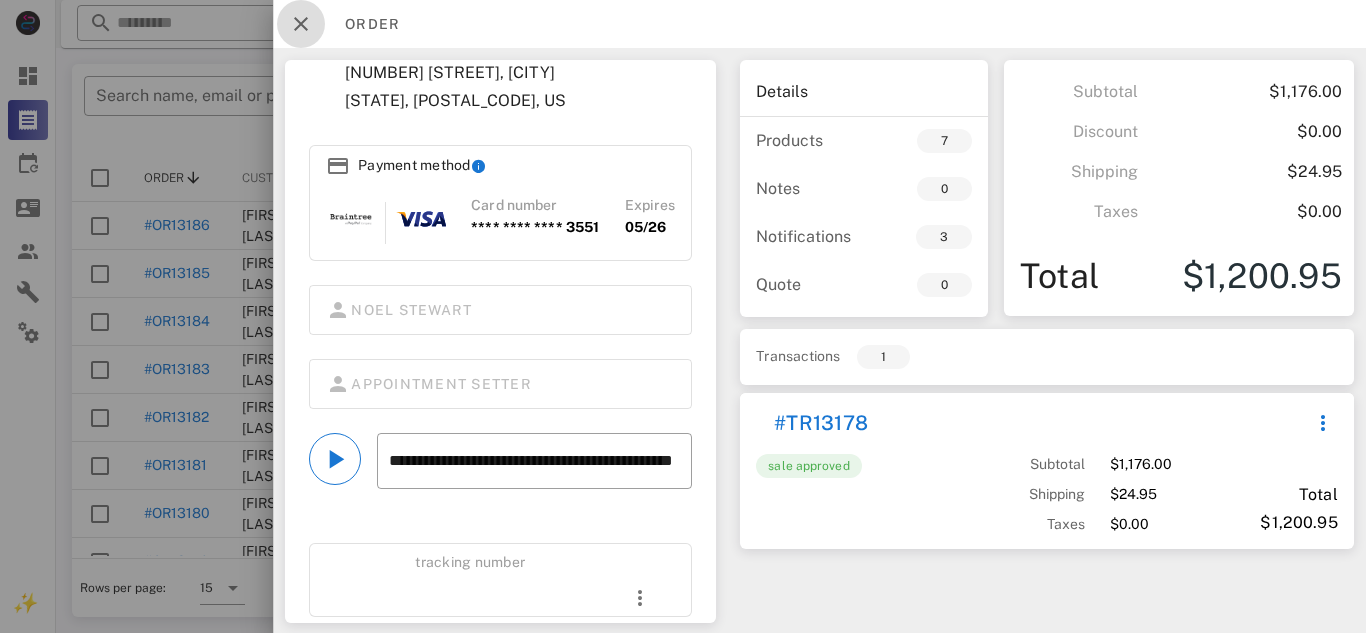 click at bounding box center [301, 24] 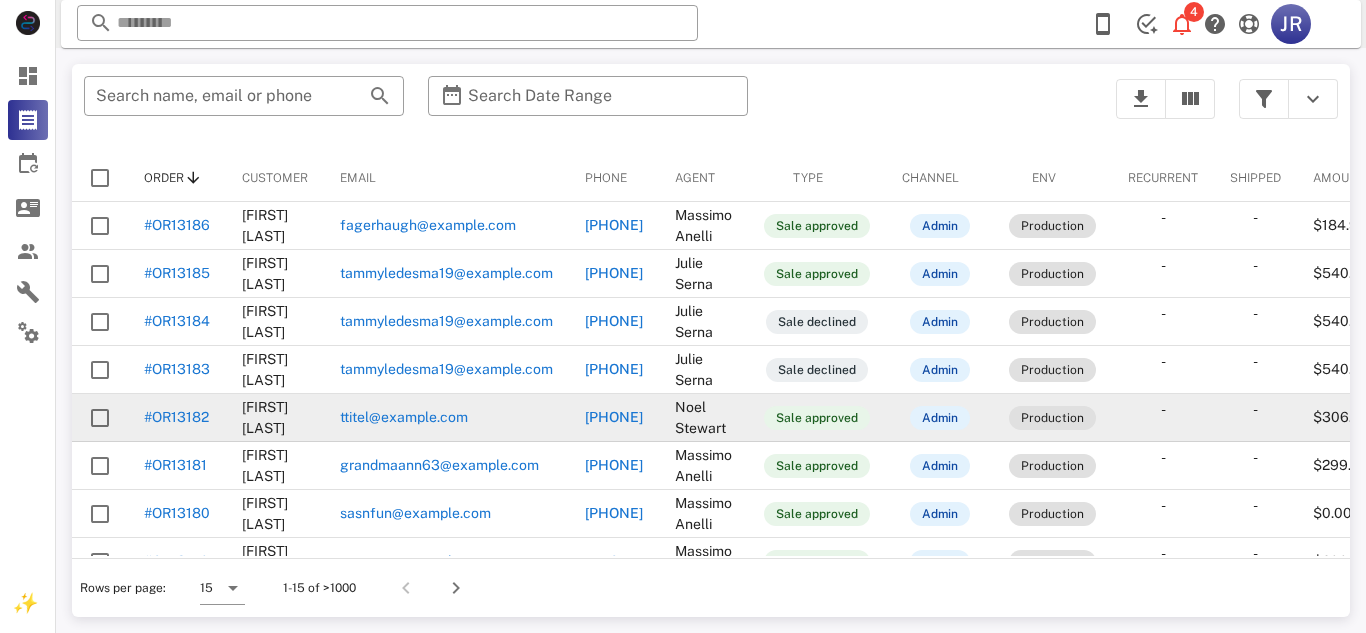 click at bounding box center (100, 418) 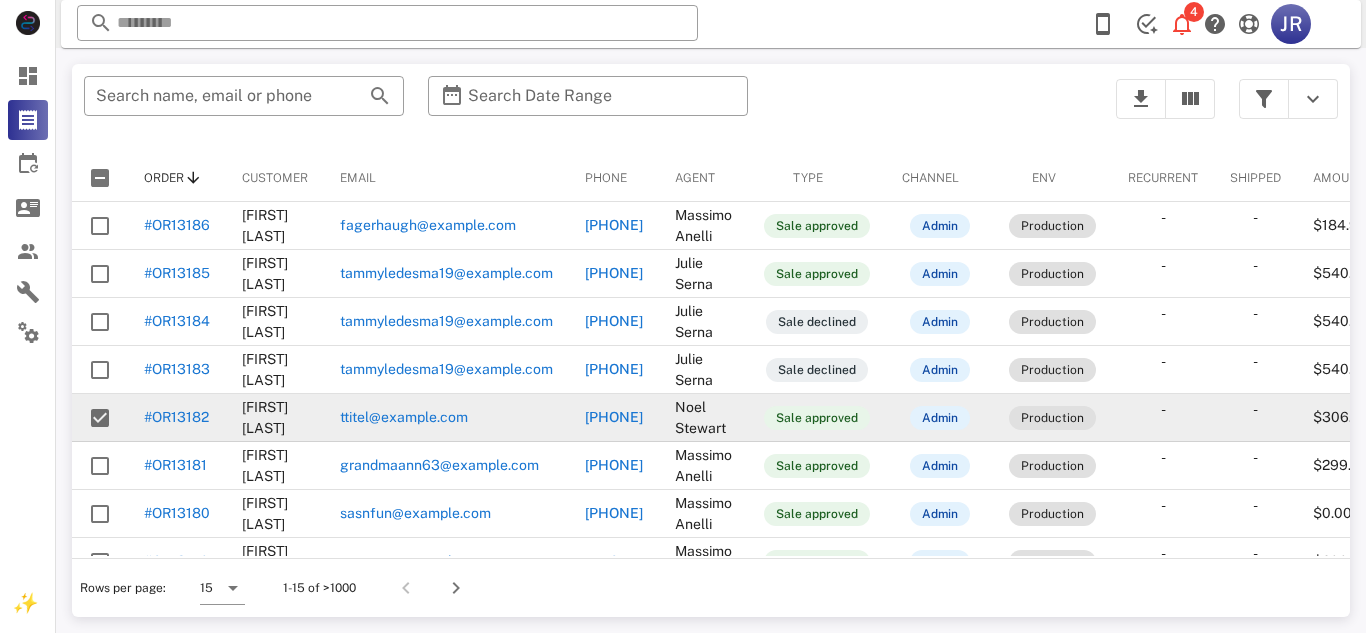 click at bounding box center [100, 418] 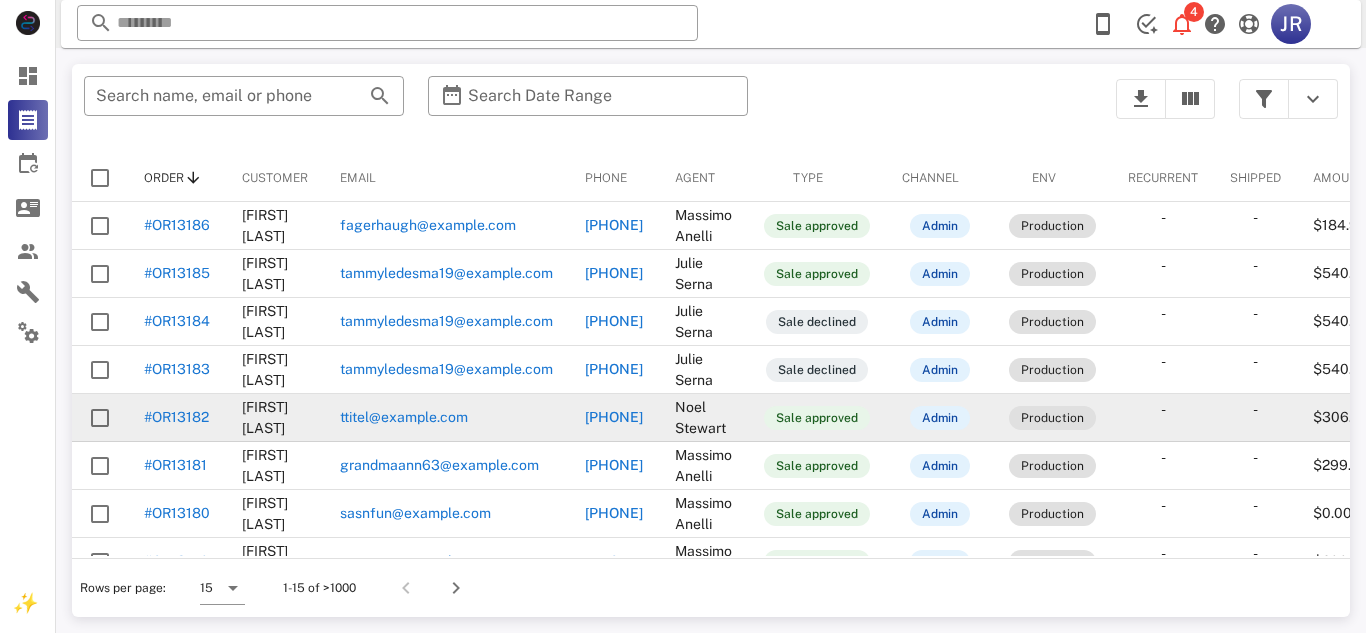 click on "#OR13182" at bounding box center (176, 417) 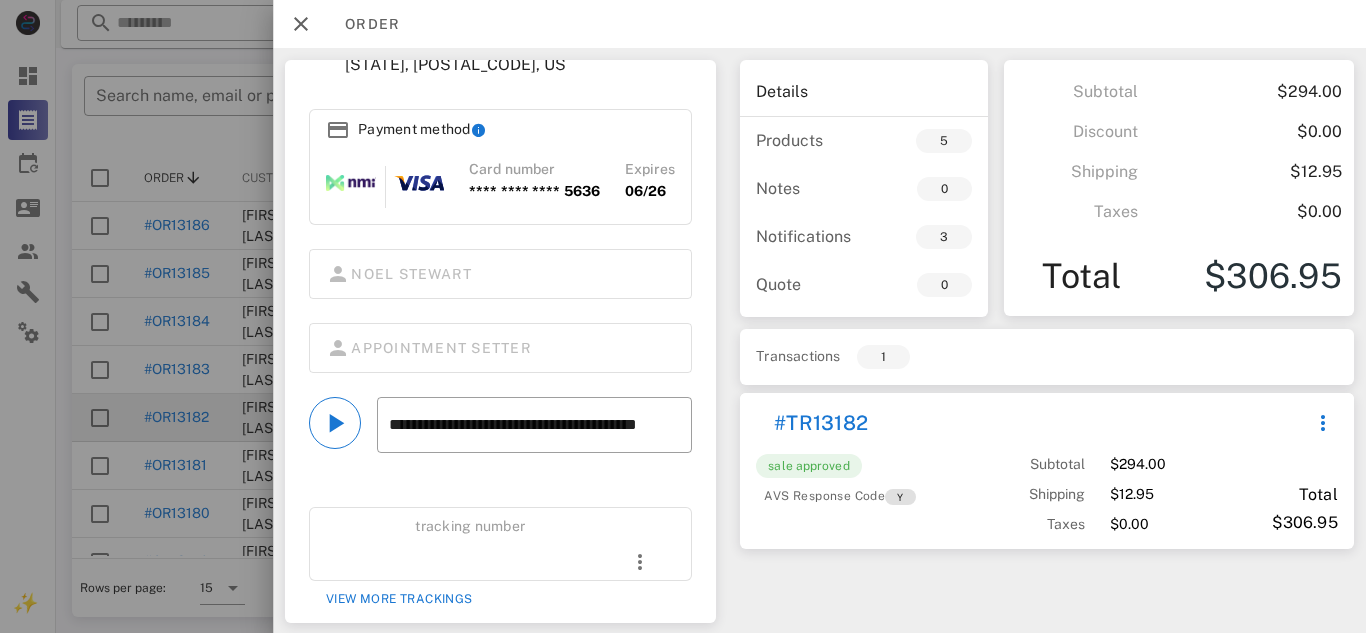 scroll, scrollTop: 325, scrollLeft: 0, axis: vertical 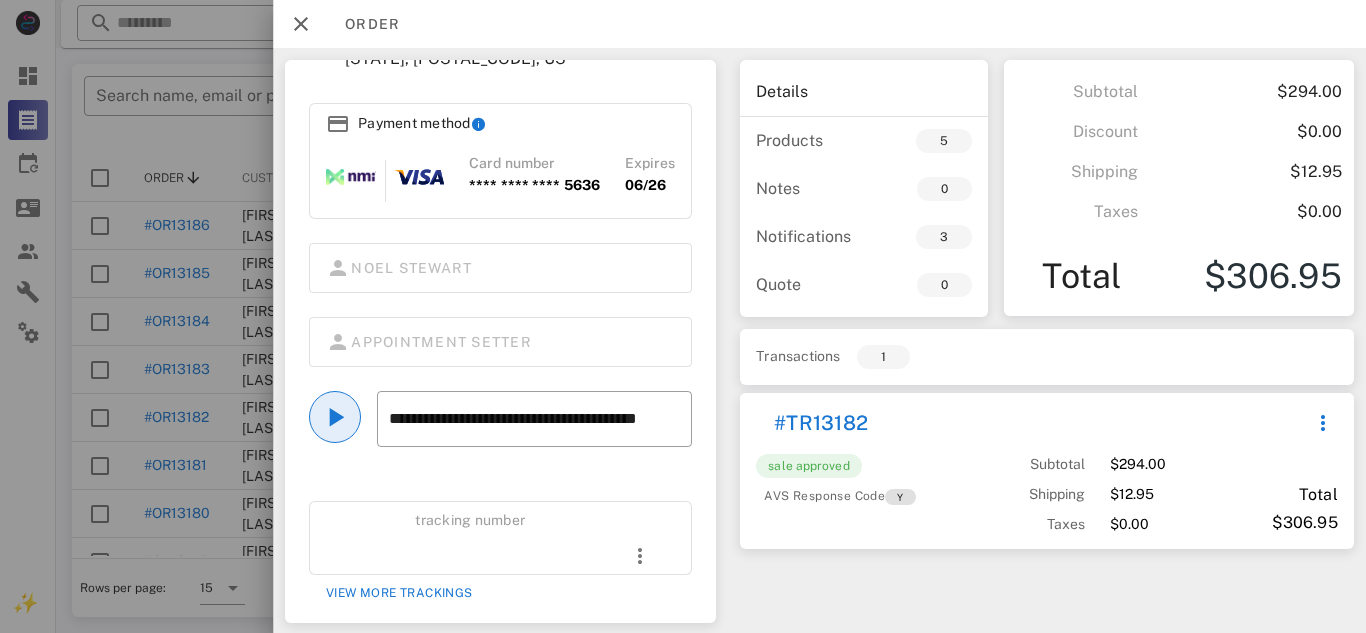 click at bounding box center [335, 417] 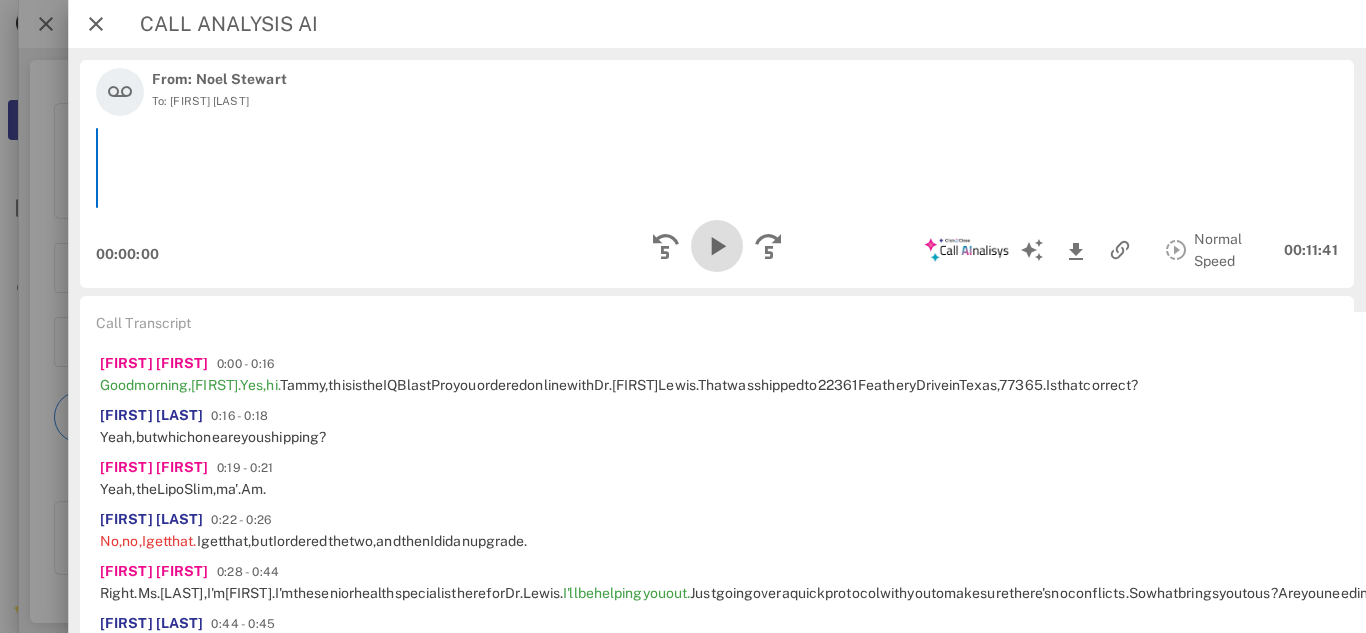 click at bounding box center [717, 246] 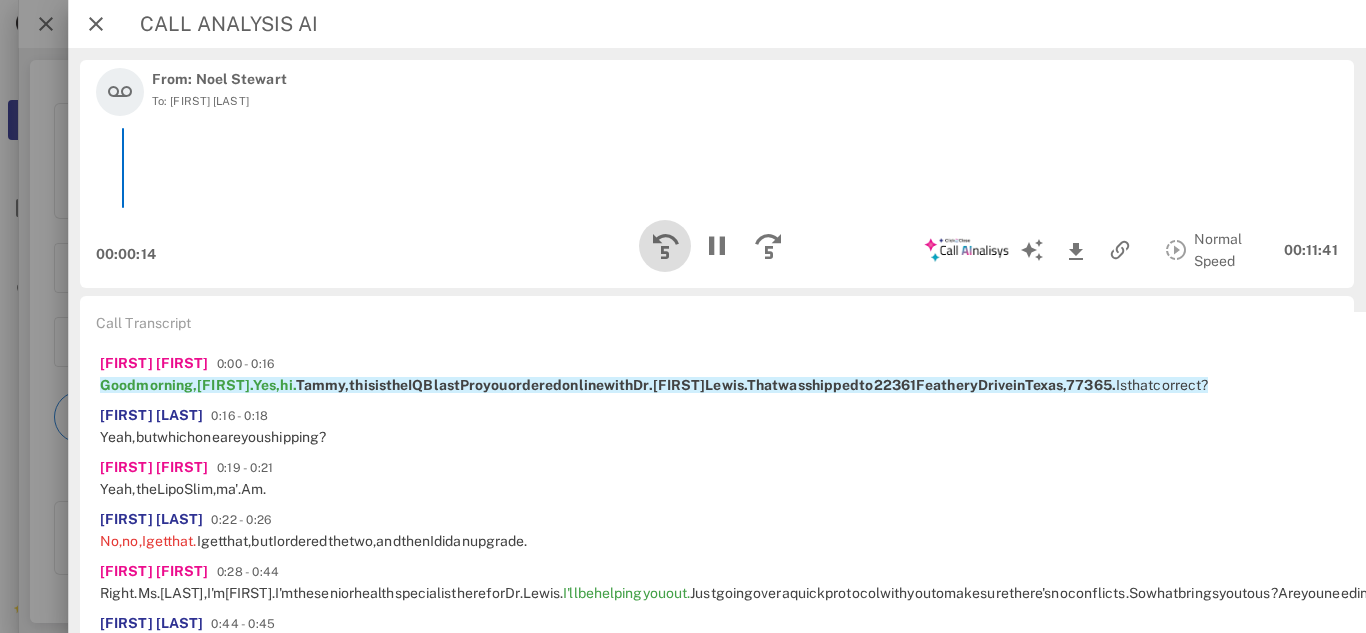 click at bounding box center (665, 246) 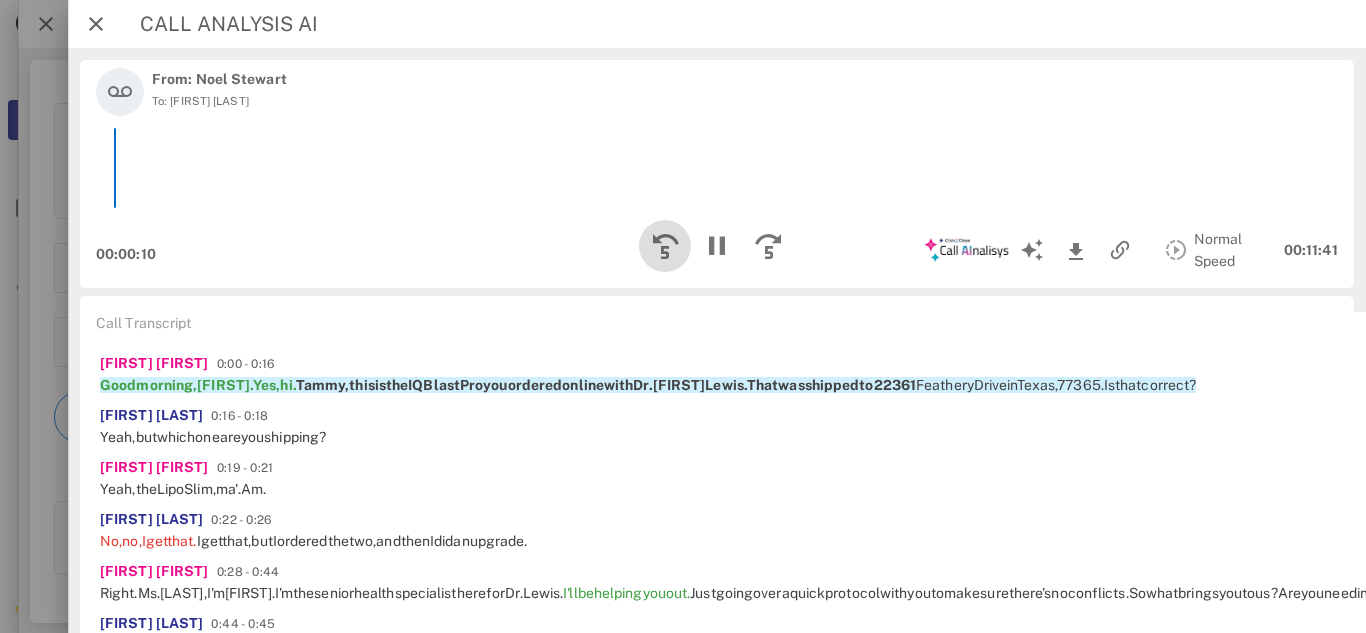click at bounding box center (665, 246) 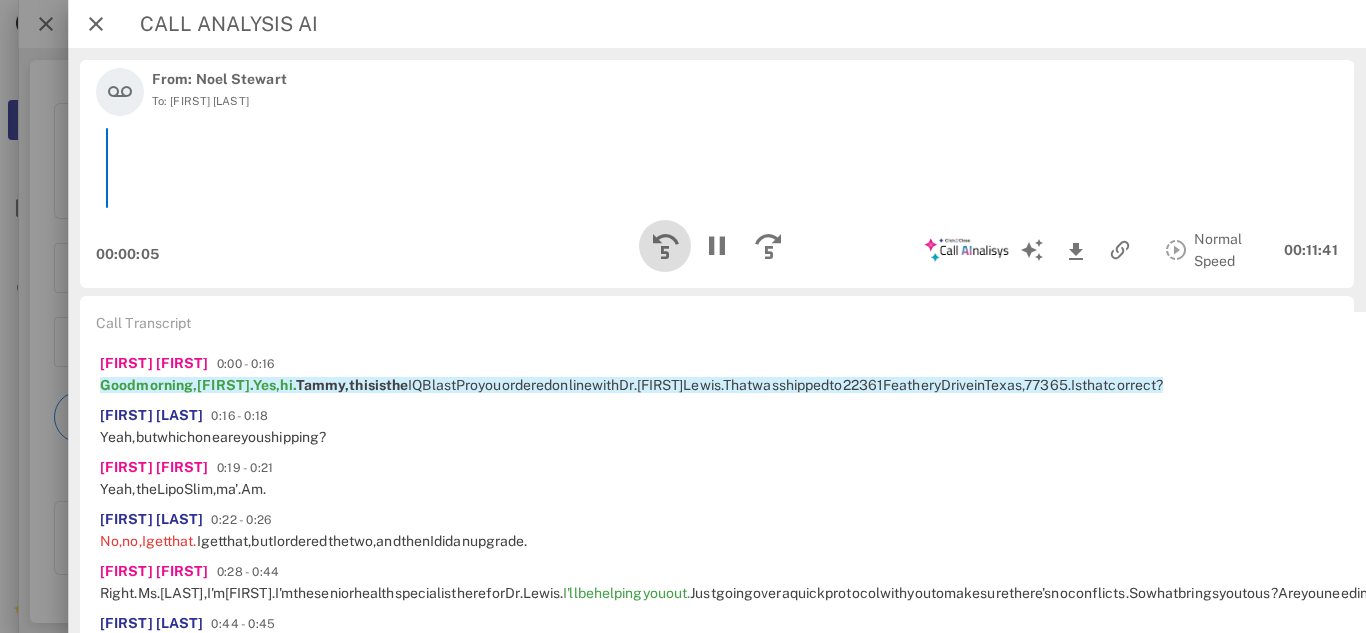click at bounding box center [665, 246] 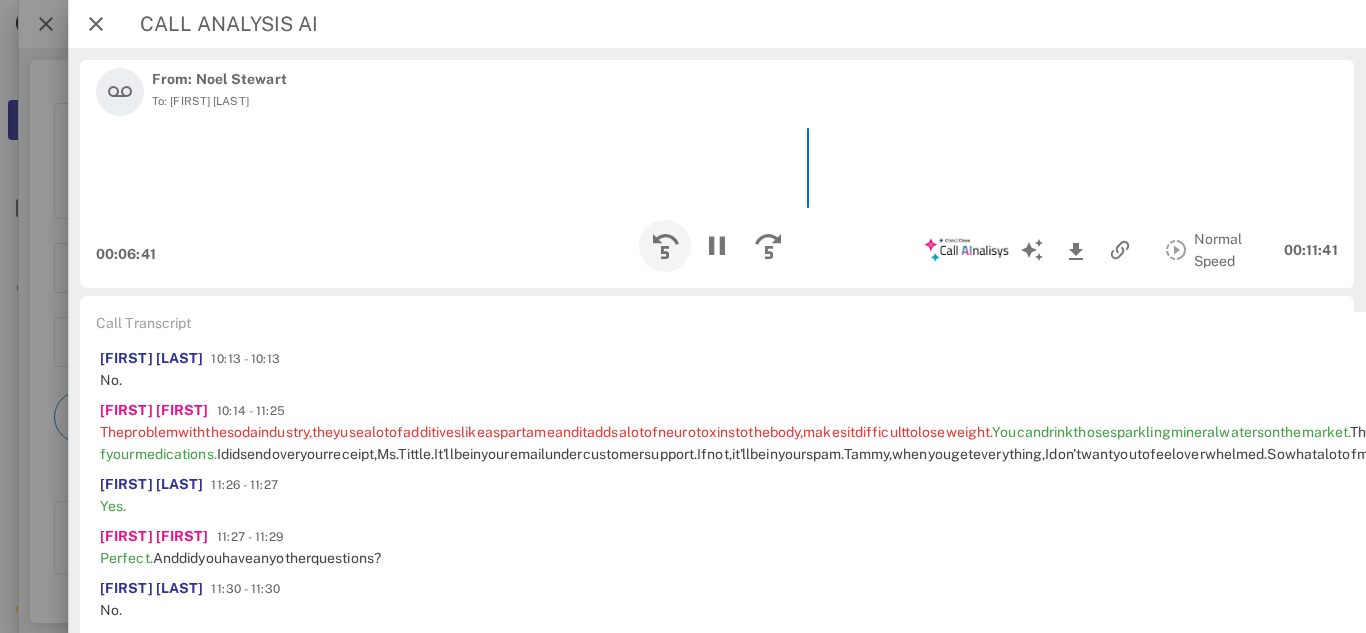 scroll, scrollTop: 3387, scrollLeft: 0, axis: vertical 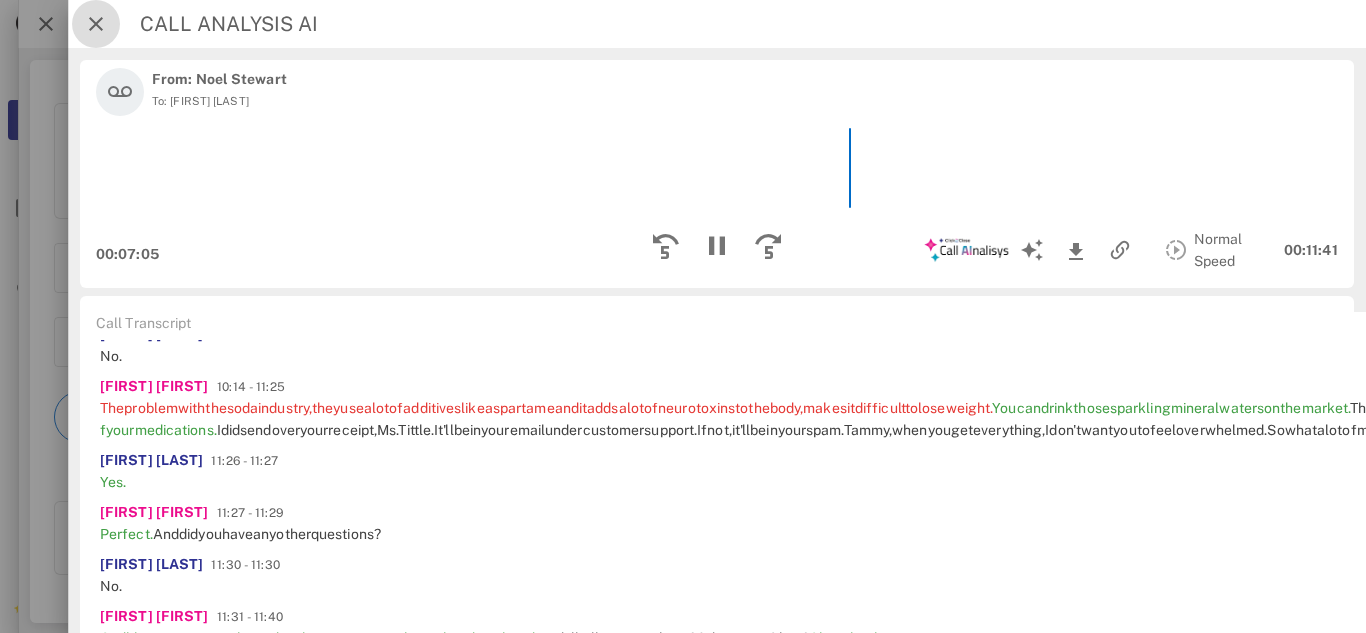 click at bounding box center (96, 24) 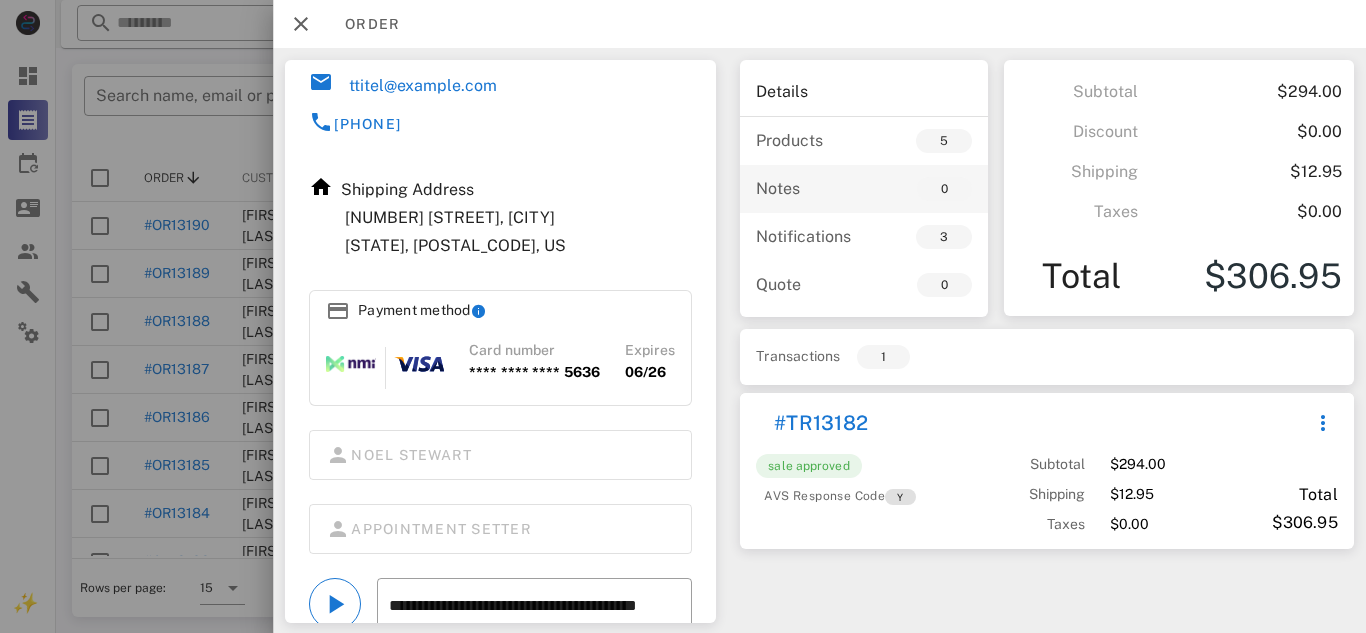 scroll, scrollTop: 0, scrollLeft: 0, axis: both 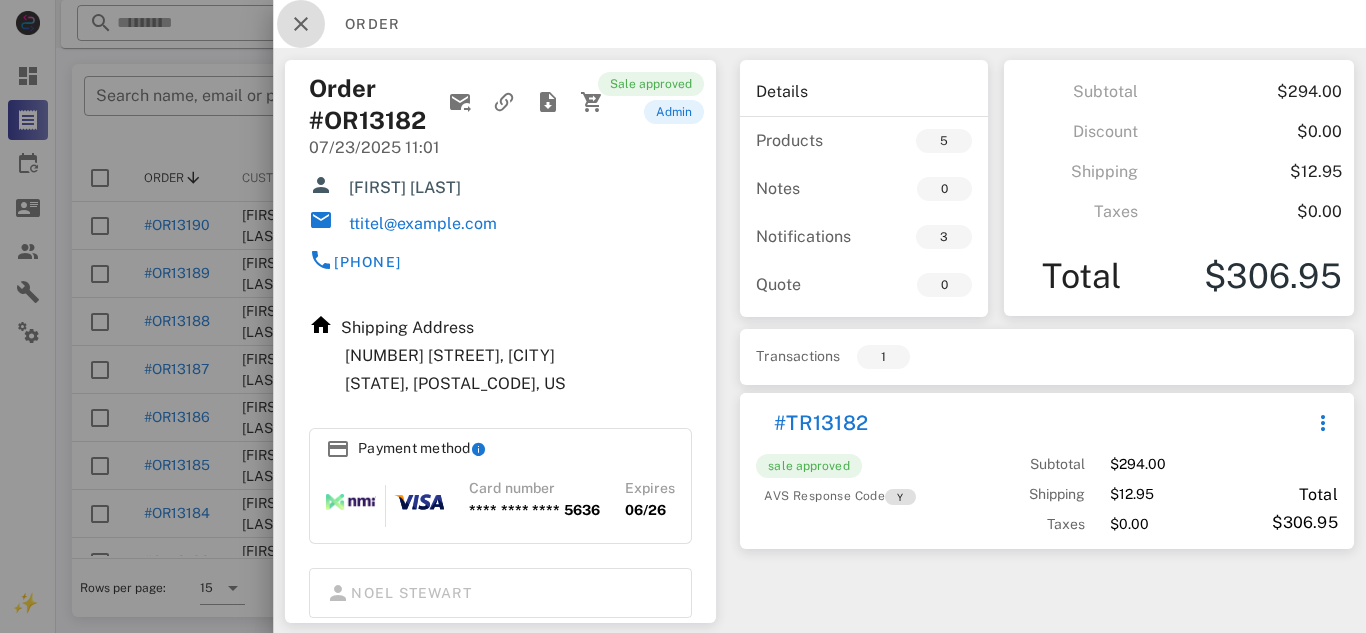 click at bounding box center (301, 24) 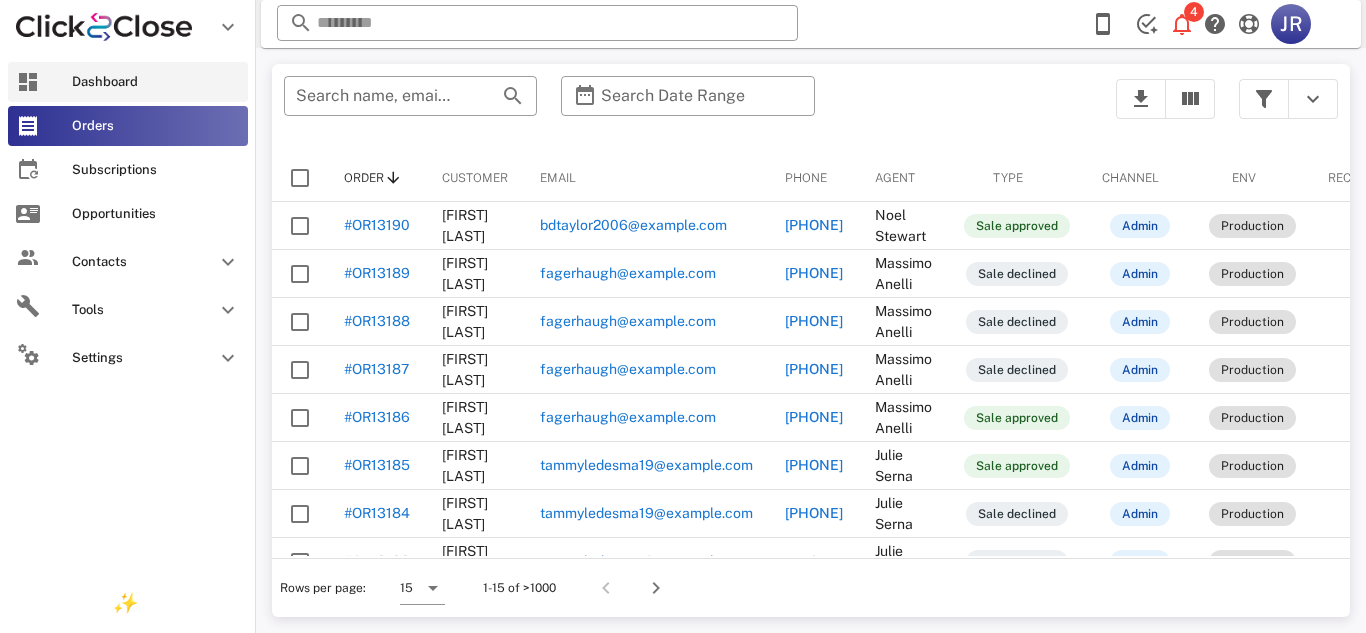 click on "Dashboard" at bounding box center (156, 82) 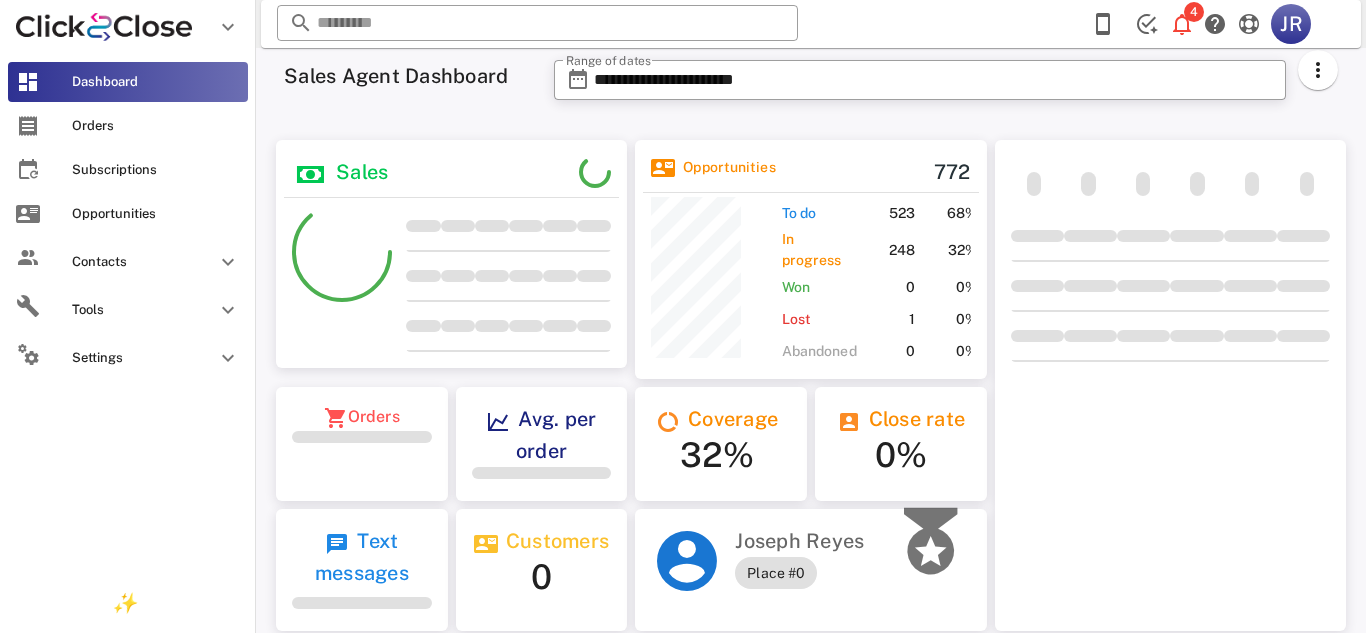 scroll, scrollTop: 999770, scrollLeft: 999649, axis: both 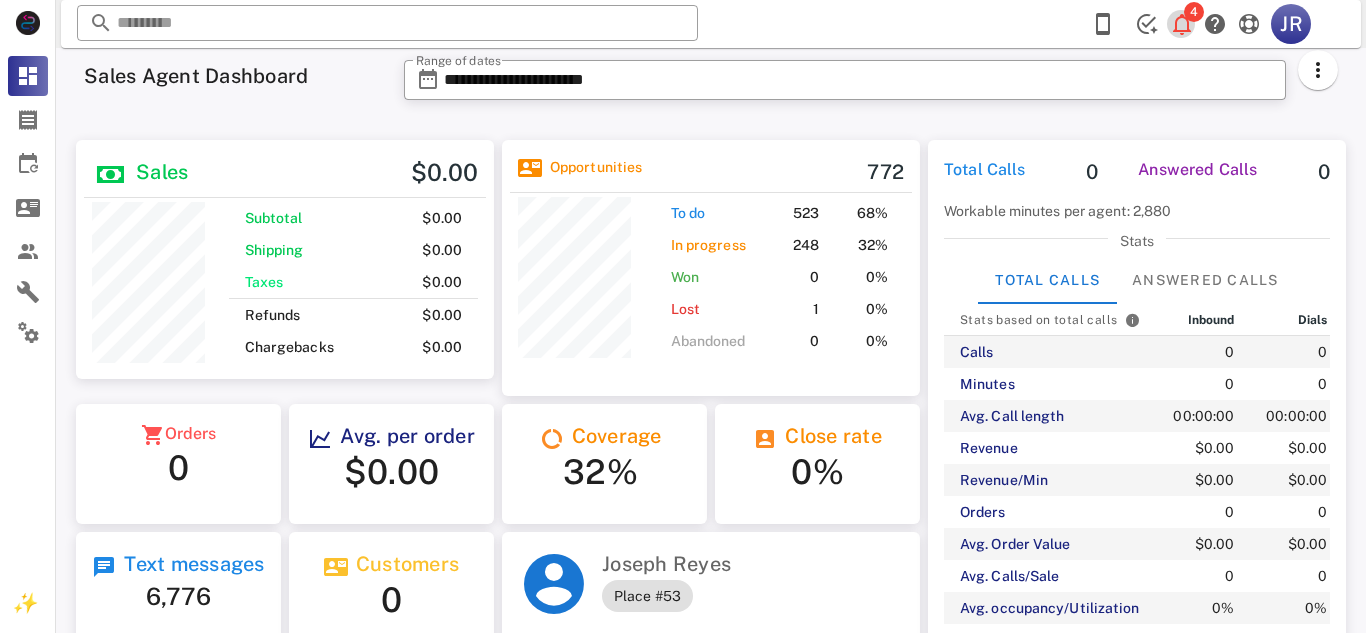 click at bounding box center [1182, 24] 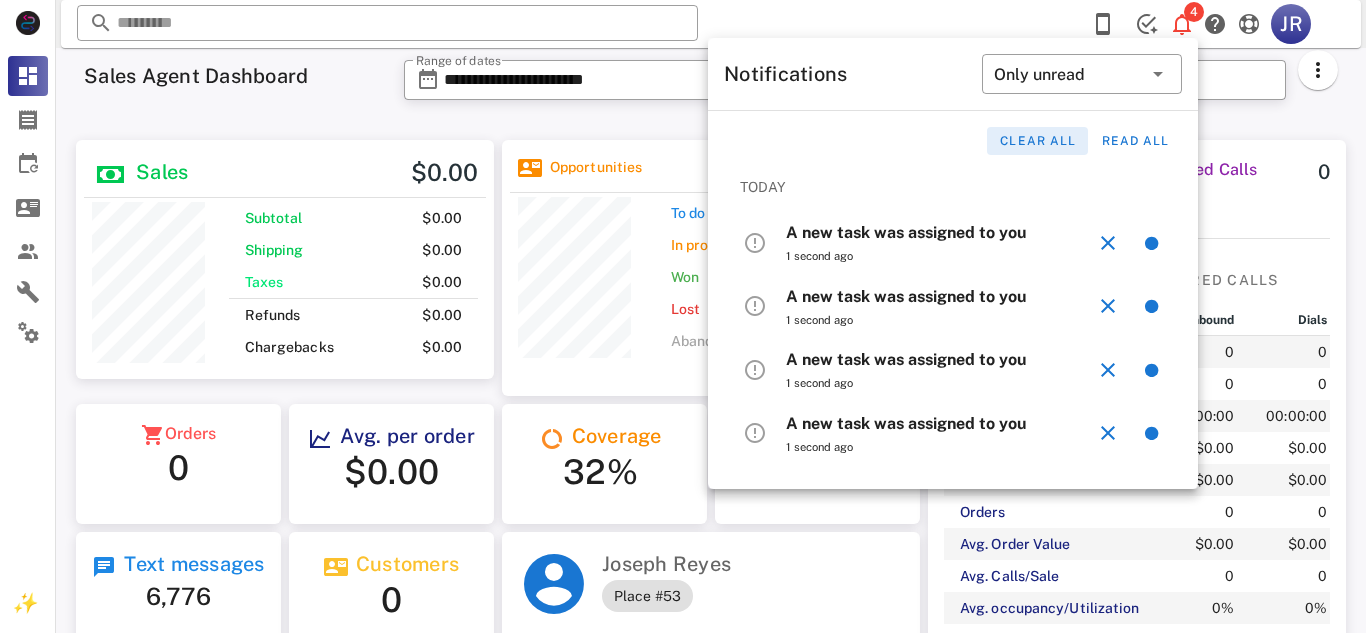 click on "Clear all" at bounding box center [1038, 141] 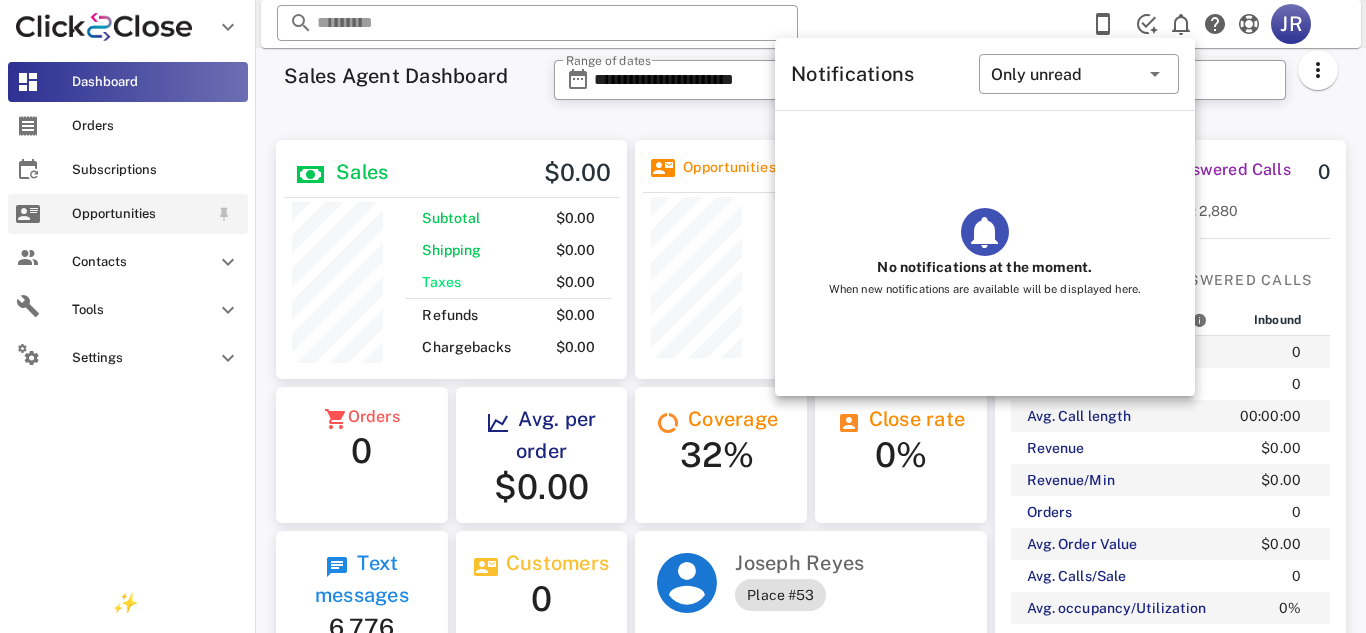 click at bounding box center [28, 214] 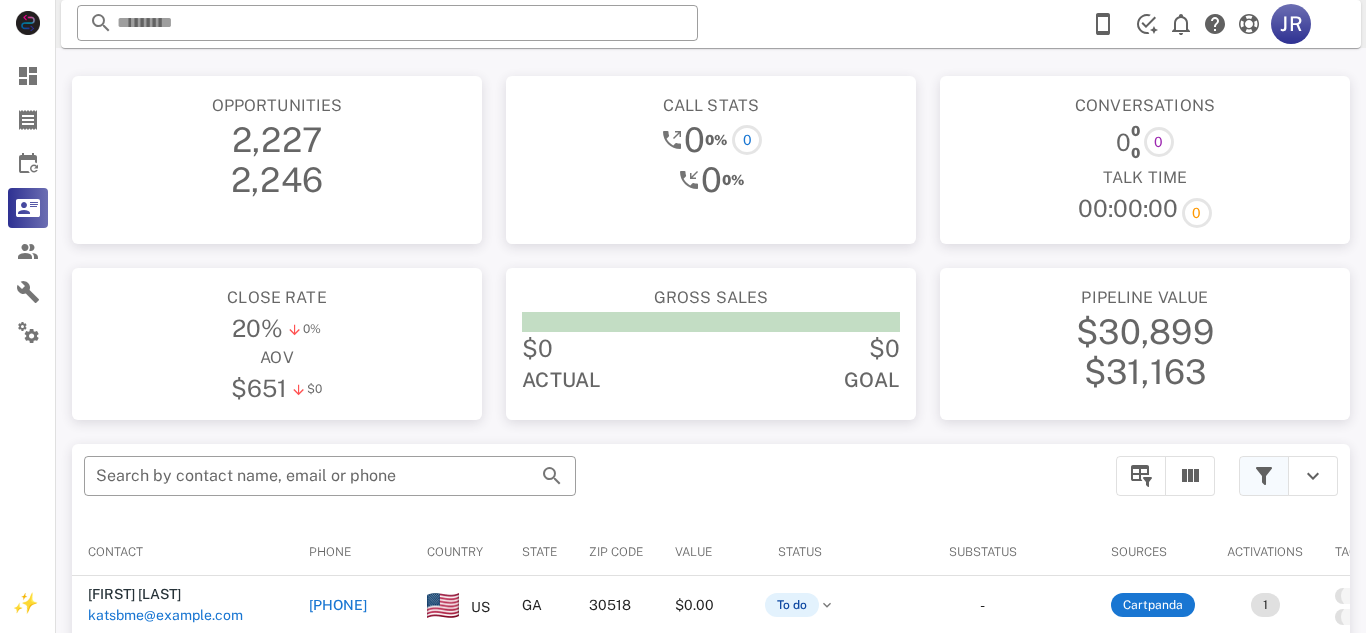 click at bounding box center (1264, 476) 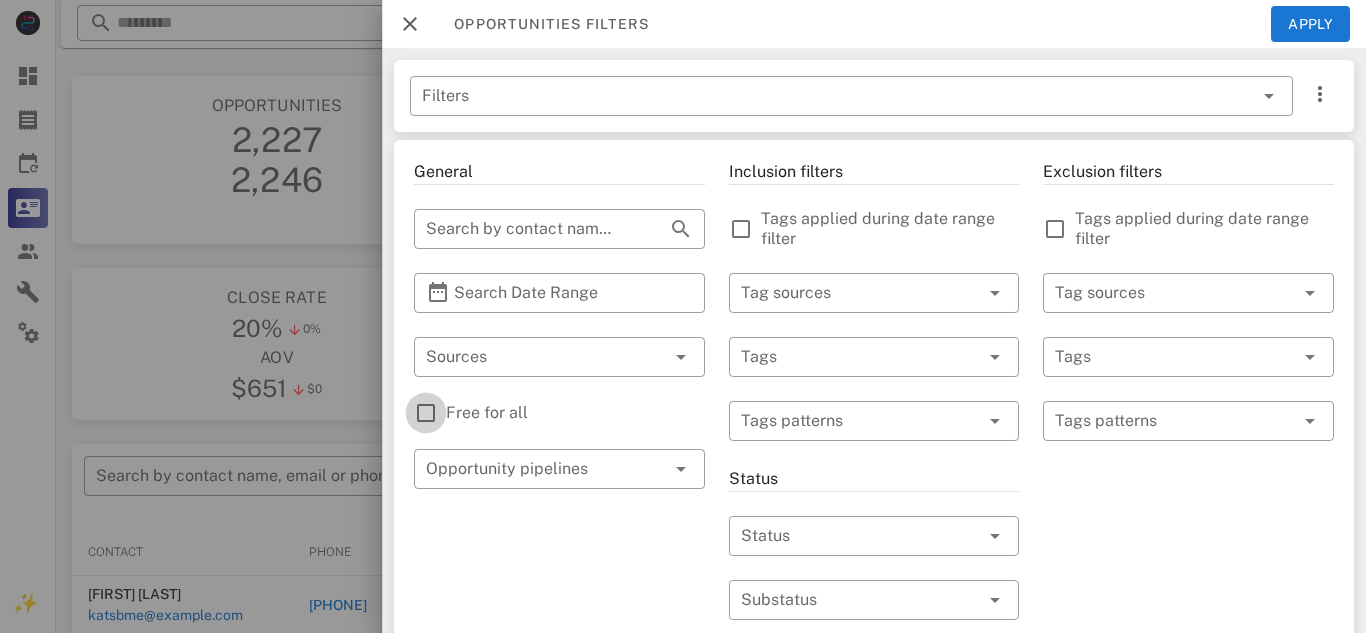 click at bounding box center [426, 413] 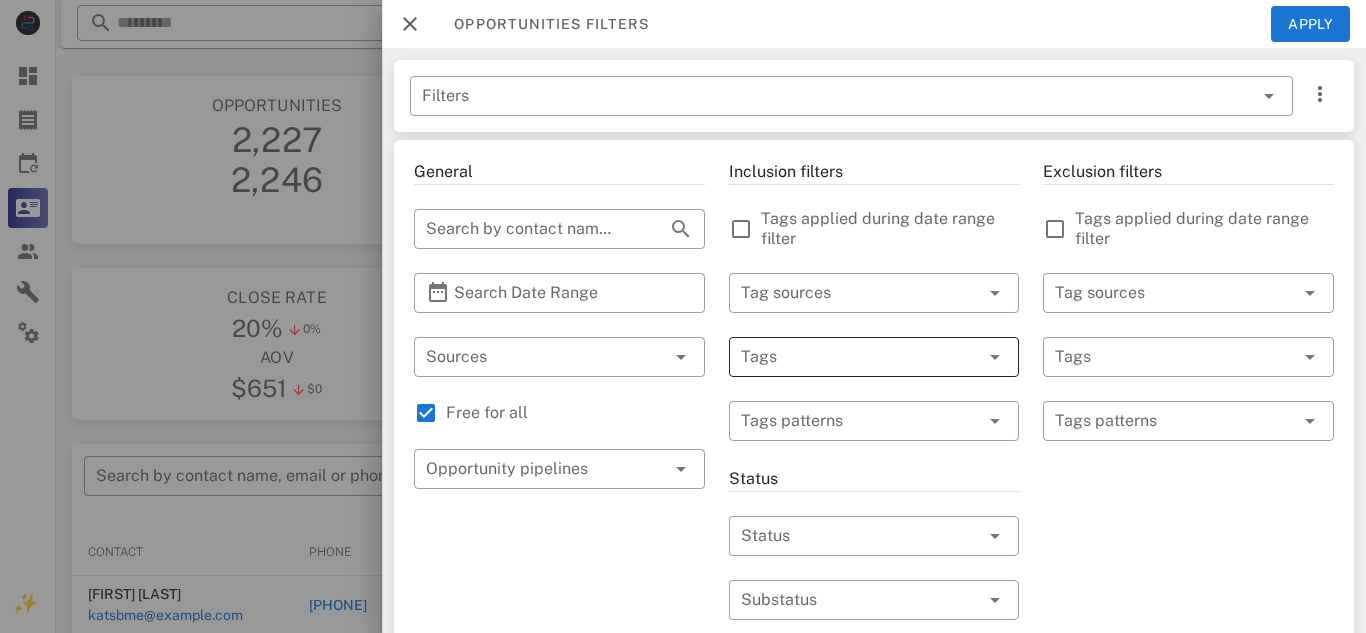 click at bounding box center [846, 357] 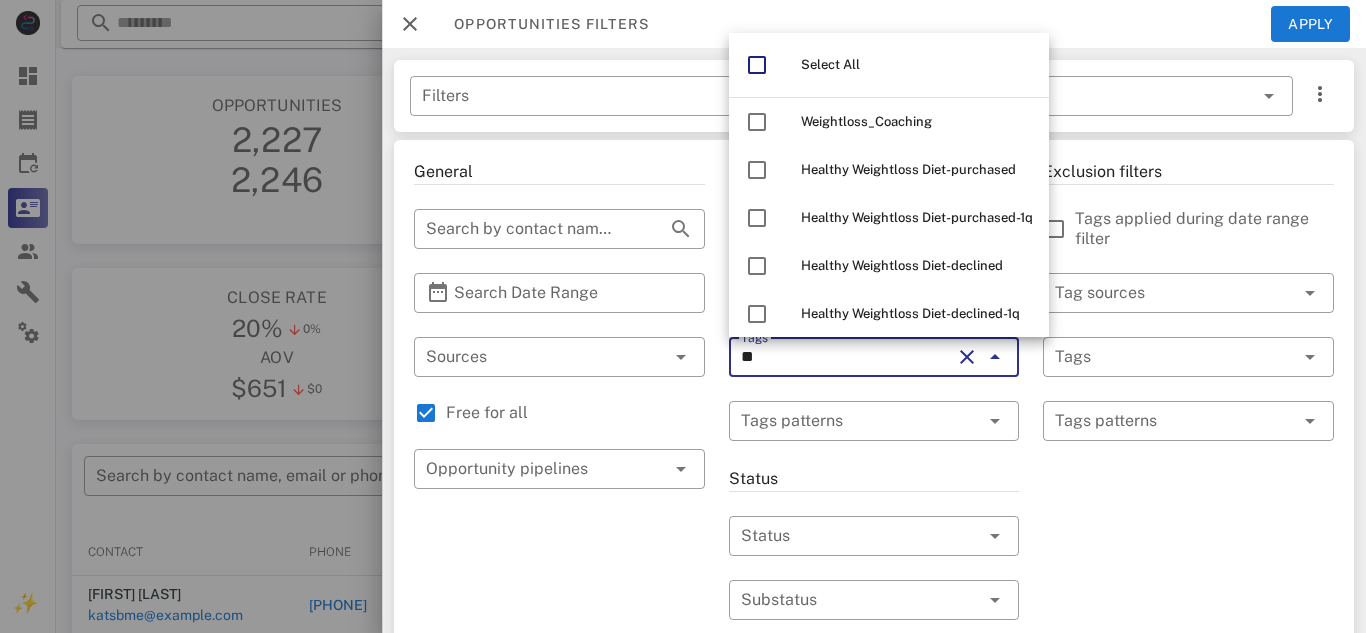 type on "*" 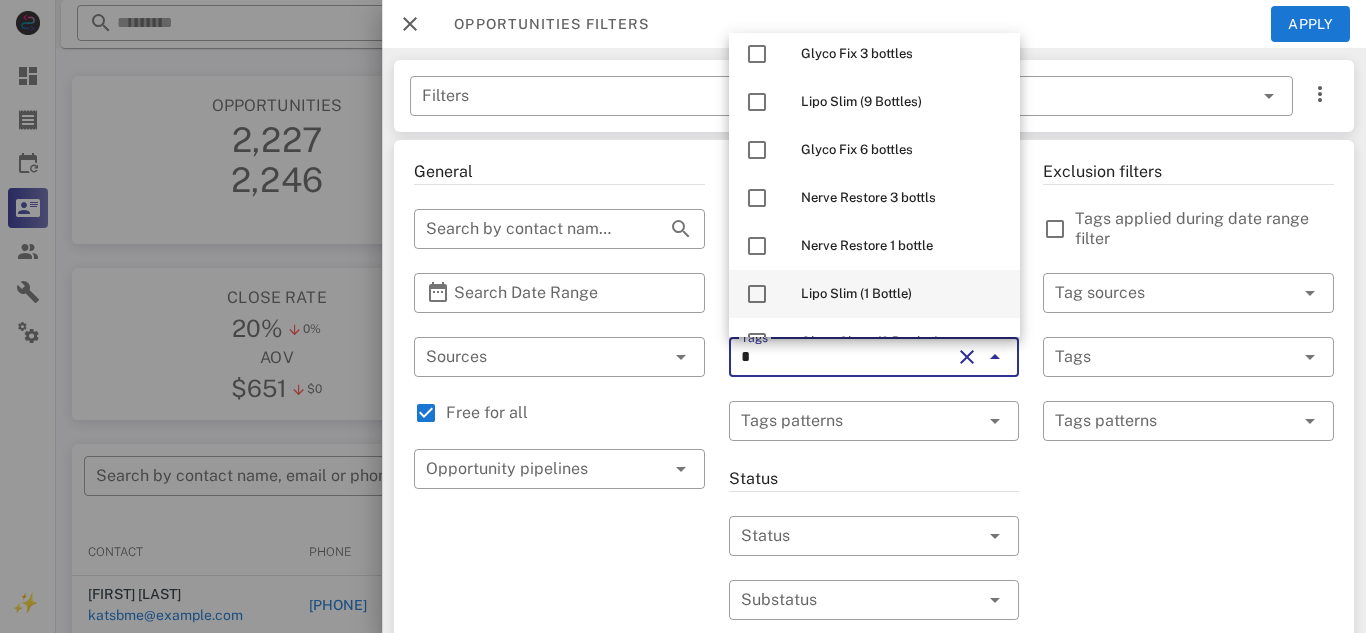 click on "Lipo Slim (1 Bottle)" at bounding box center (856, 293) 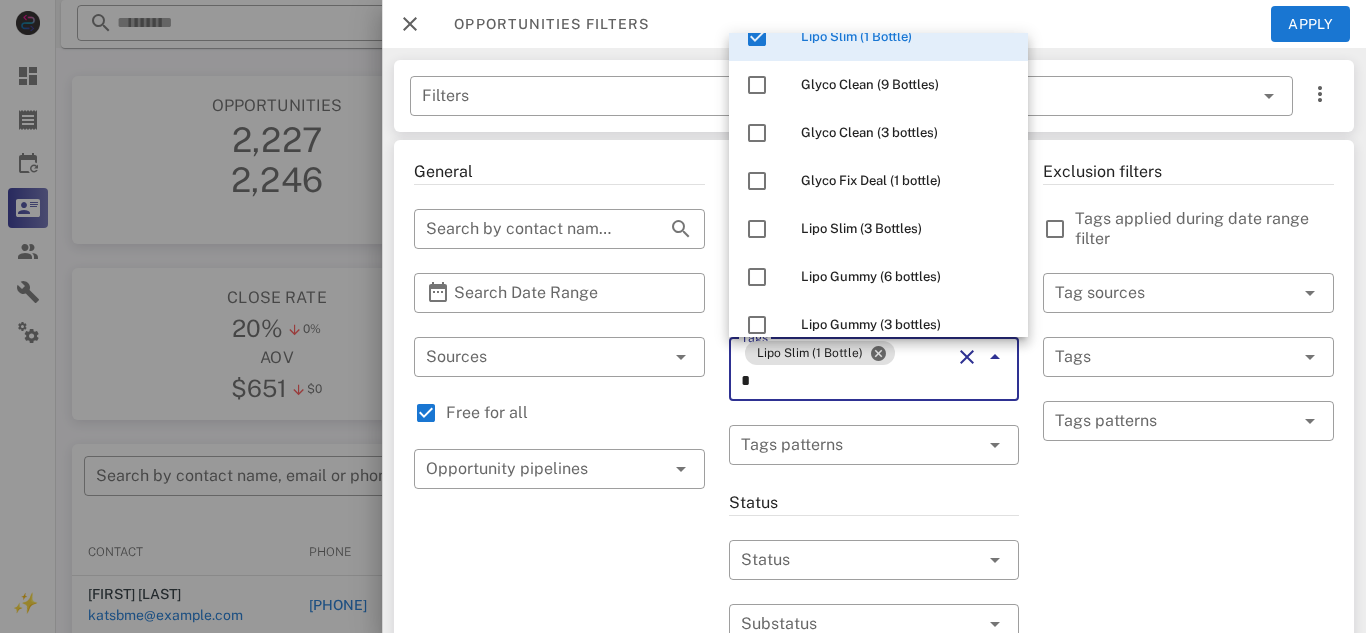 click on "Lipo Slim (3 Bottles)" at bounding box center [861, 228] 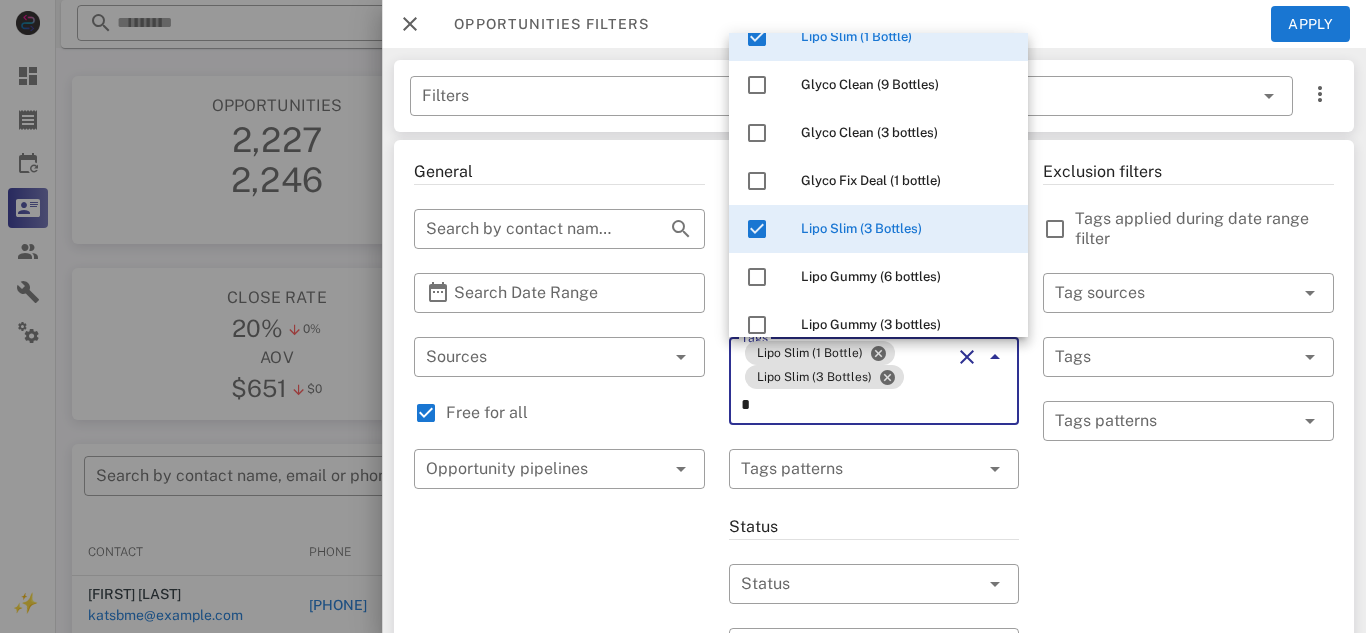 type 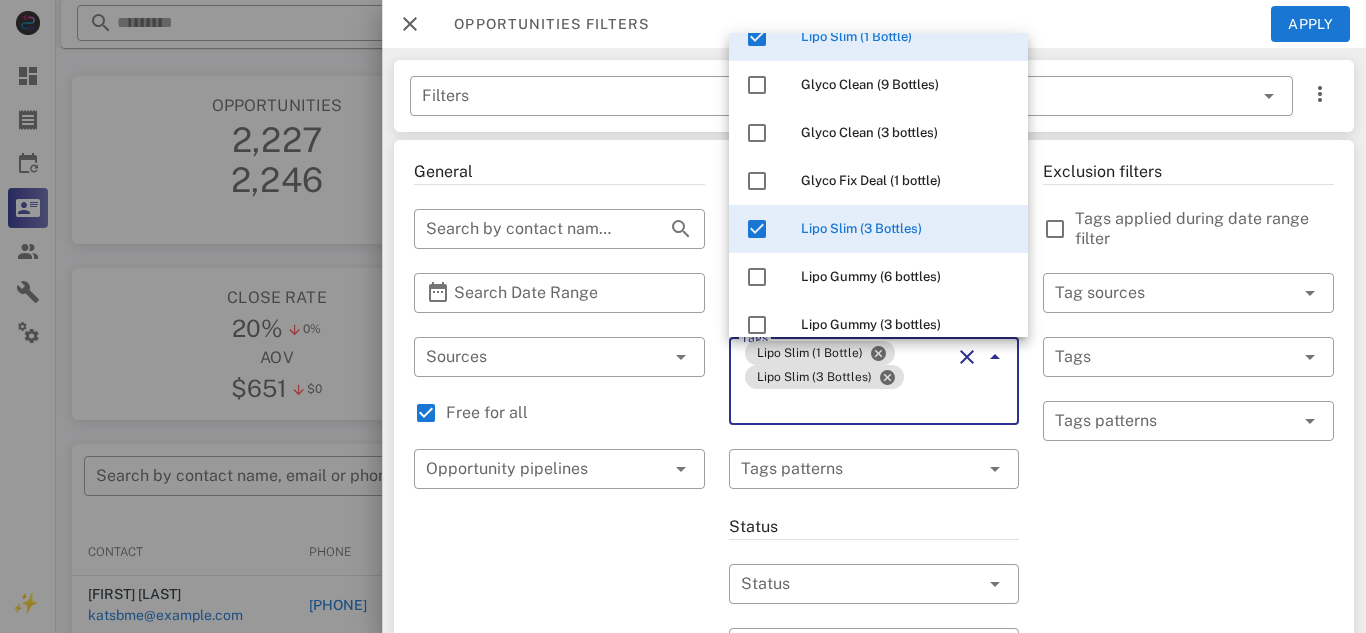 click on "Exclusion filters Tags applied during date range filter ​ Tag sources ​ Tags ​ Tags patterns" at bounding box center [1188, 741] 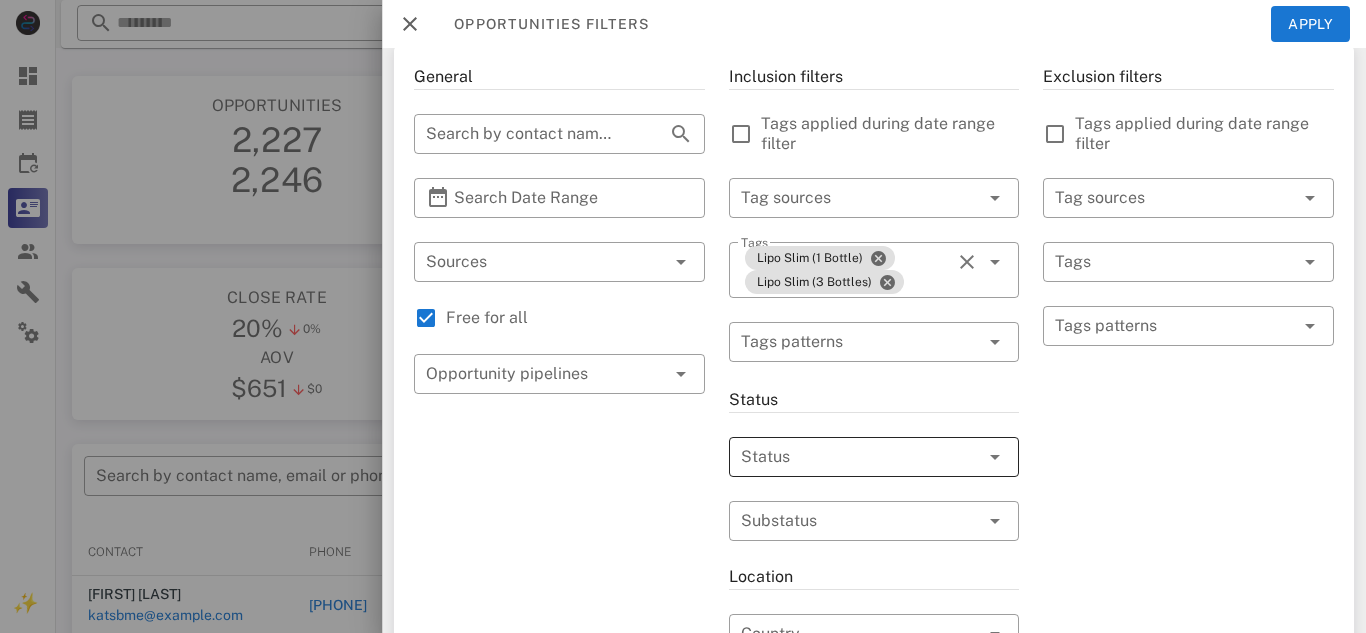 scroll, scrollTop: 96, scrollLeft: 0, axis: vertical 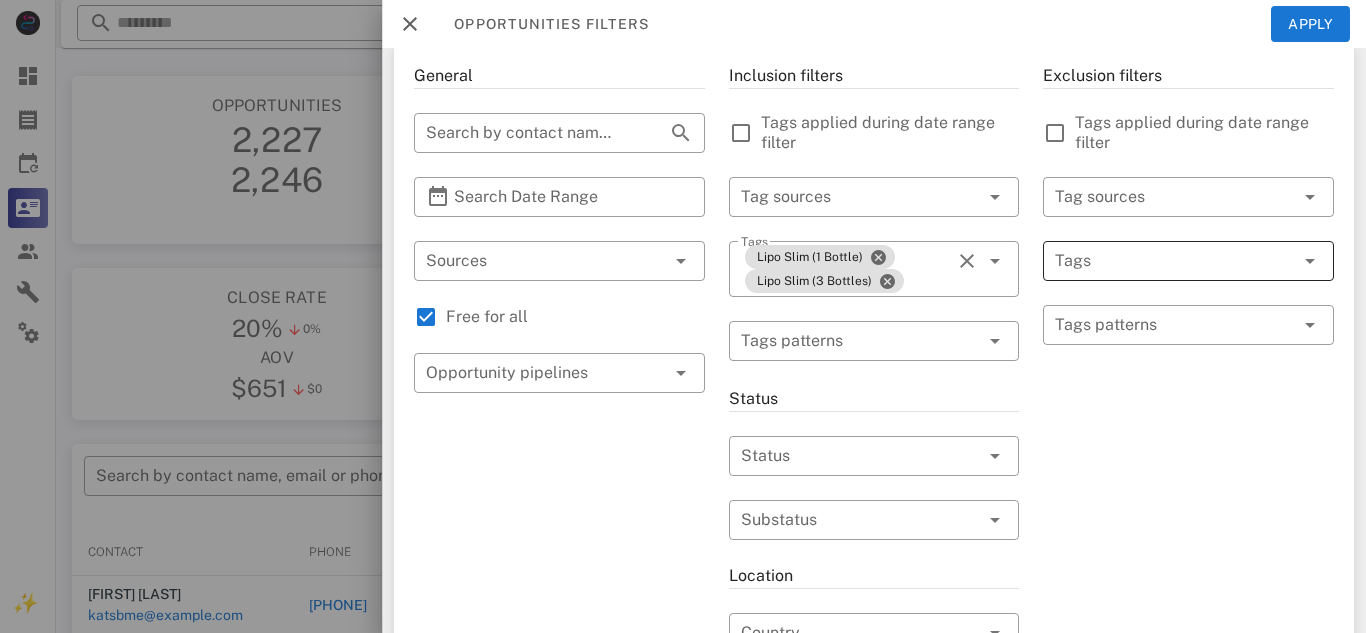 click at bounding box center (1160, 261) 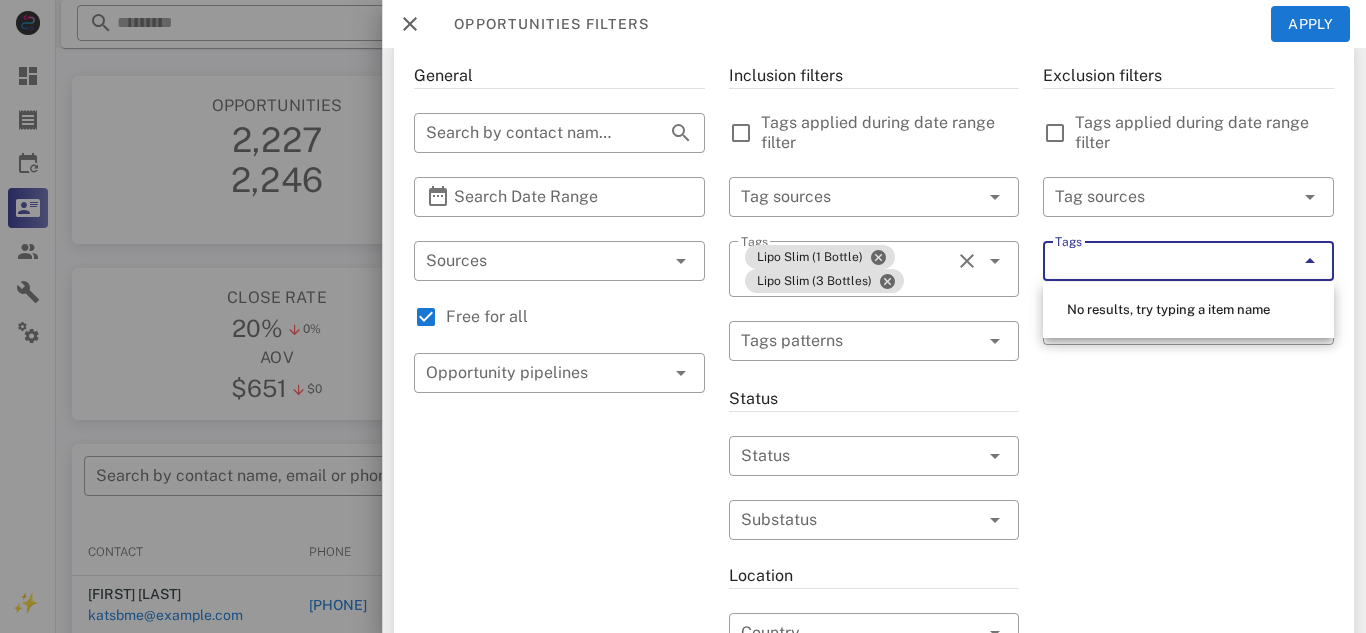 click on "Exclusion filters Tags applied during date range filter ​ Tag sources ​ Tags ​ Tags patterns" at bounding box center [1188, 629] 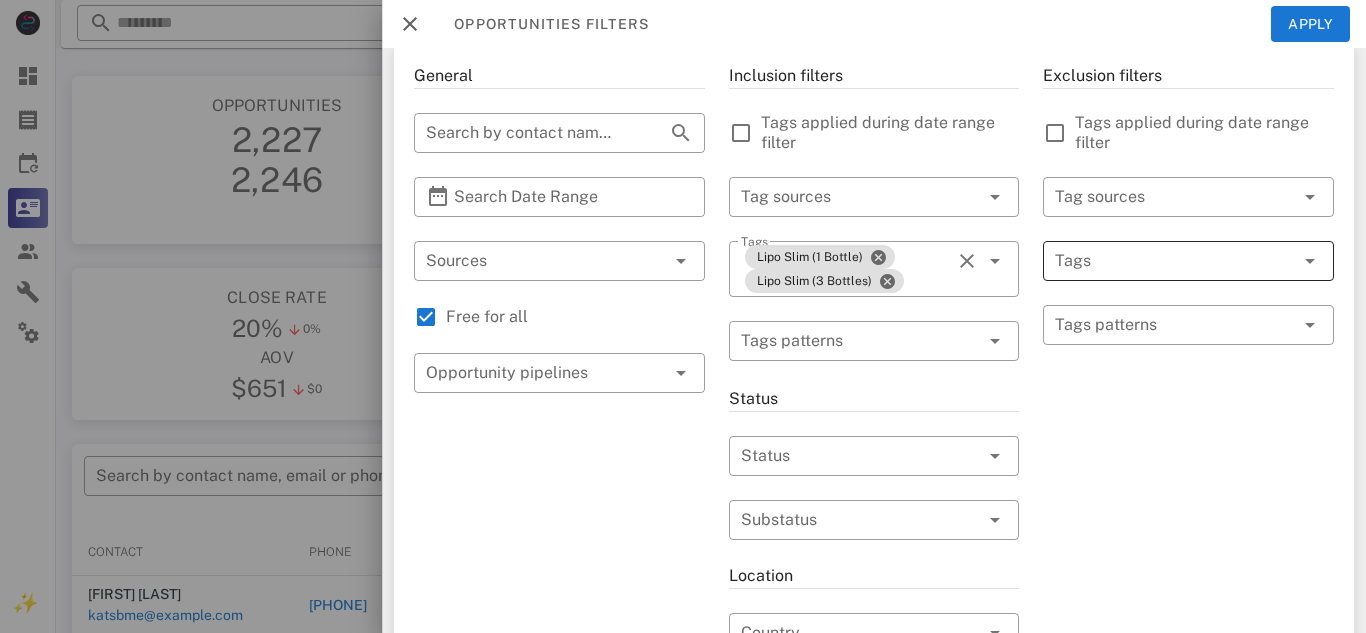click at bounding box center [1160, 261] 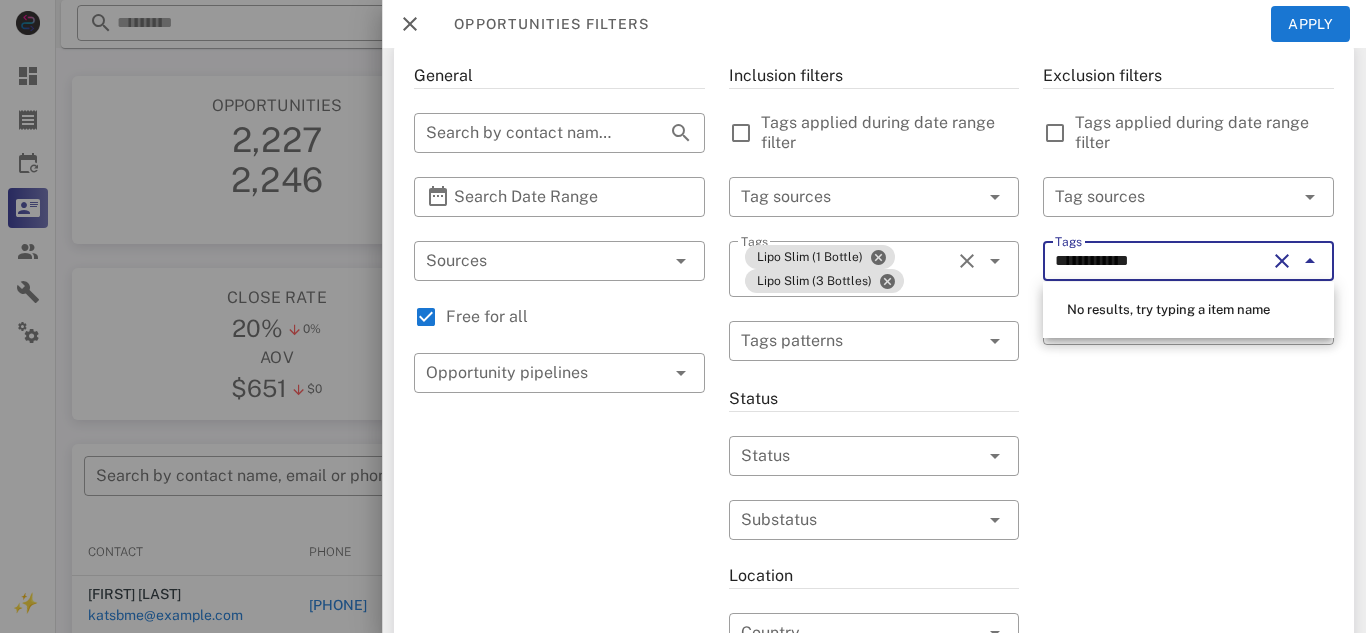 type on "**********" 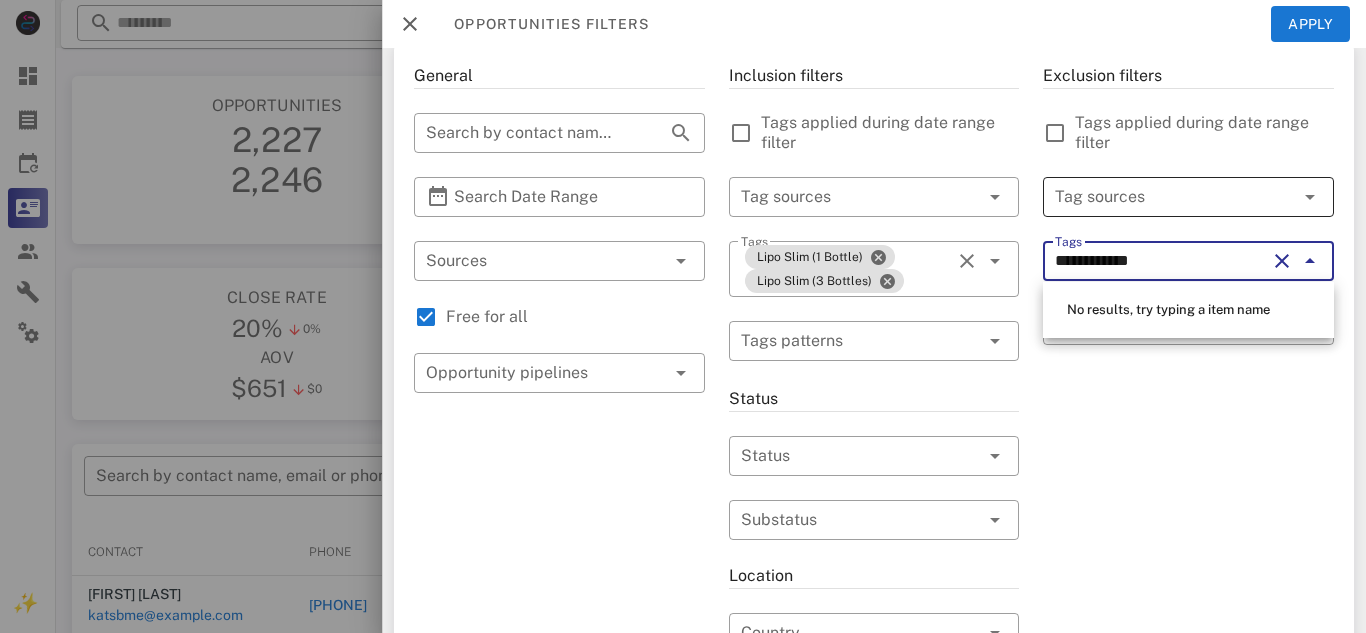 click at bounding box center (1160, 197) 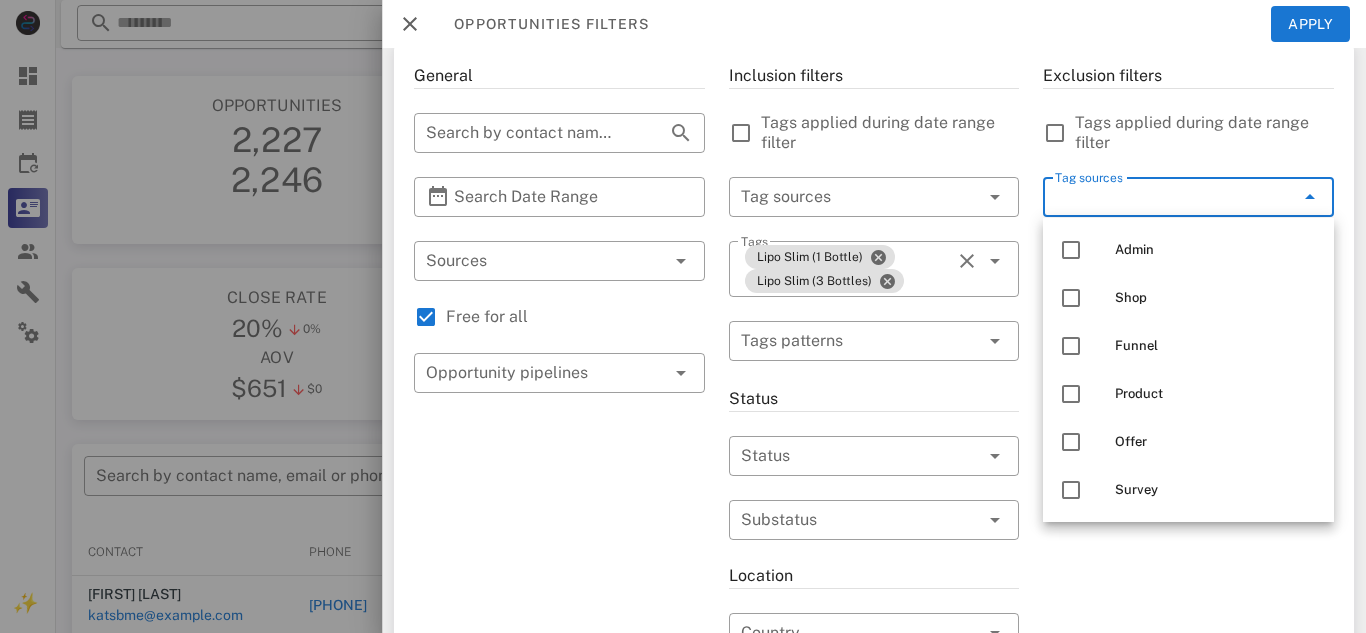 click on "Tags applied during date range filter" at bounding box center [1204, 133] 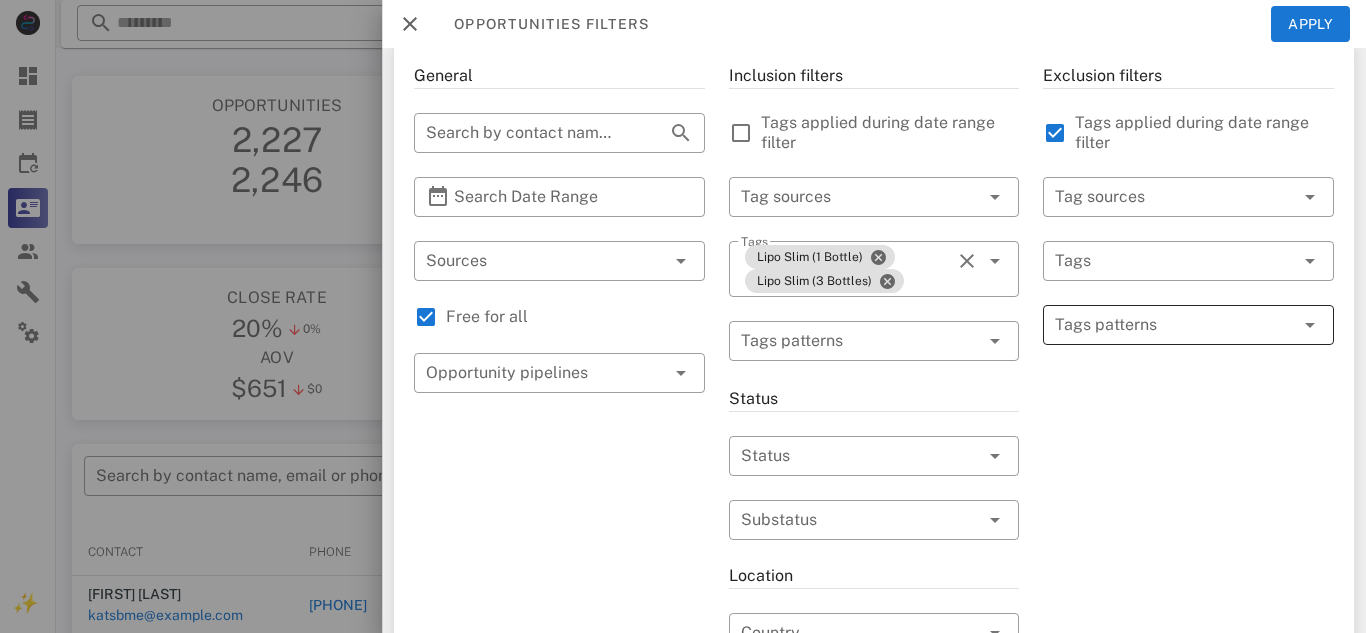 click at bounding box center [1174, 325] 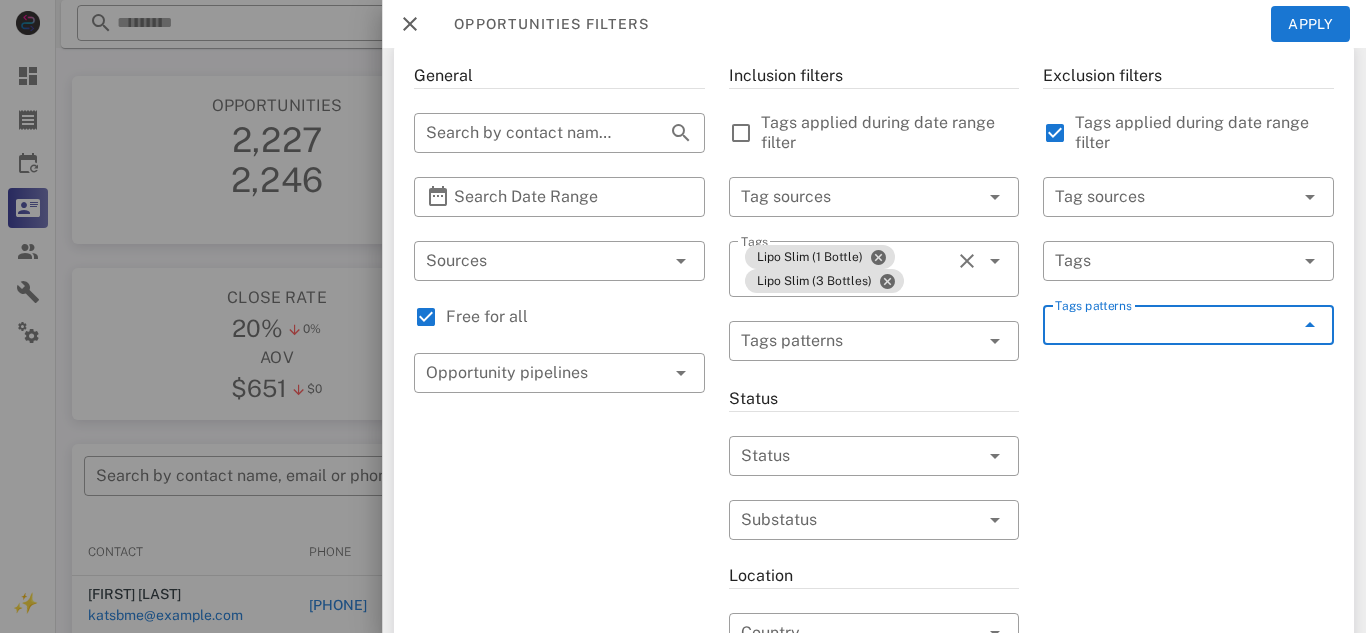 click on "Tags patterns" at bounding box center (1174, 325) 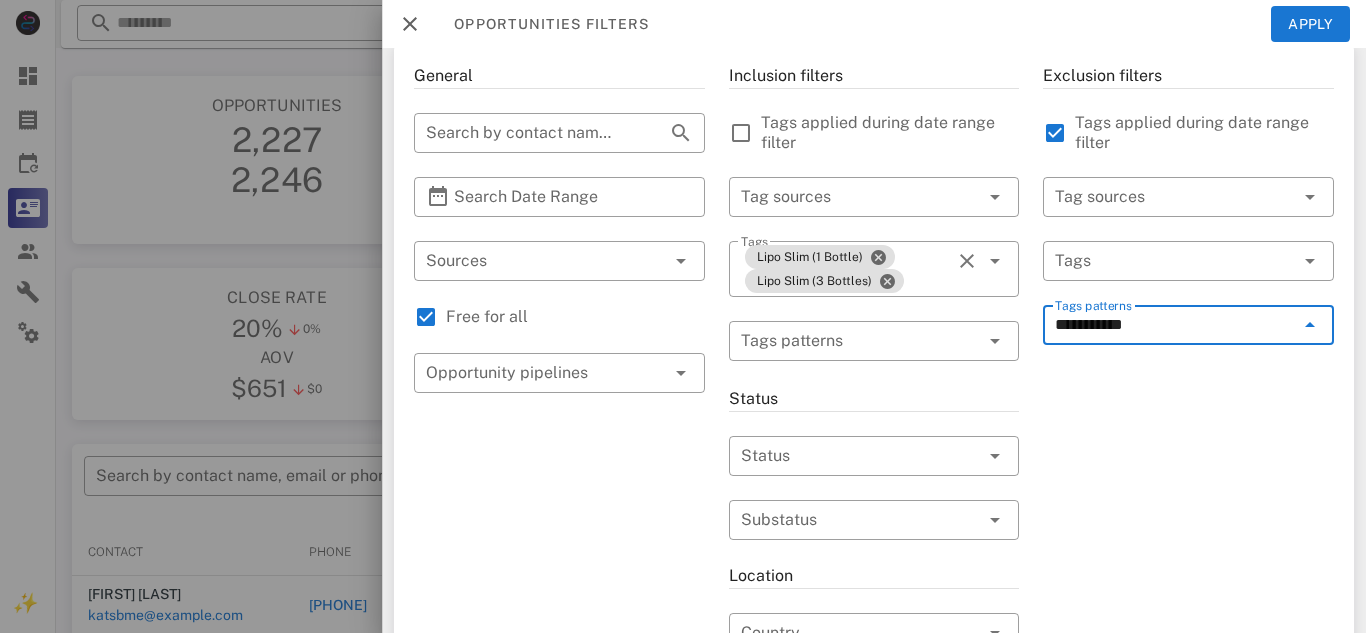 type on "*********" 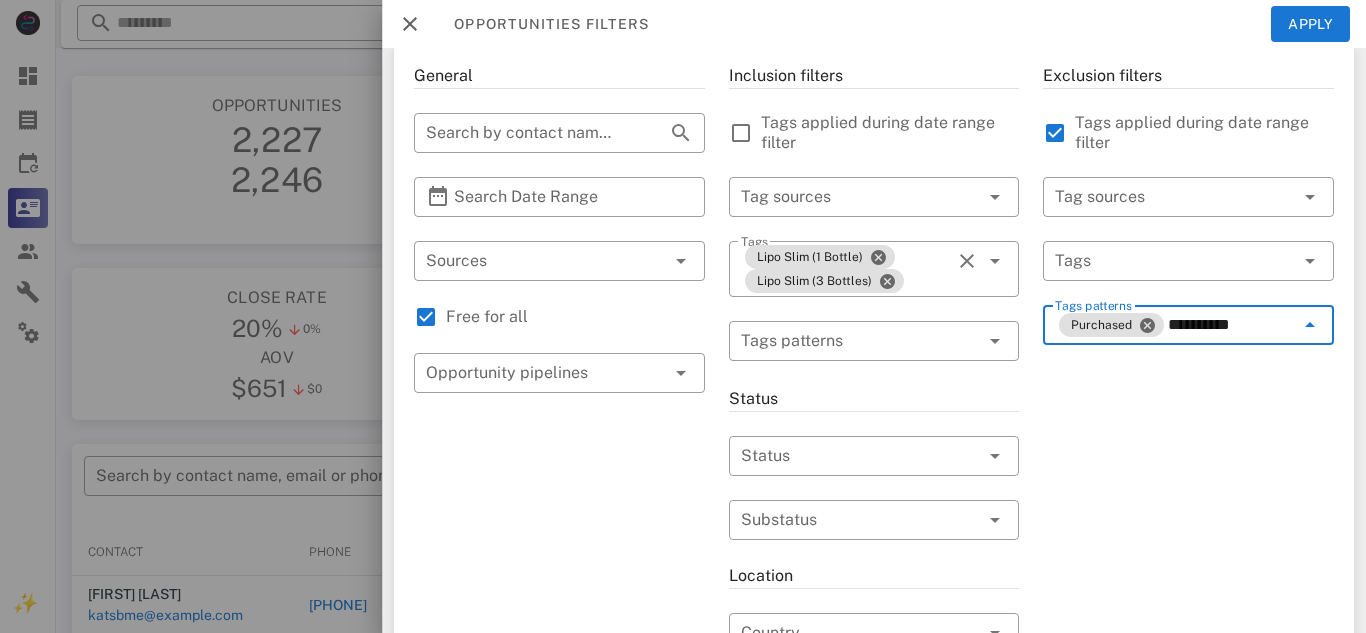 type on "**********" 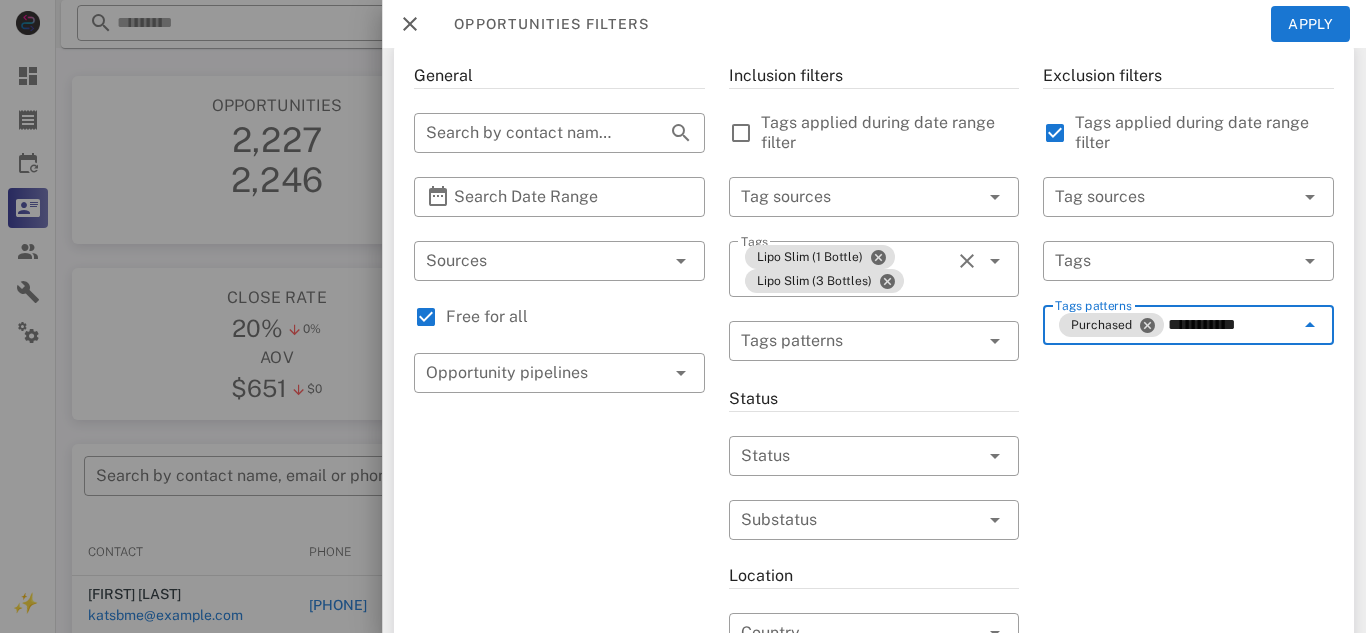 type 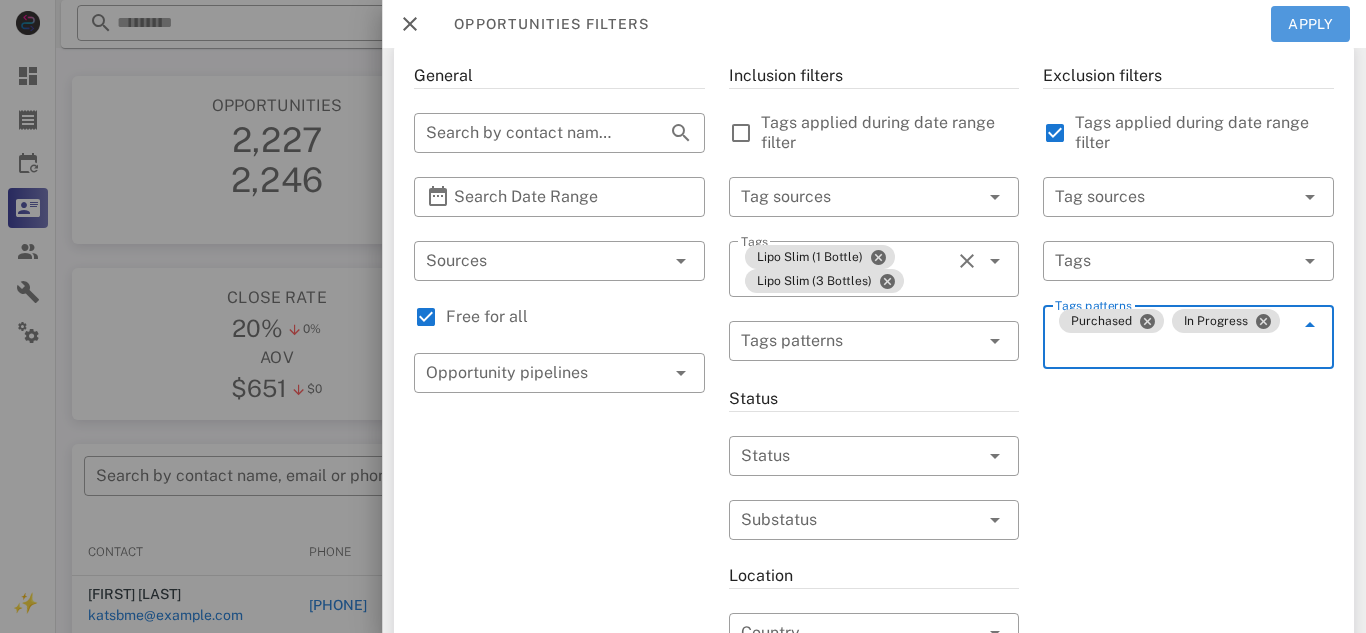 click on "Apply" at bounding box center [1311, 24] 